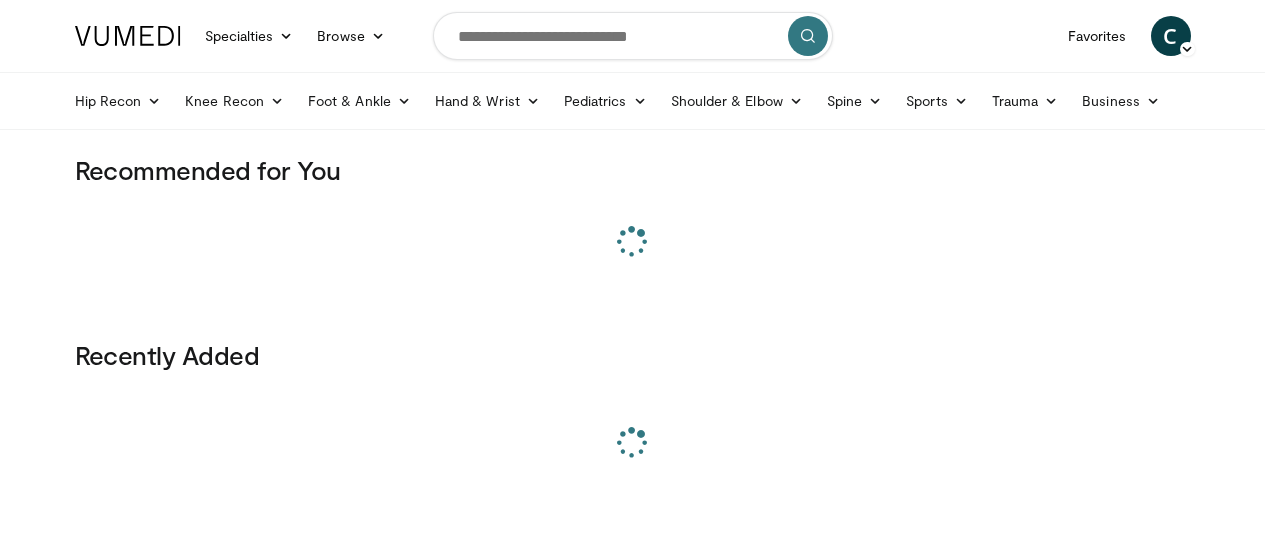 scroll, scrollTop: 0, scrollLeft: 0, axis: both 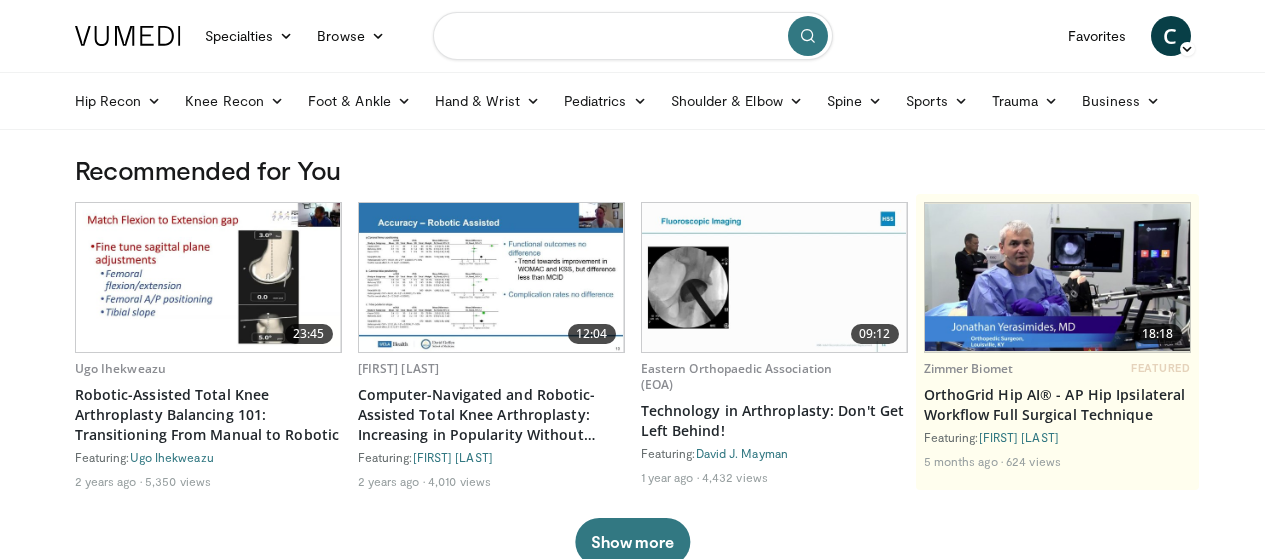 click at bounding box center [633, 36] 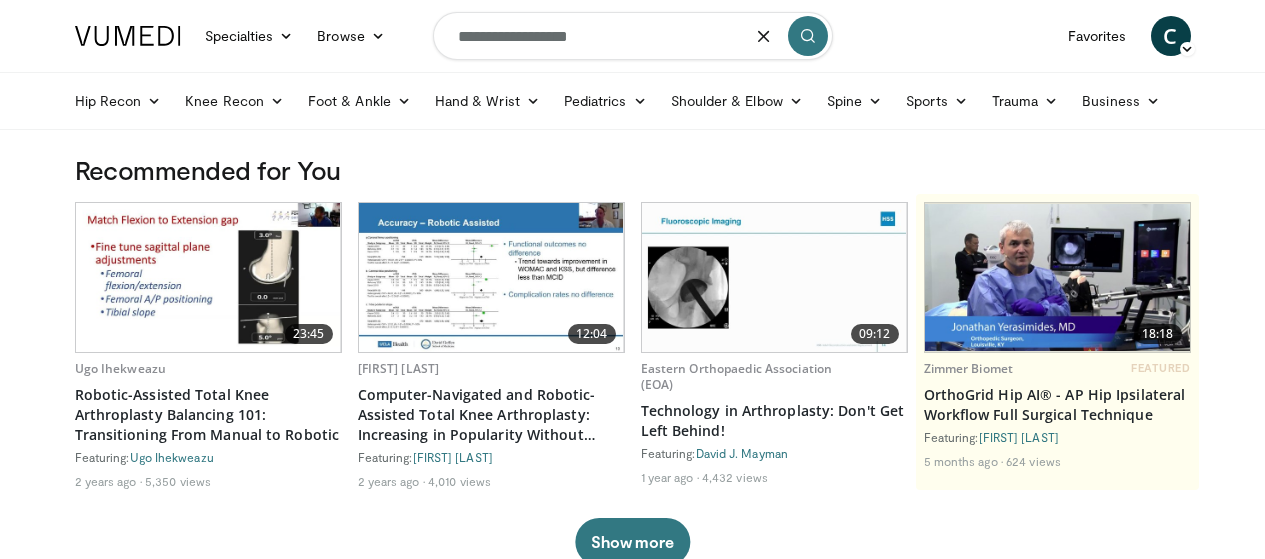 type on "**********" 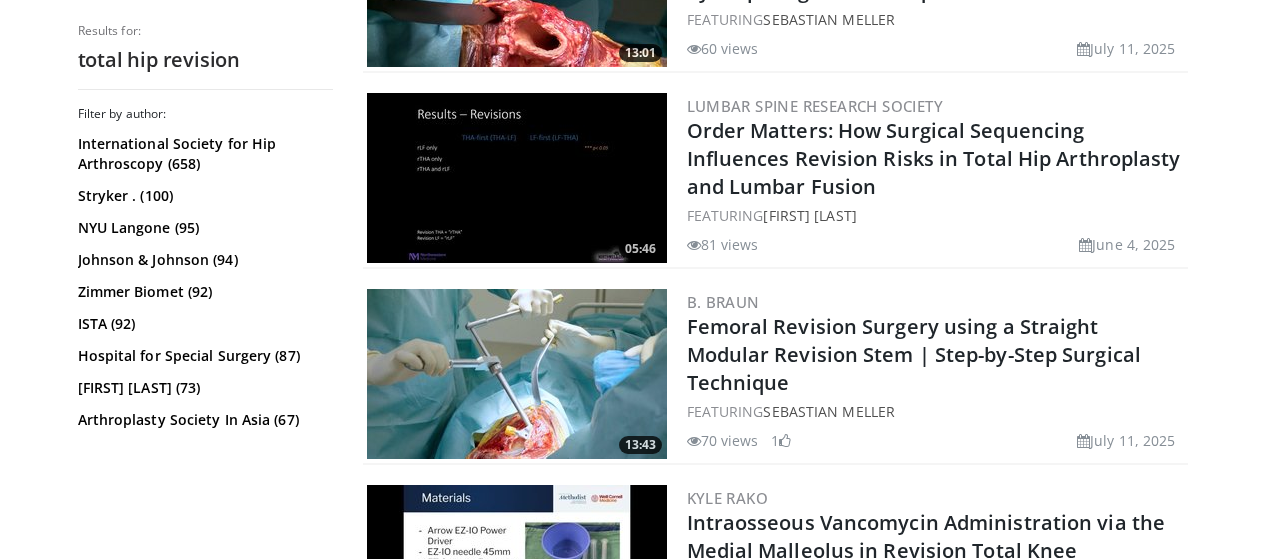scroll, scrollTop: 1733, scrollLeft: 0, axis: vertical 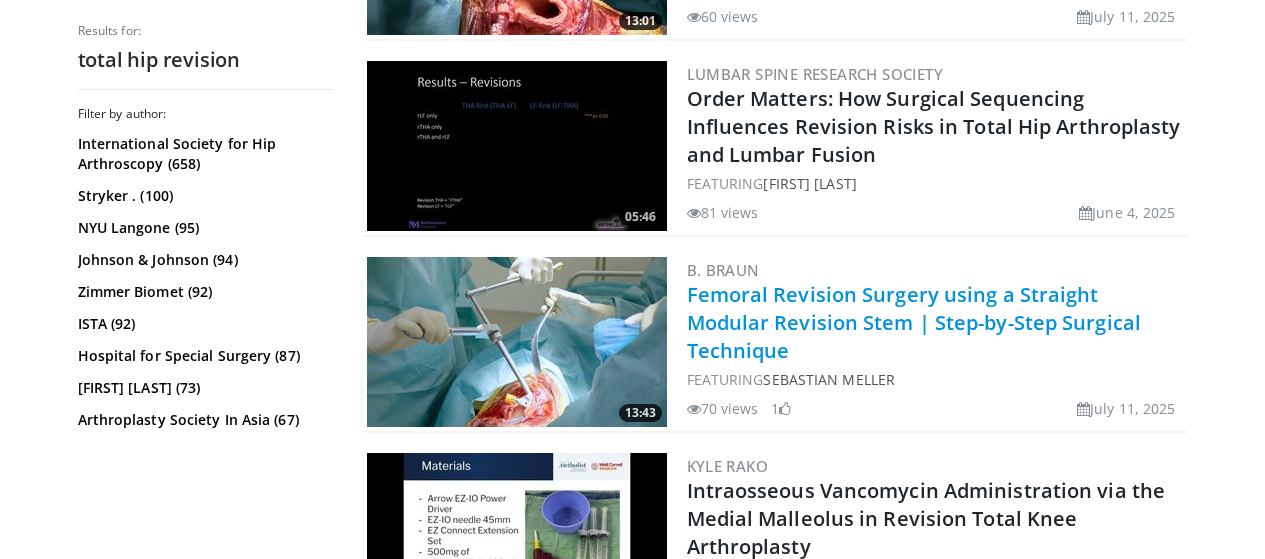 click on "Femoral Revision Surgery using a Straight Modular Revision Stem | Step-by-Step Surgical Technique" at bounding box center [914, 322] 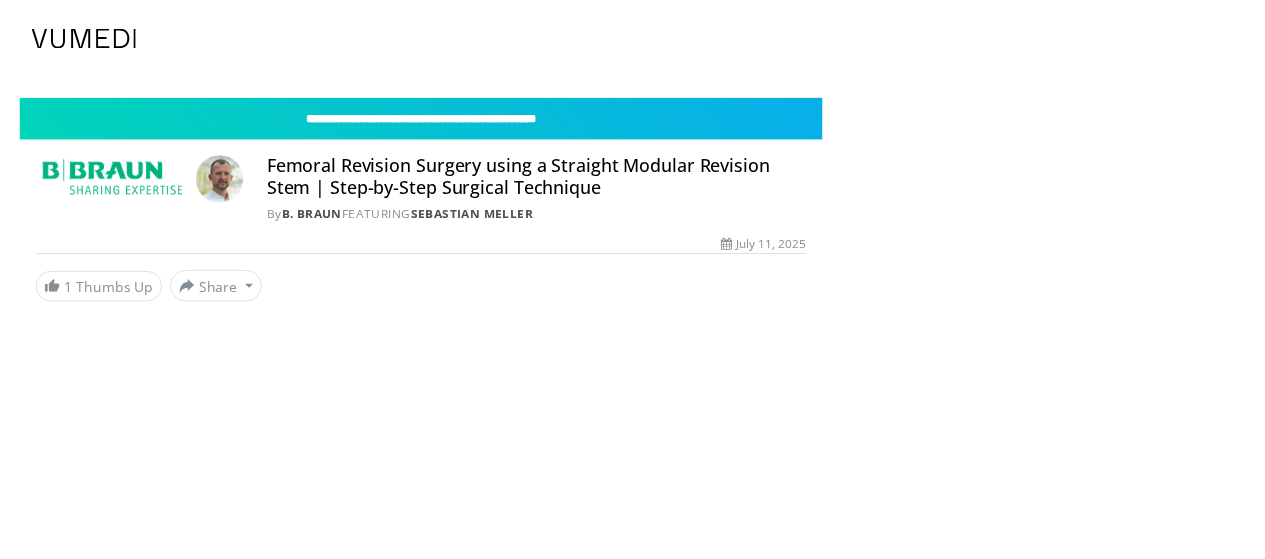 scroll, scrollTop: 0, scrollLeft: 0, axis: both 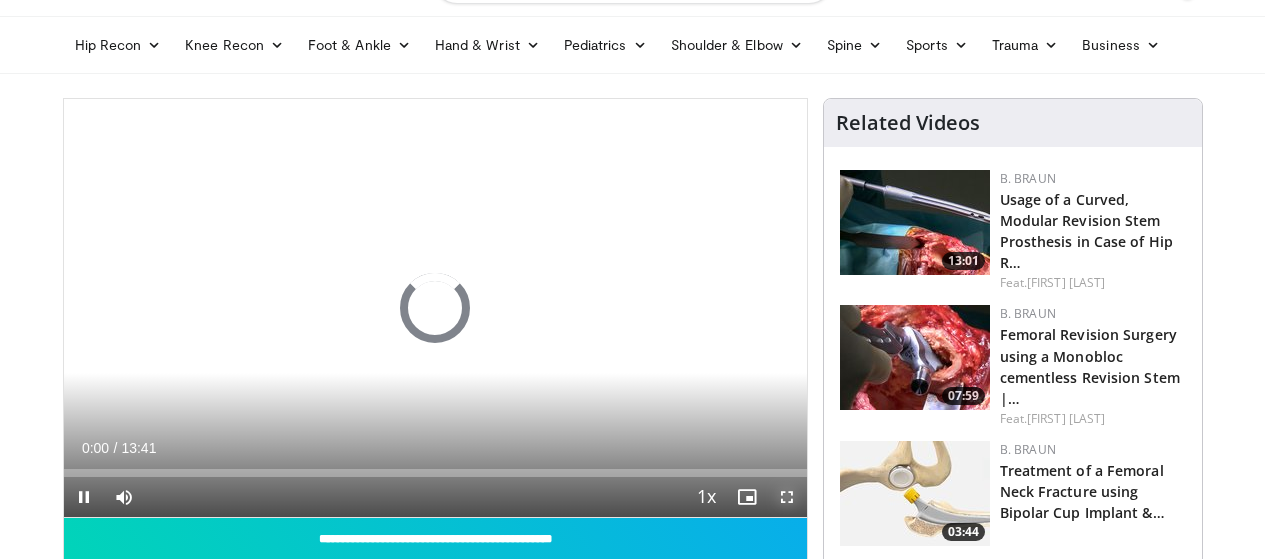 click at bounding box center (787, 497) 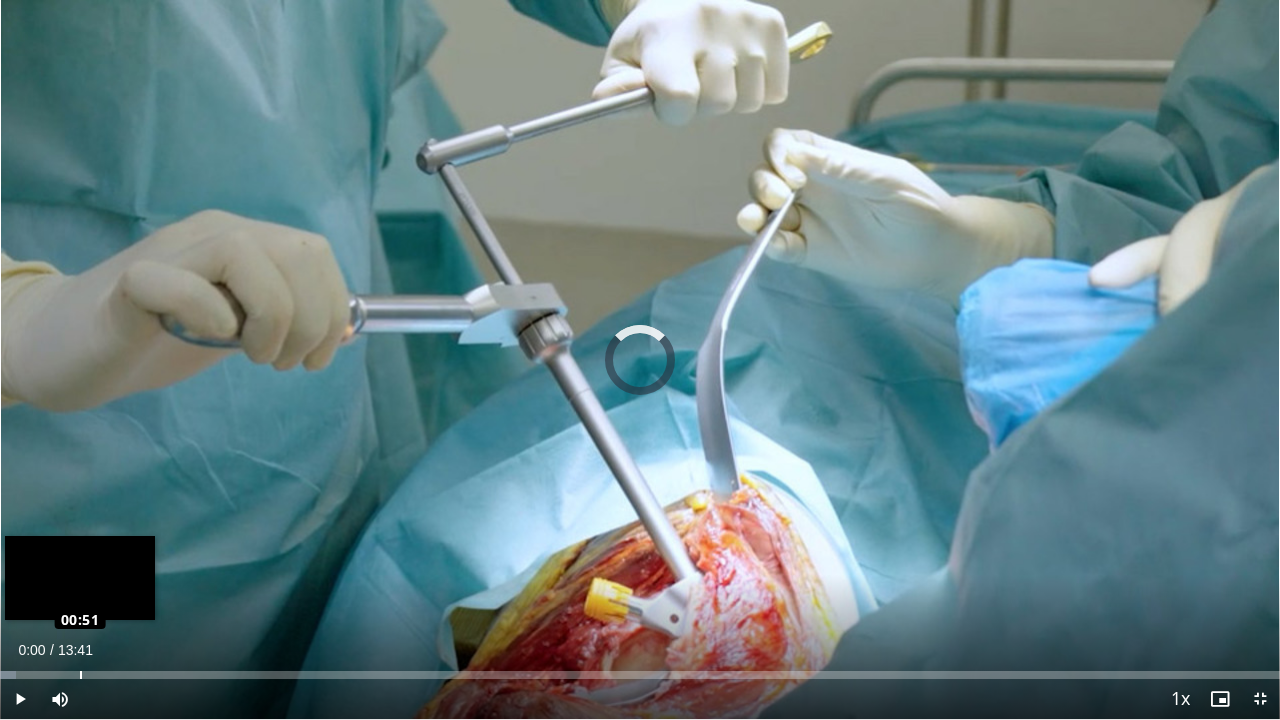 click on "Loaded :  1.22% 00:51 00:51" at bounding box center (640, 675) 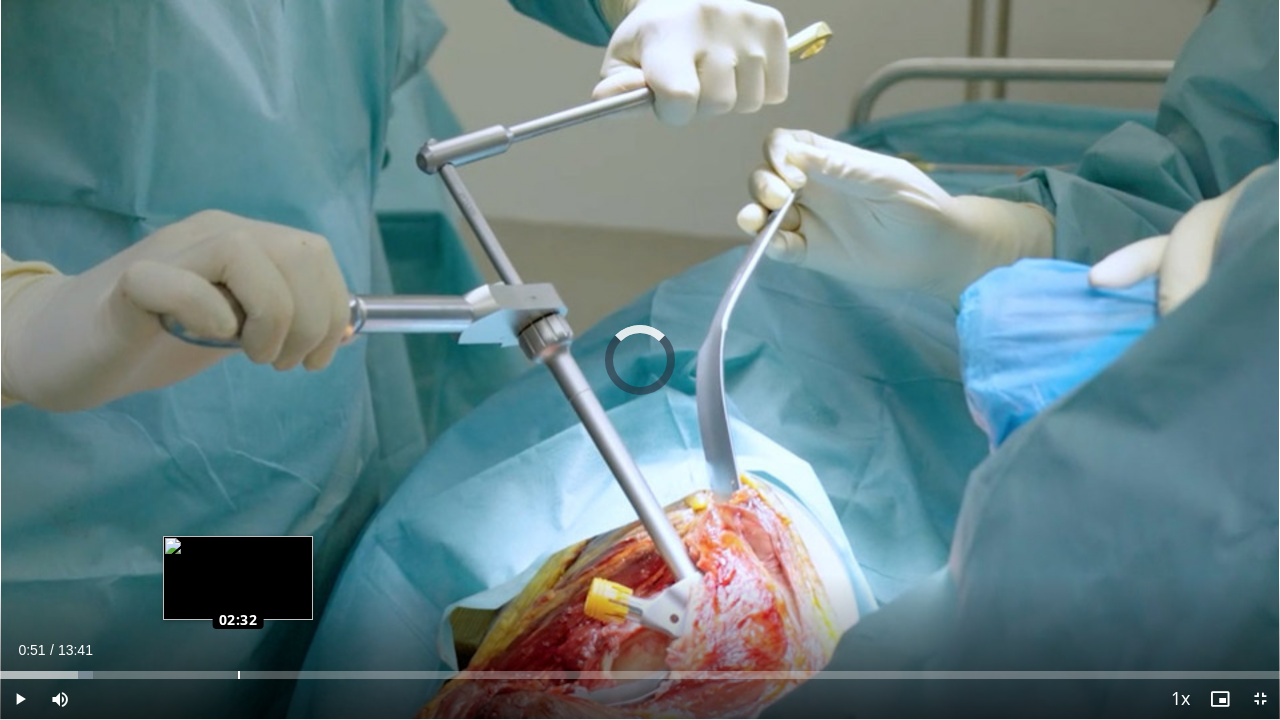 click on "Loaded :  7.23% 02:32 02:32" at bounding box center [640, 675] 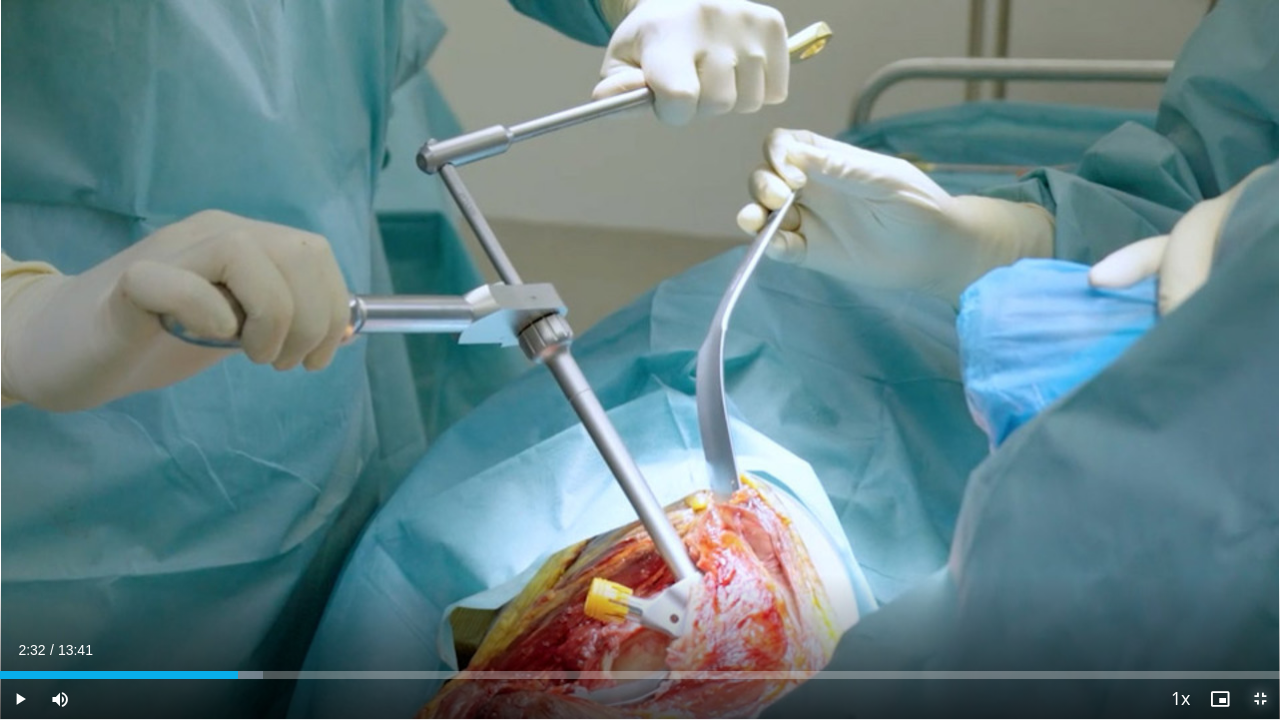 click at bounding box center (1260, 699) 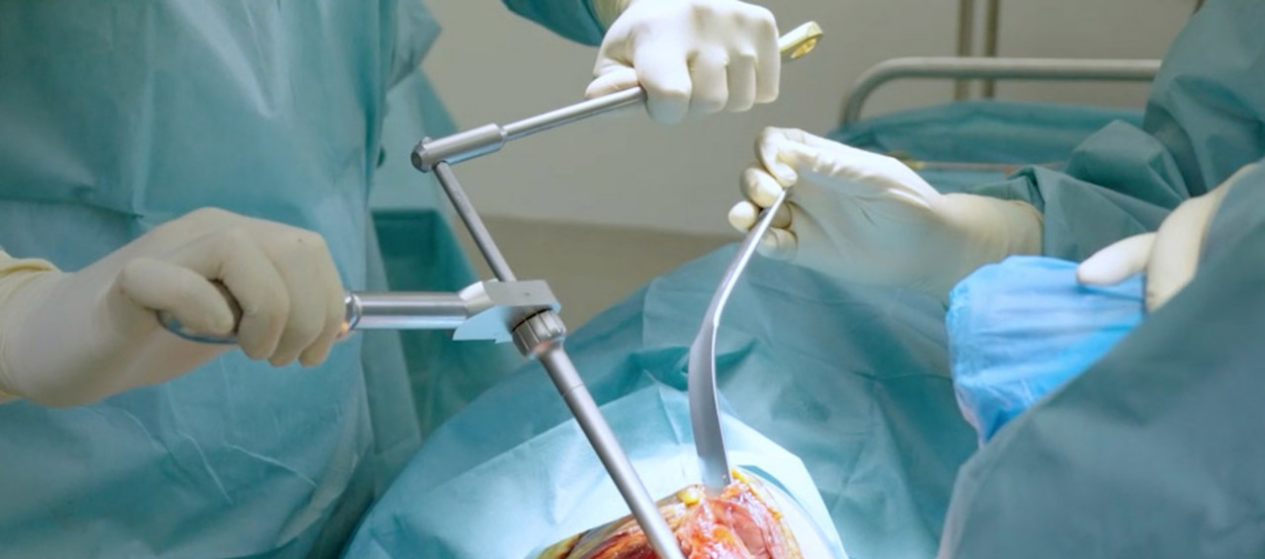 scroll, scrollTop: 56, scrollLeft: 0, axis: vertical 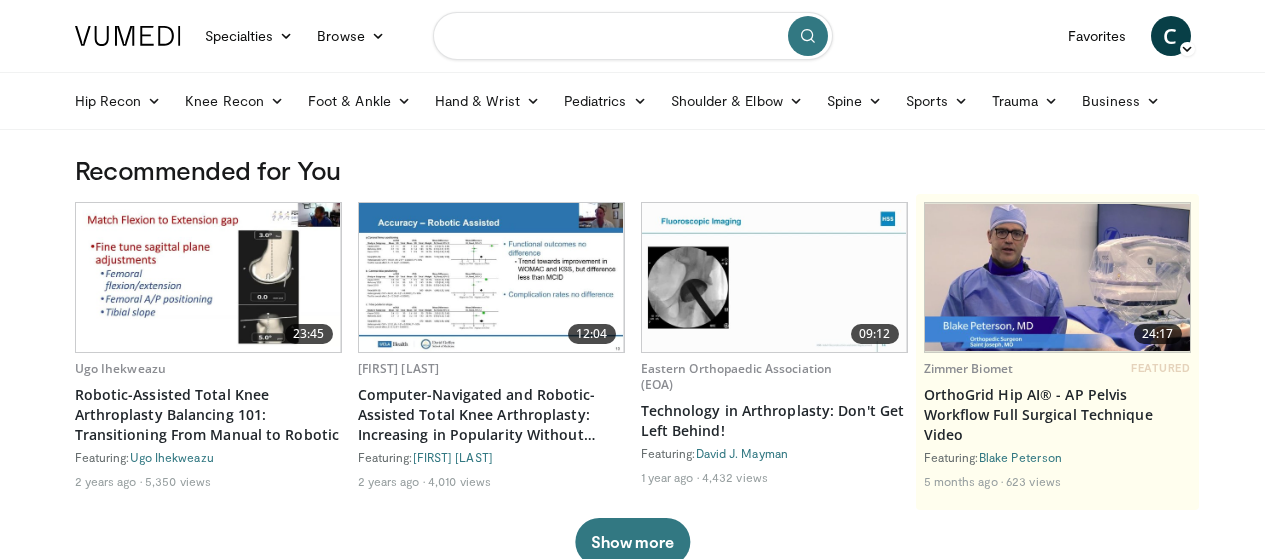 click at bounding box center (633, 36) 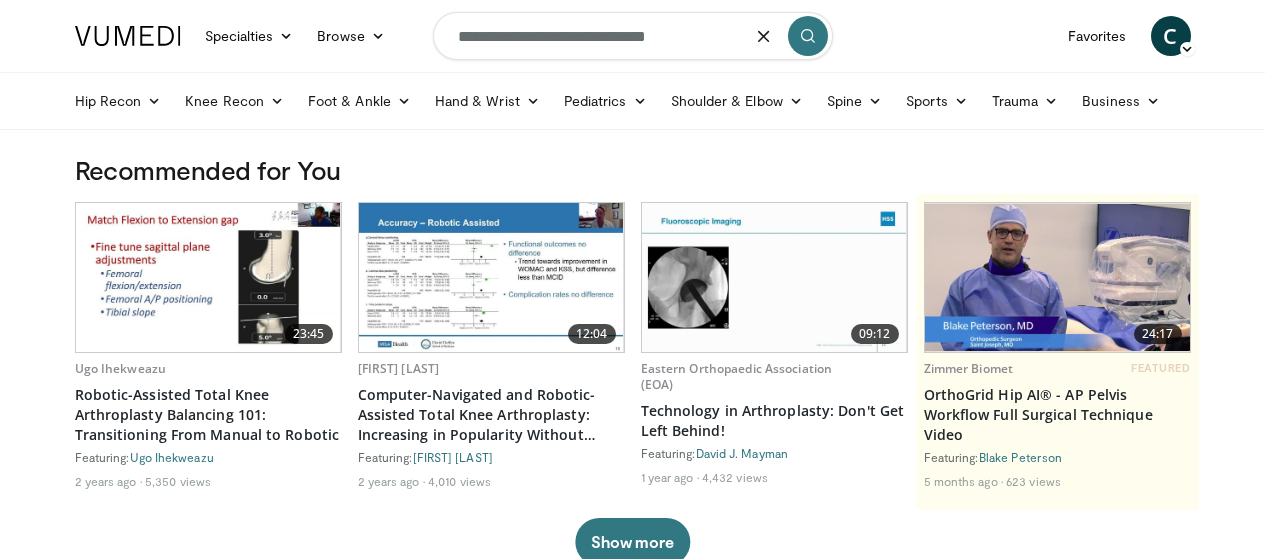type on "**********" 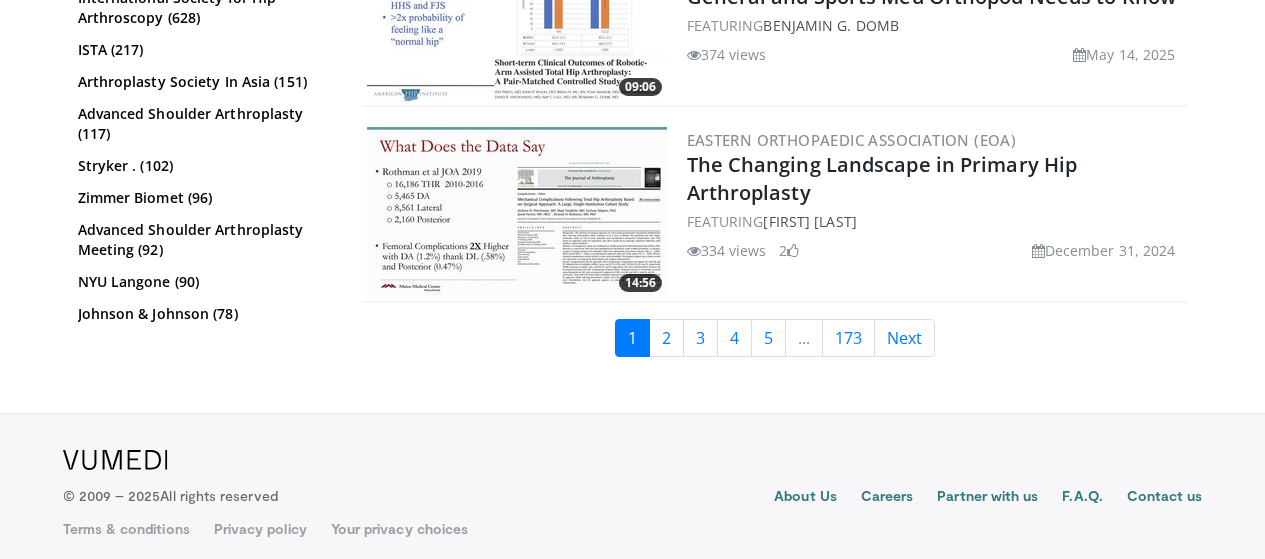 scroll, scrollTop: 5011, scrollLeft: 0, axis: vertical 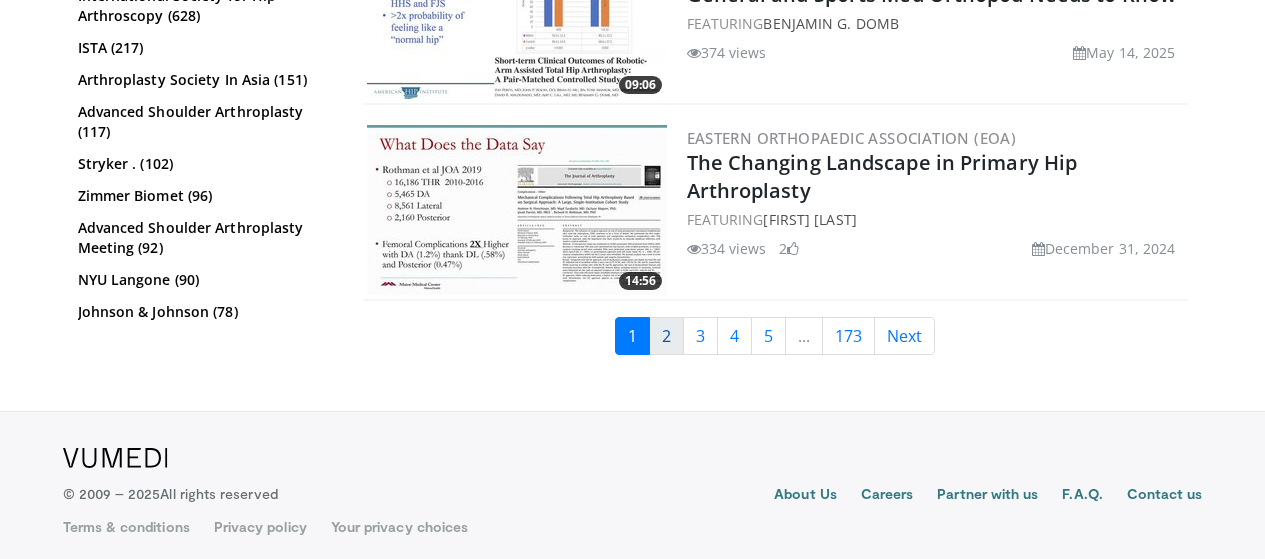 click on "2" at bounding box center (666, 336) 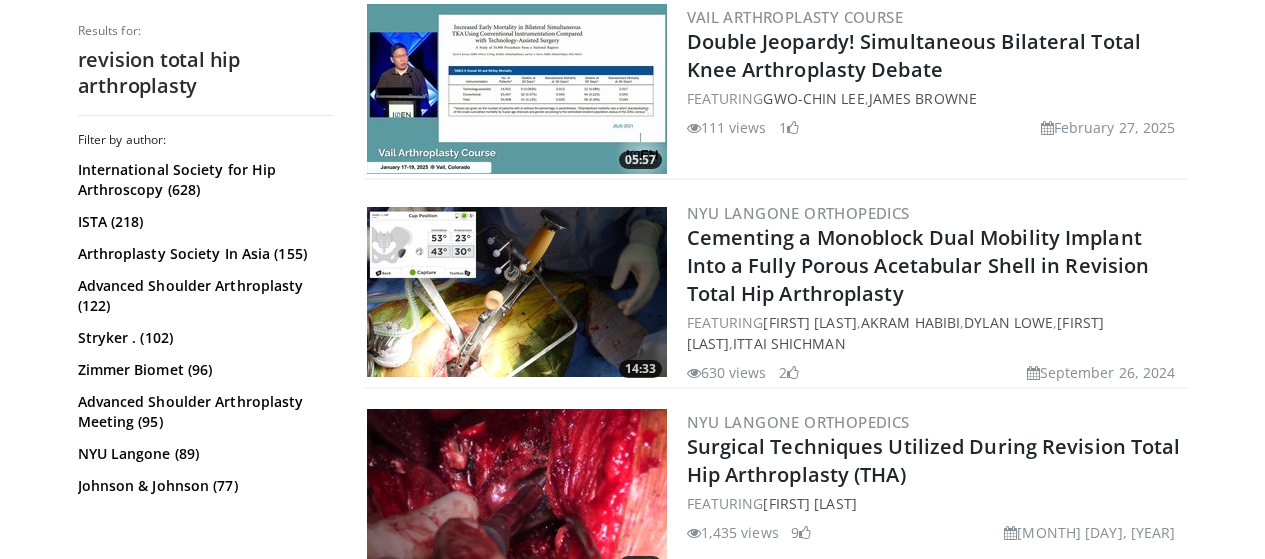 scroll, scrollTop: 1066, scrollLeft: 0, axis: vertical 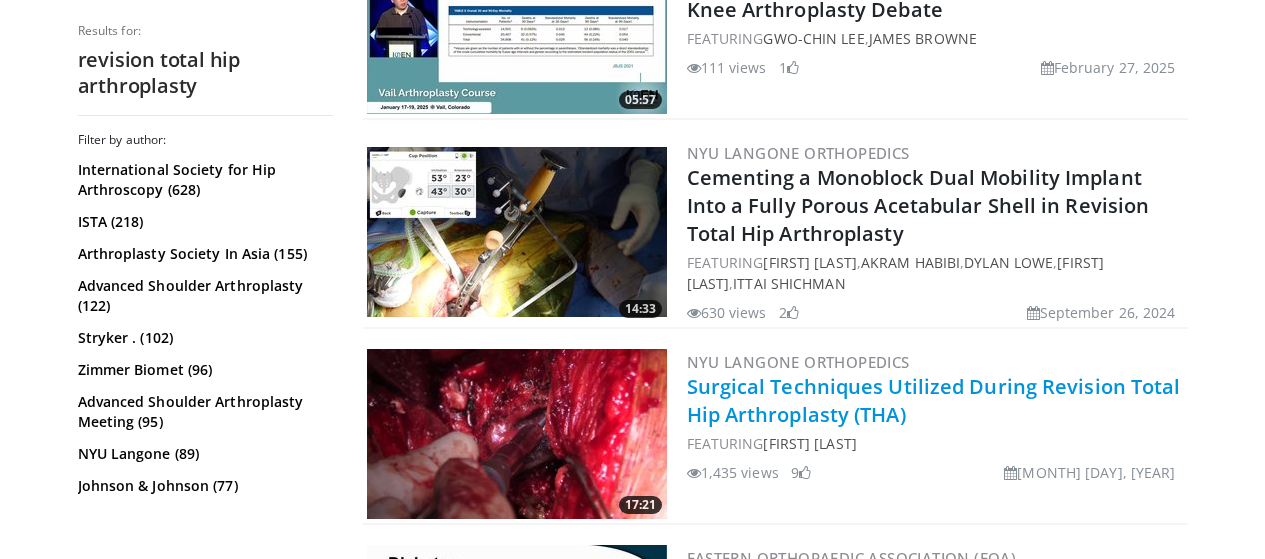click on "Surgical Techniques Utilized During Revision Total Hip Arthroplasty (THA)" at bounding box center [934, 400] 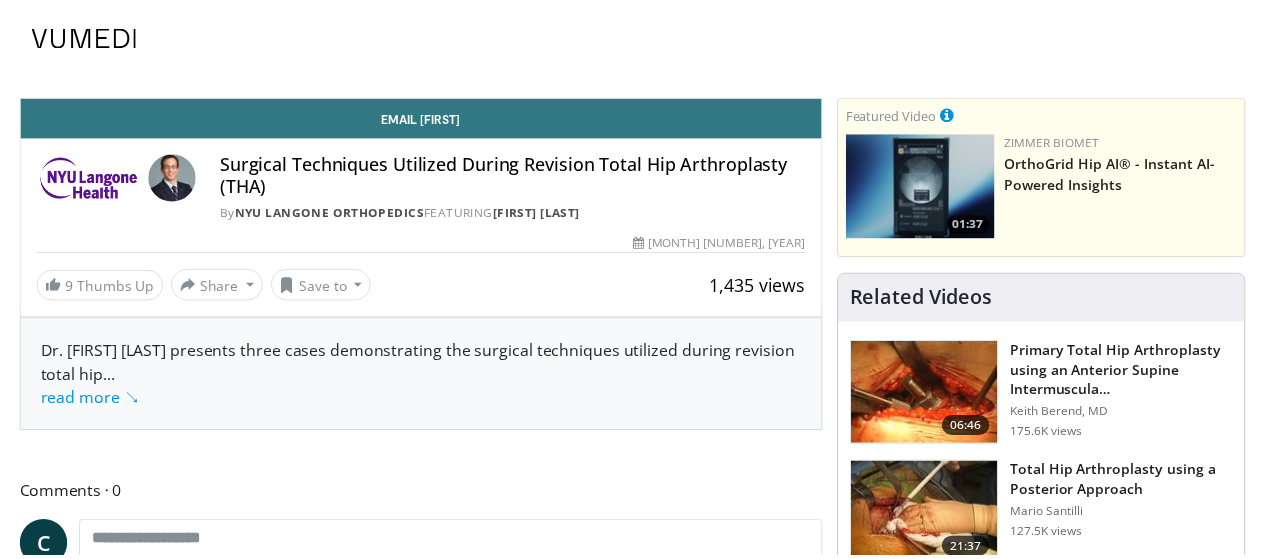 scroll, scrollTop: 0, scrollLeft: 0, axis: both 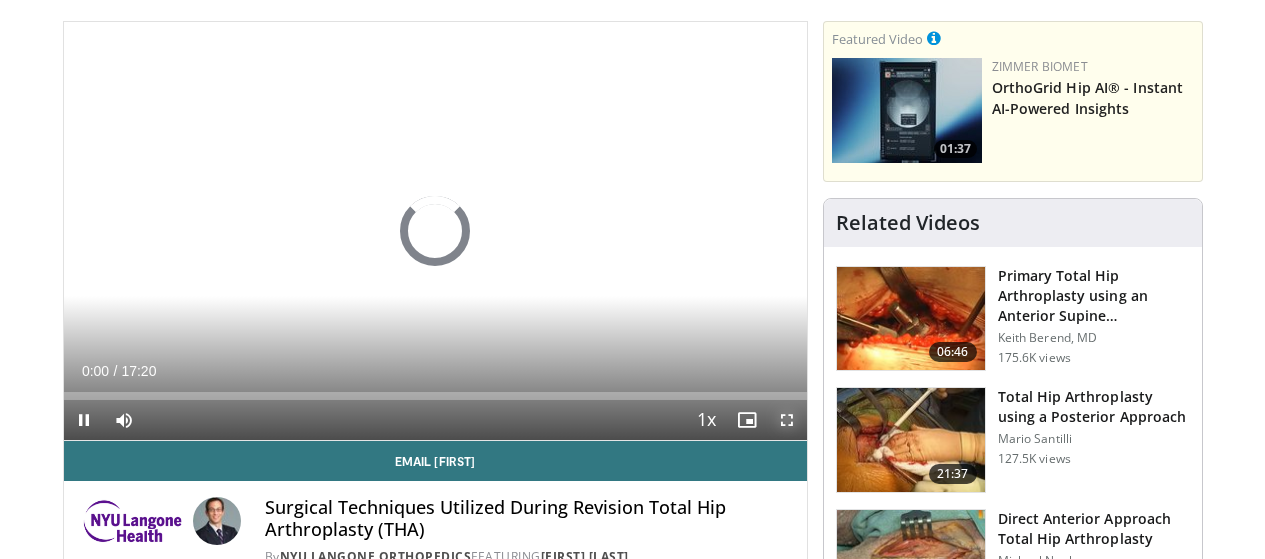 click at bounding box center (787, 420) 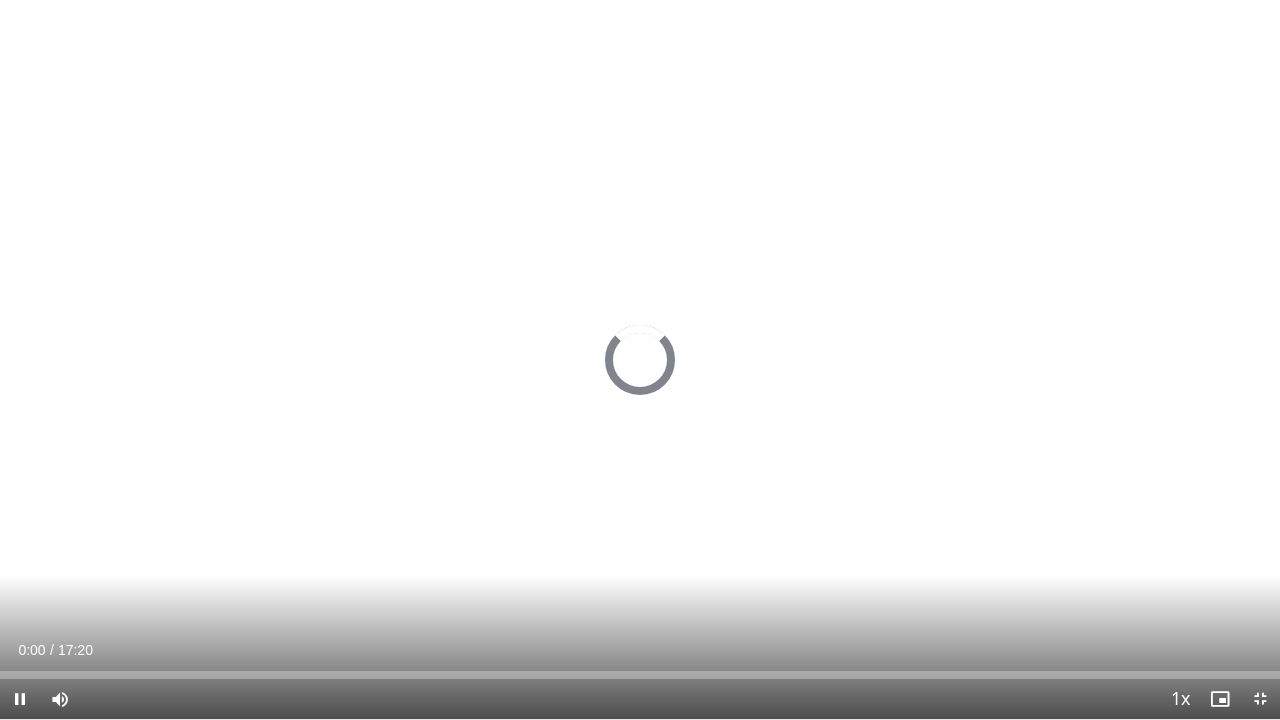 click on "Loaded :  0.00% 00:59 00:00" at bounding box center (640, 675) 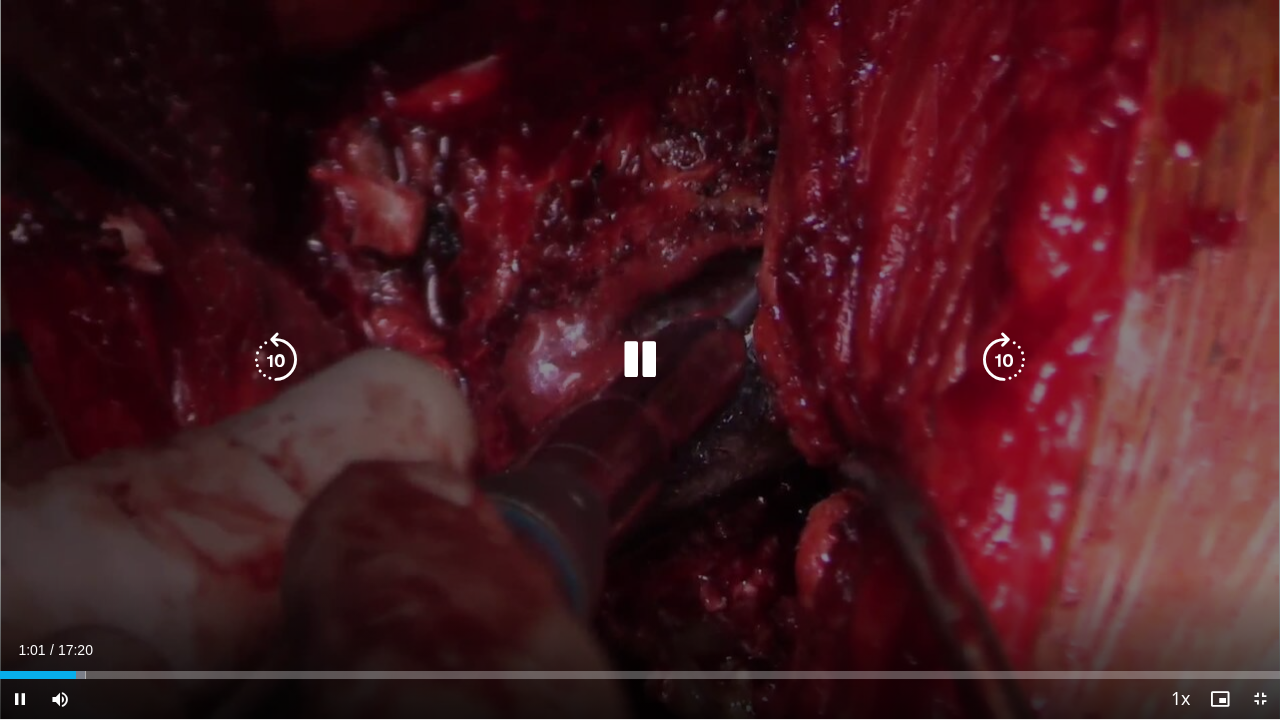click at bounding box center (1004, 360) 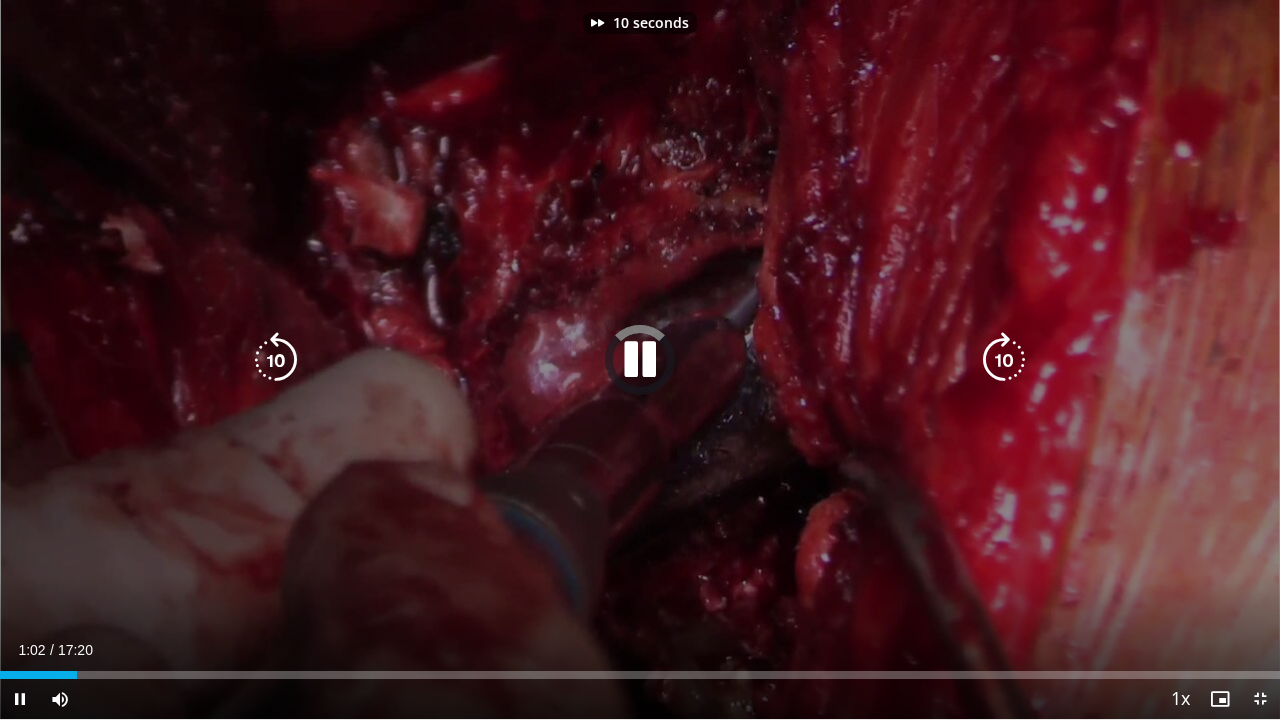 click at bounding box center [1004, 360] 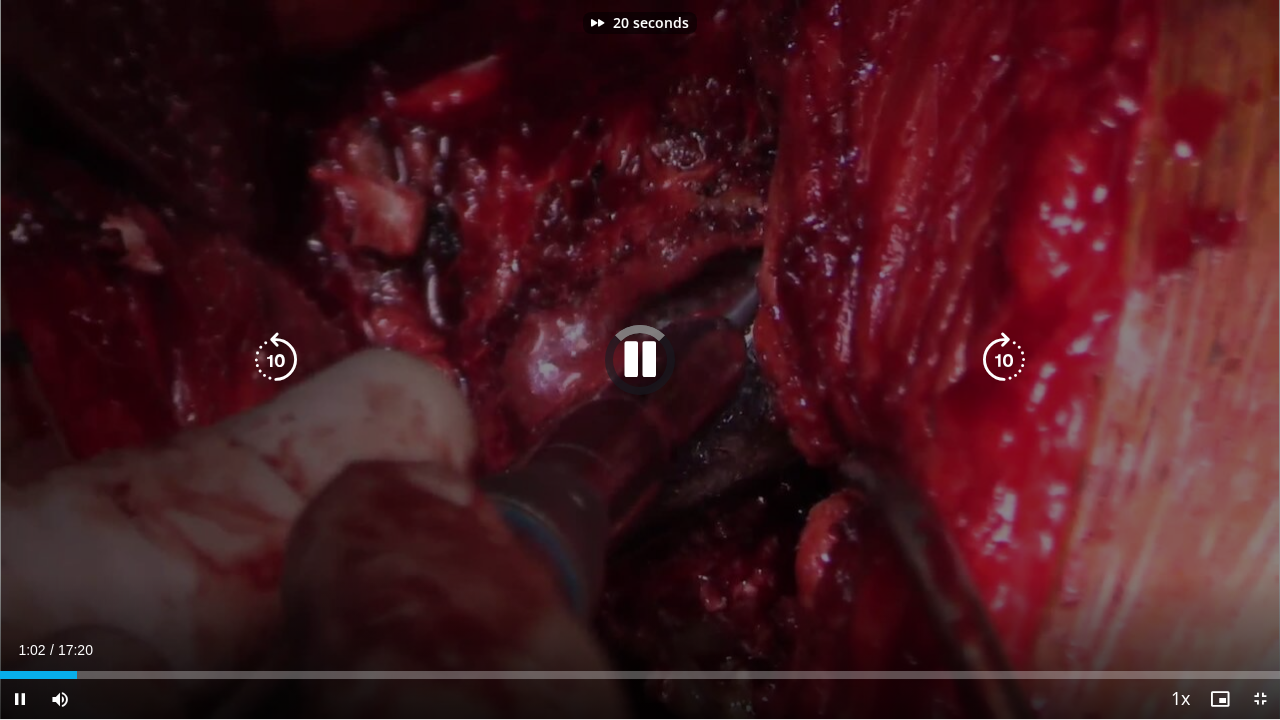 click at bounding box center (1004, 360) 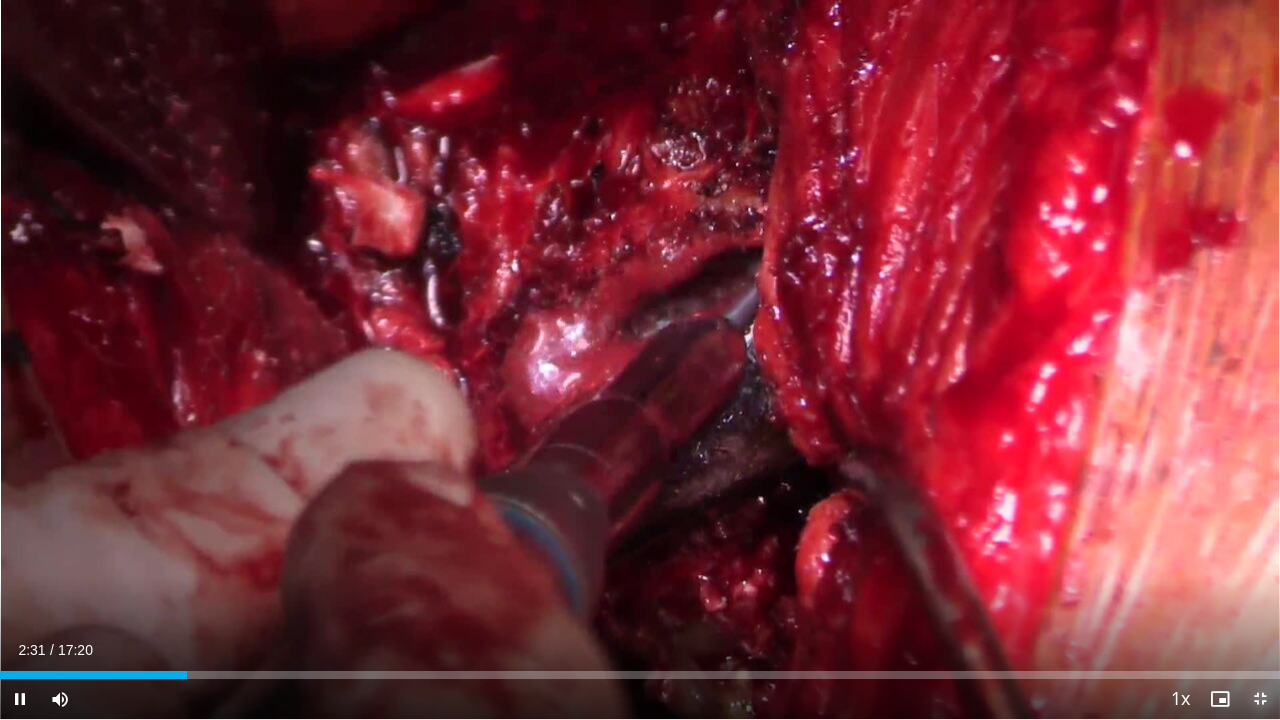 click at bounding box center (1260, 699) 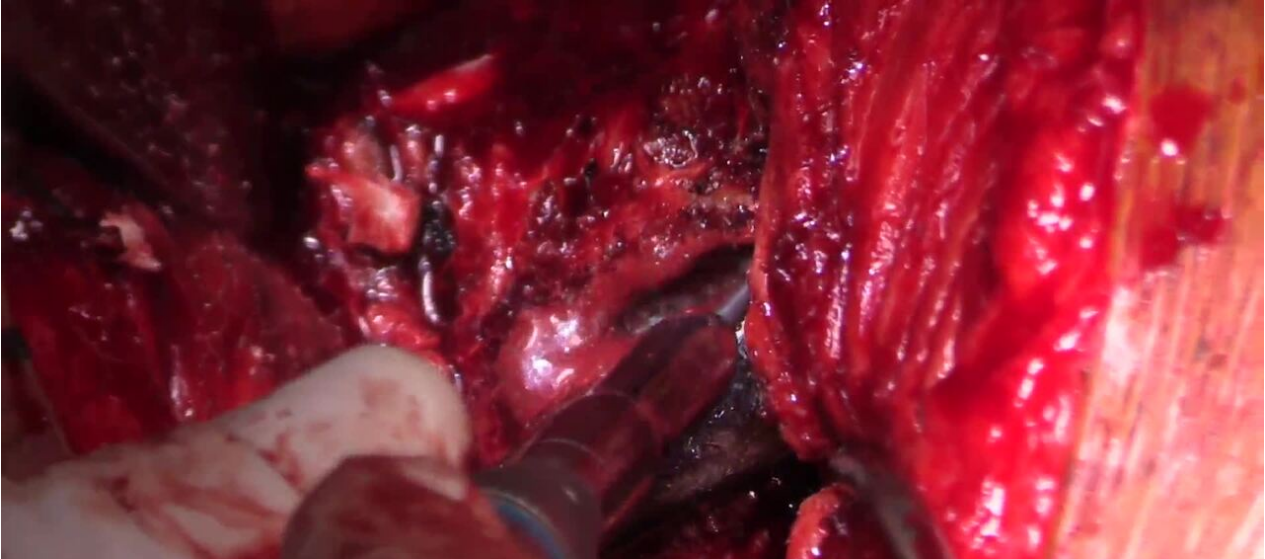 scroll, scrollTop: 0, scrollLeft: 0, axis: both 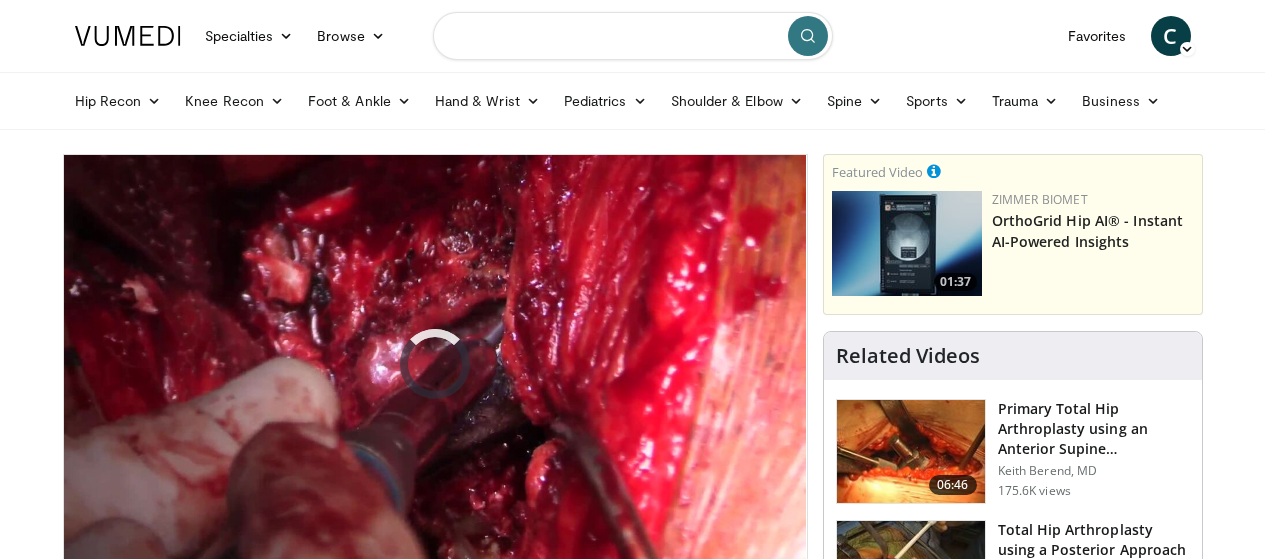 click at bounding box center [633, 36] 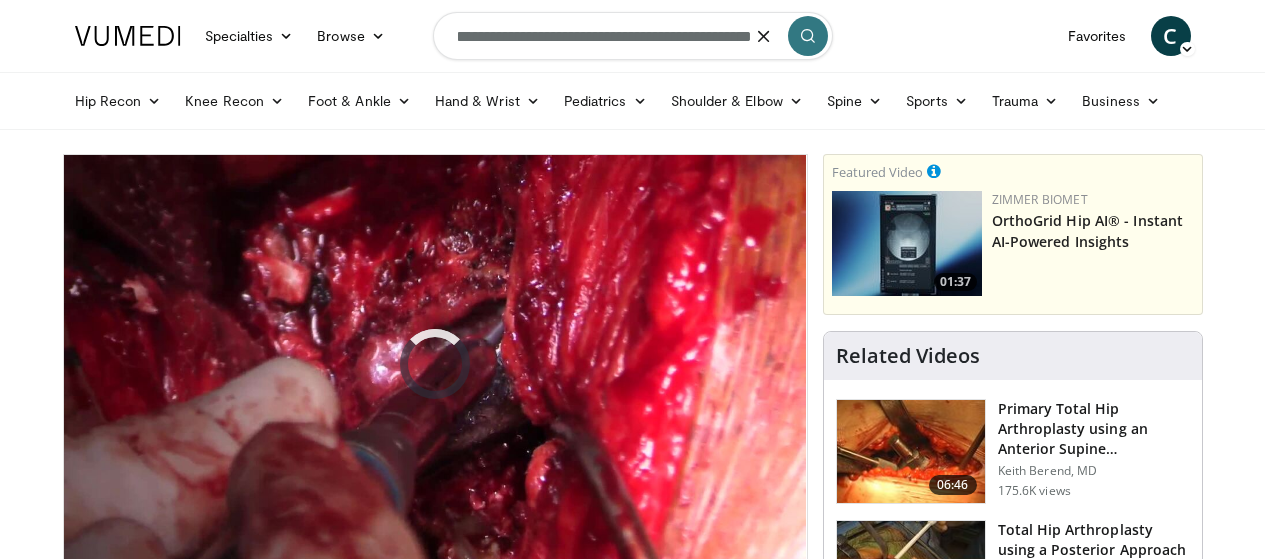 scroll, scrollTop: 0, scrollLeft: 49, axis: horizontal 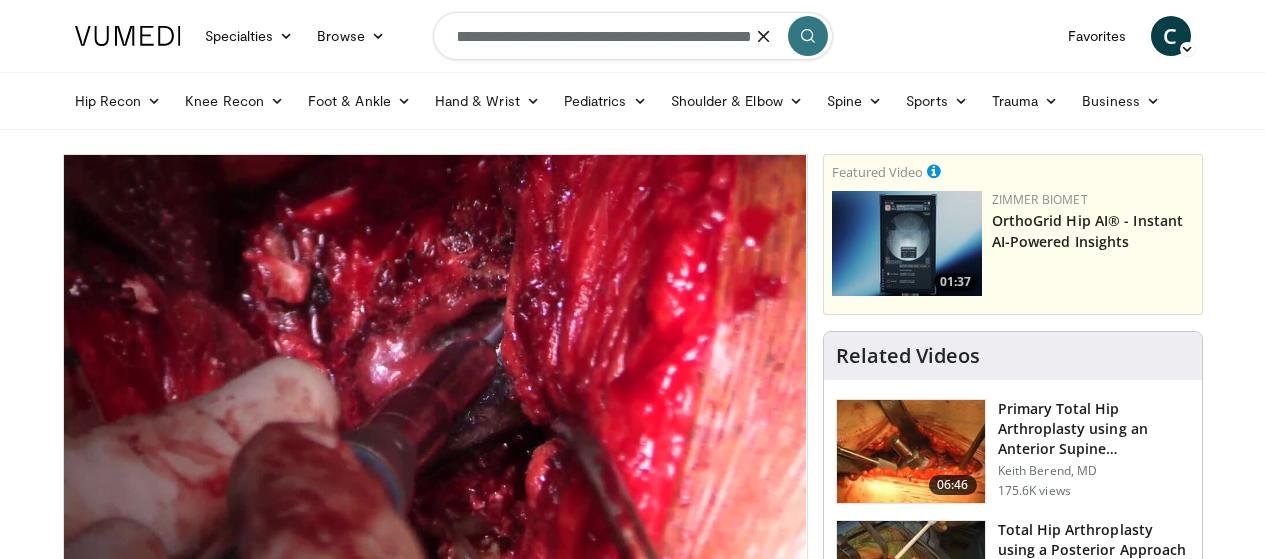 type on "**********" 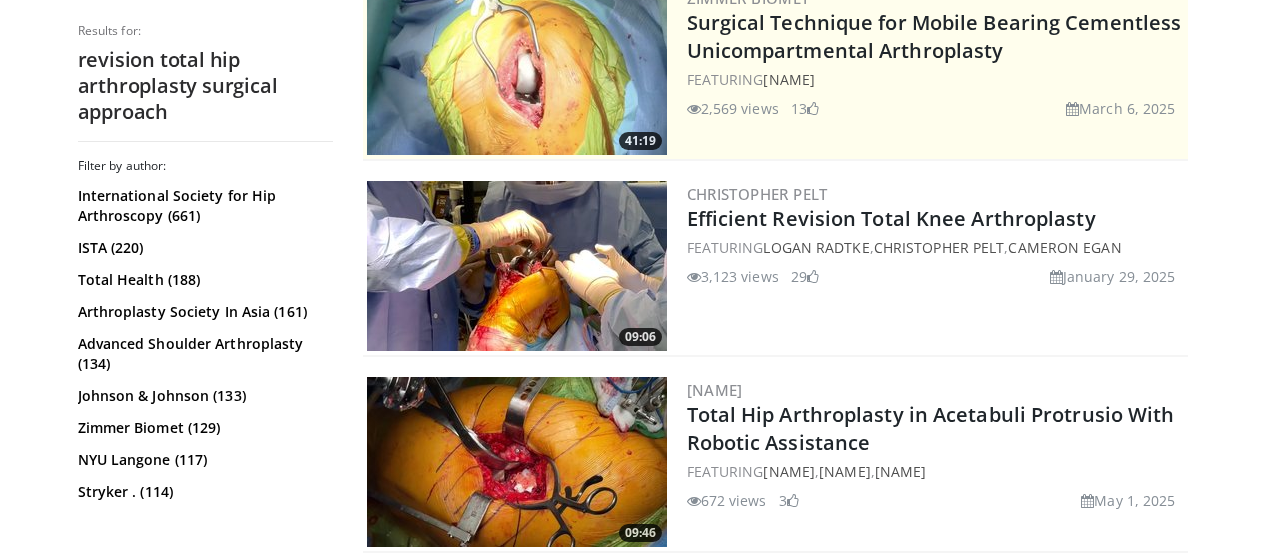 scroll, scrollTop: 466, scrollLeft: 0, axis: vertical 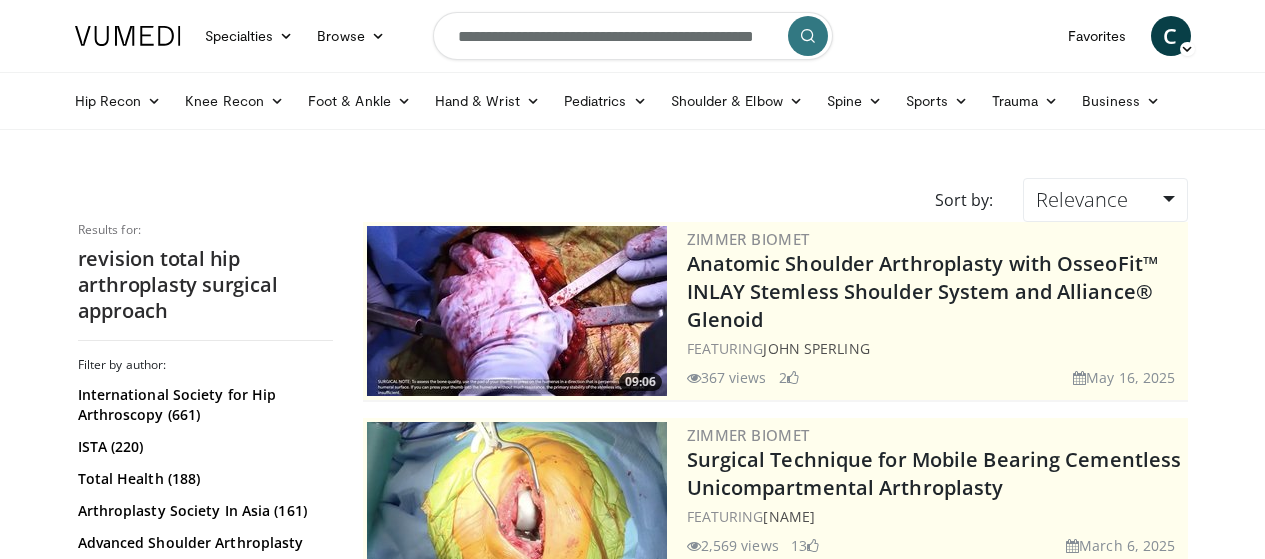 click on "**********" at bounding box center [633, 36] 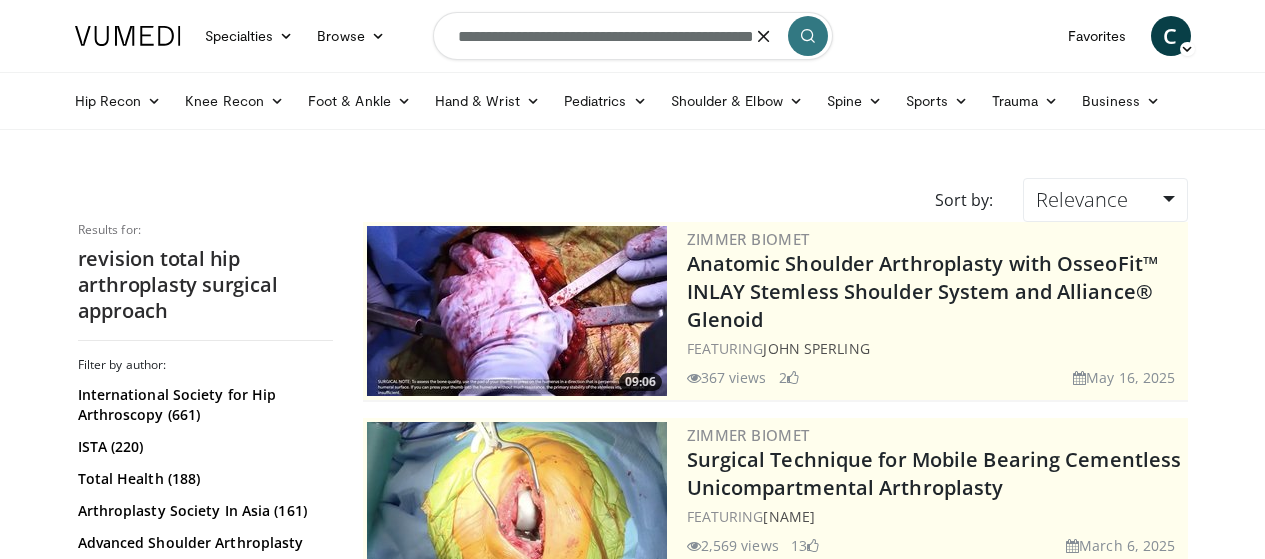 click on "**********" at bounding box center (633, 36) 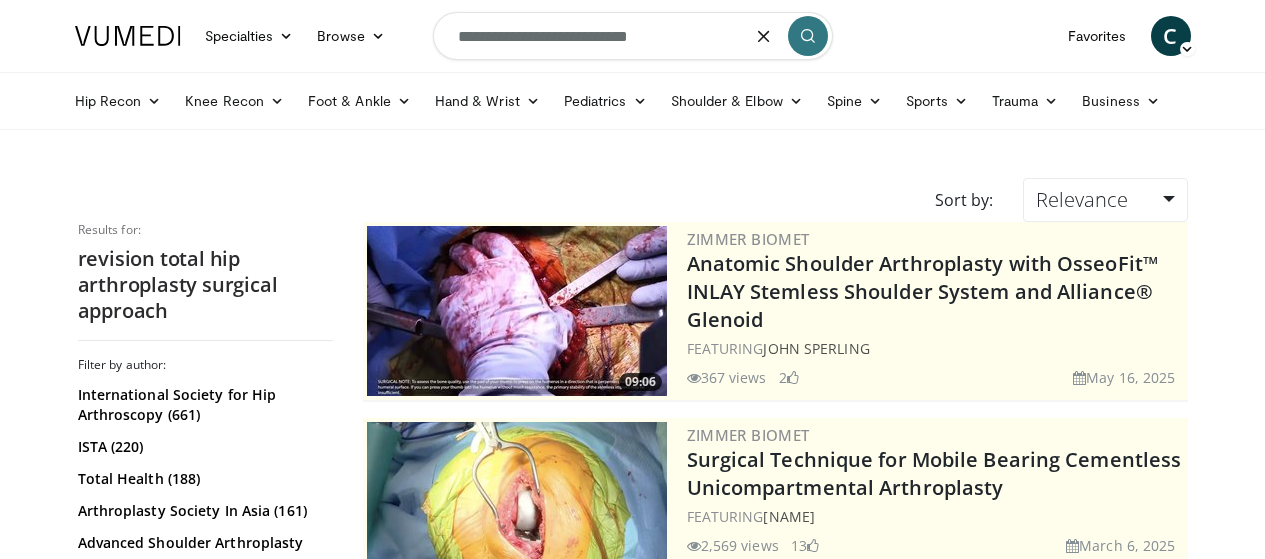 type on "**********" 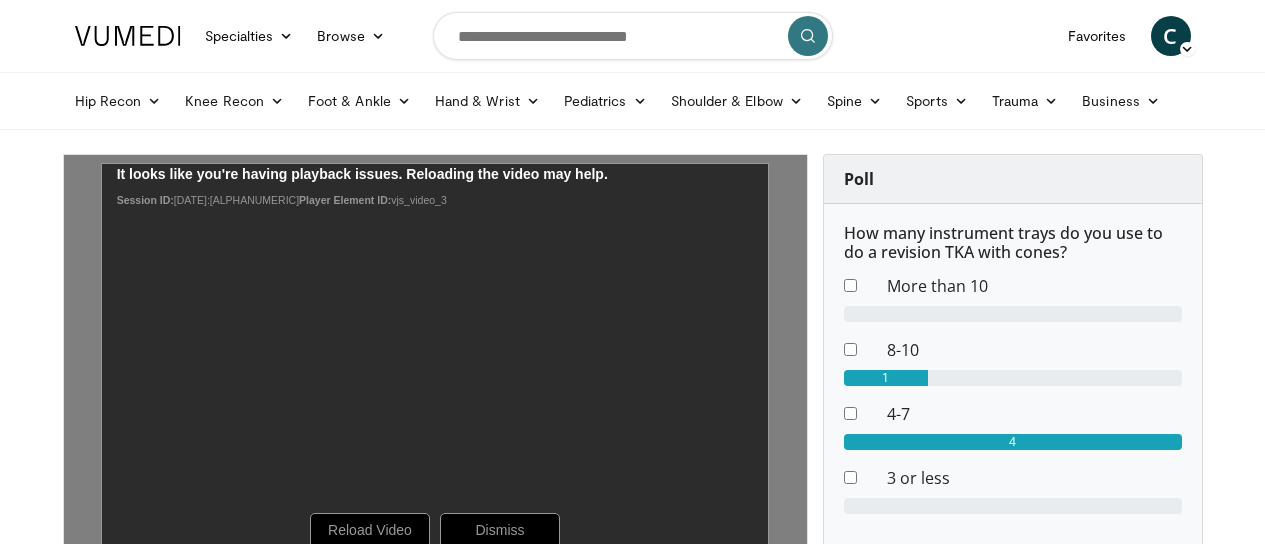 scroll, scrollTop: 0, scrollLeft: 0, axis: both 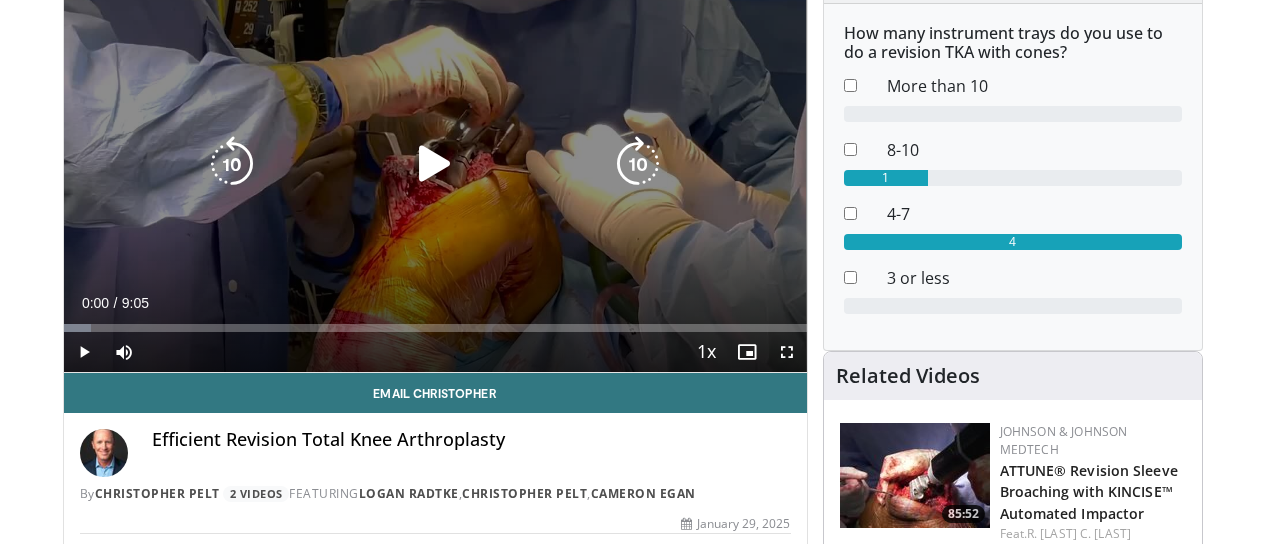 click at bounding box center [435, 164] 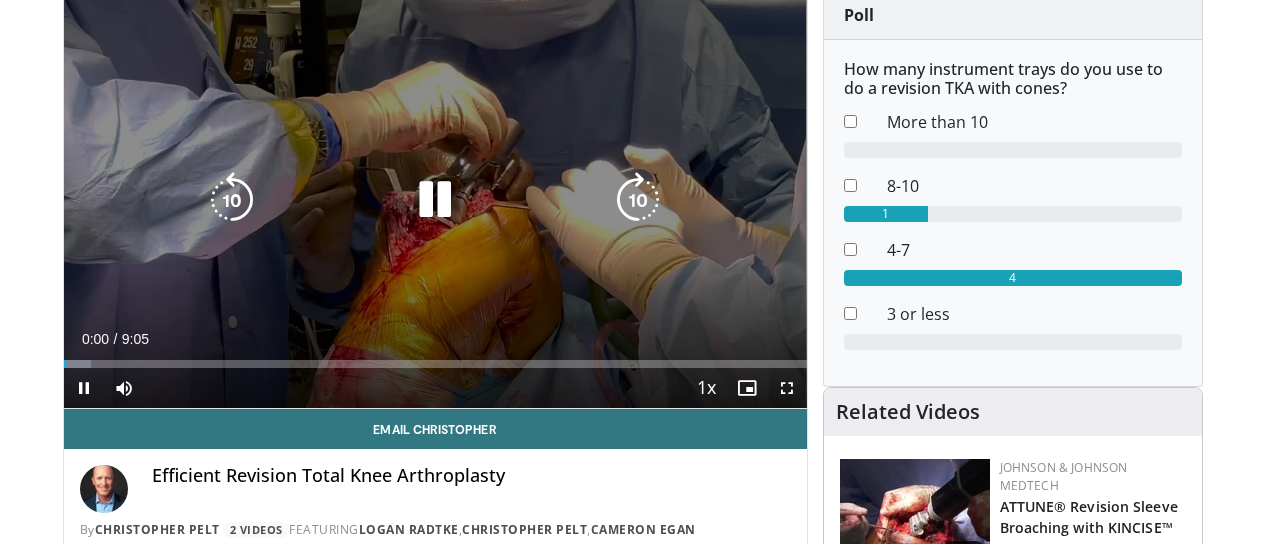 scroll, scrollTop: 133, scrollLeft: 0, axis: vertical 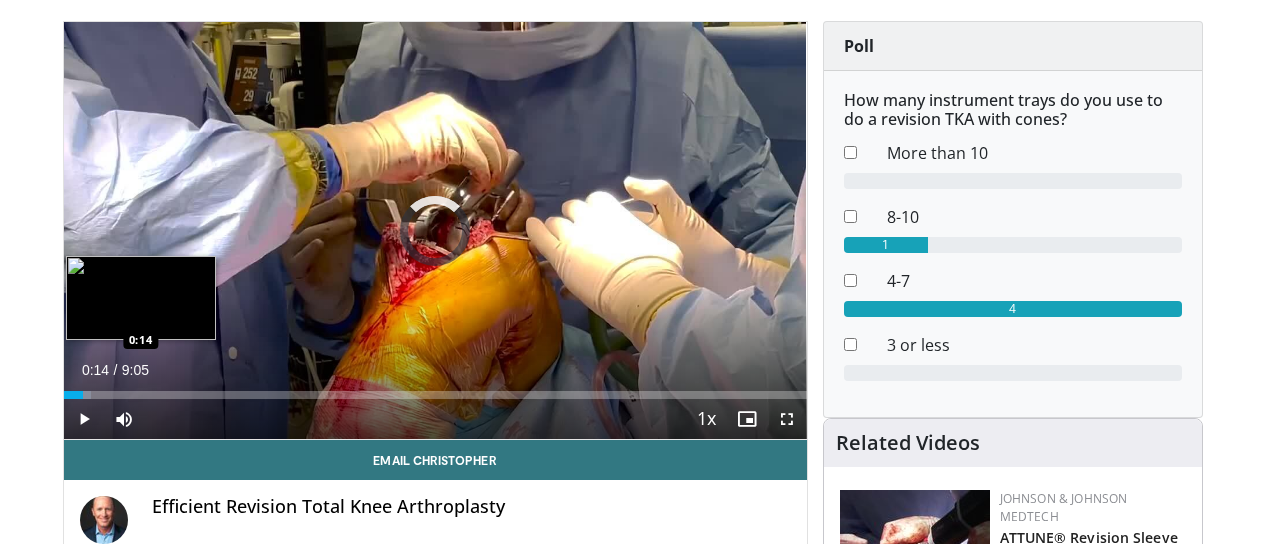 click at bounding box center (77, 395) 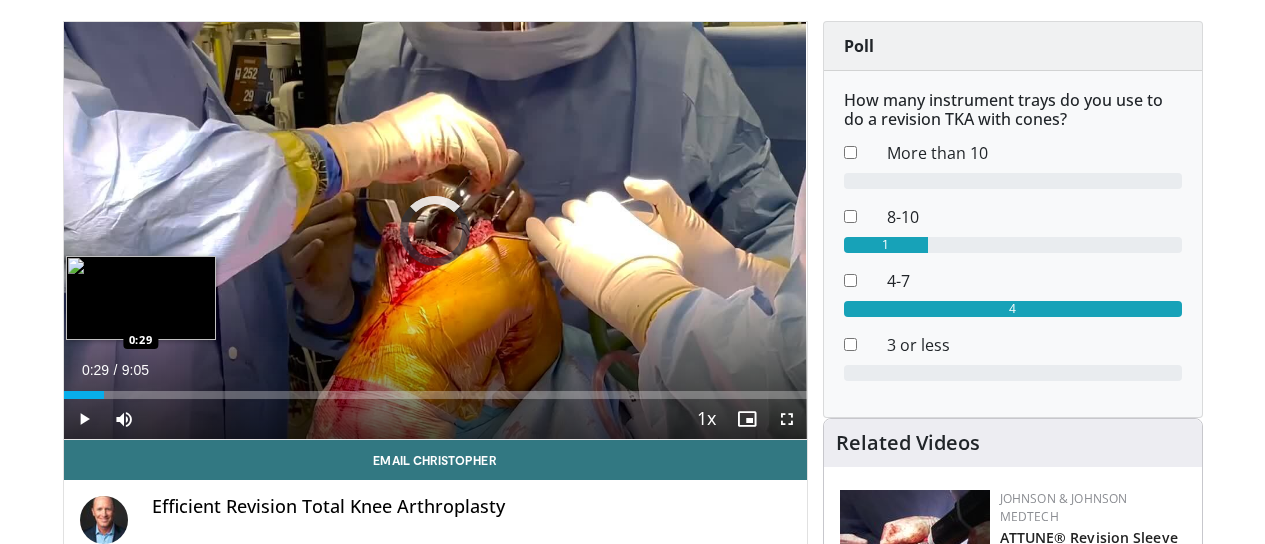 click on "Loaded :  3.67% 0:15 0:29" at bounding box center [435, 389] 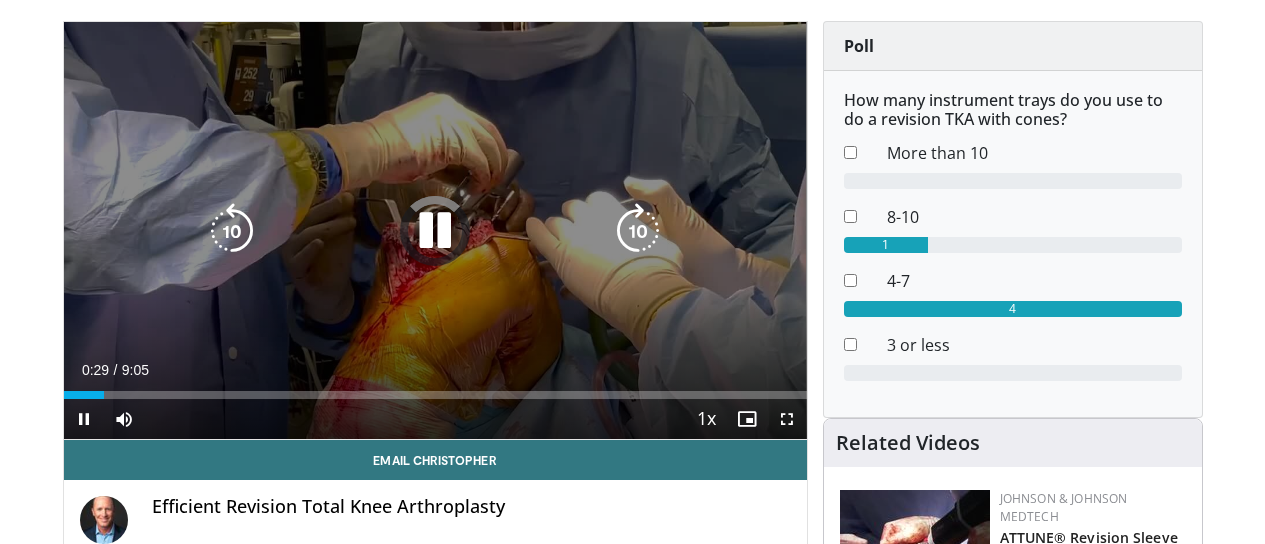 click at bounding box center (638, 231) 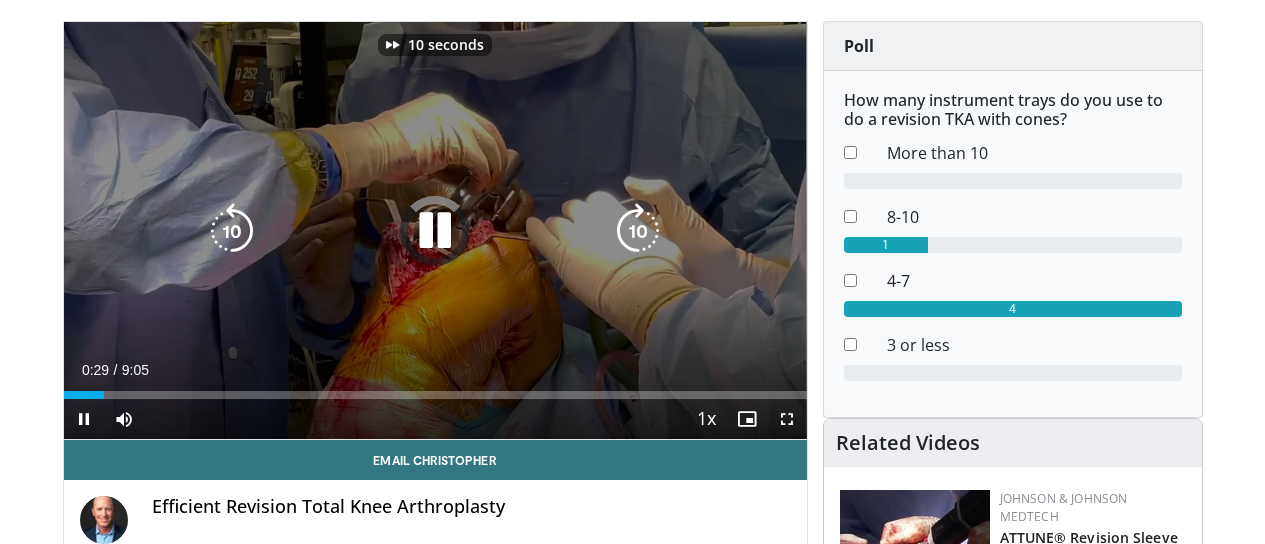 click at bounding box center (638, 231) 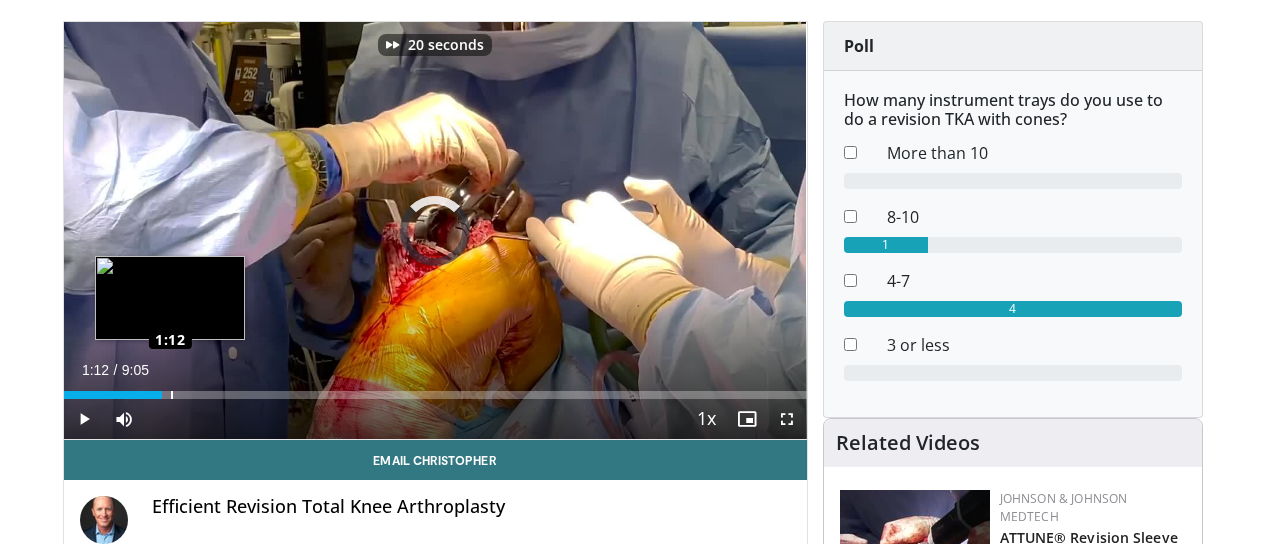 click on "Loaded :  0.00% 1:12 1:12" at bounding box center (435, 395) 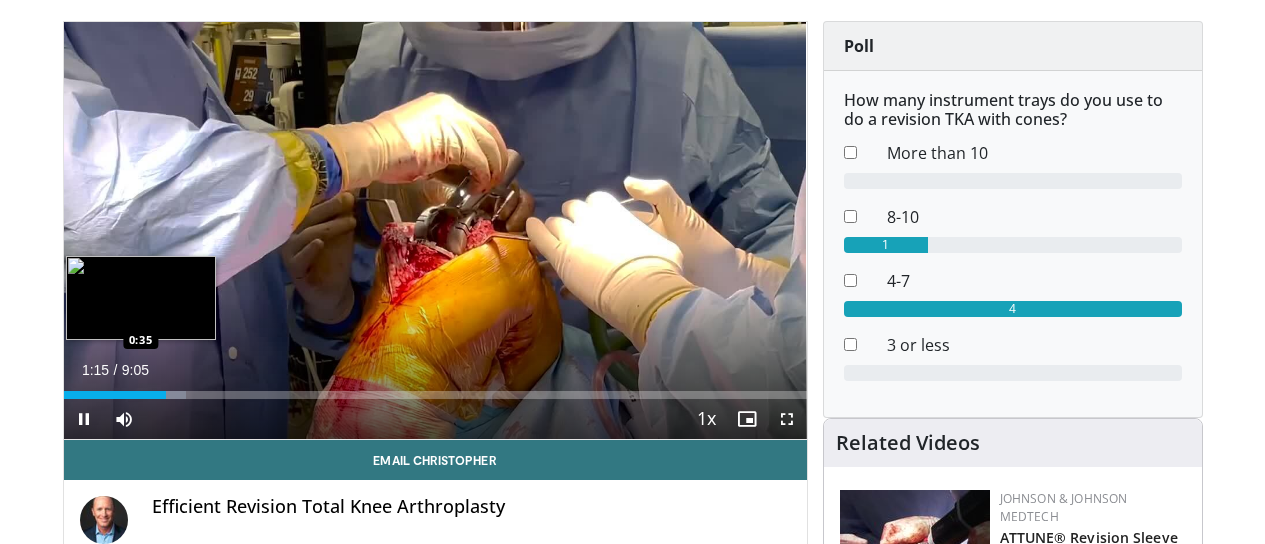 click on "1:15" at bounding box center (115, 395) 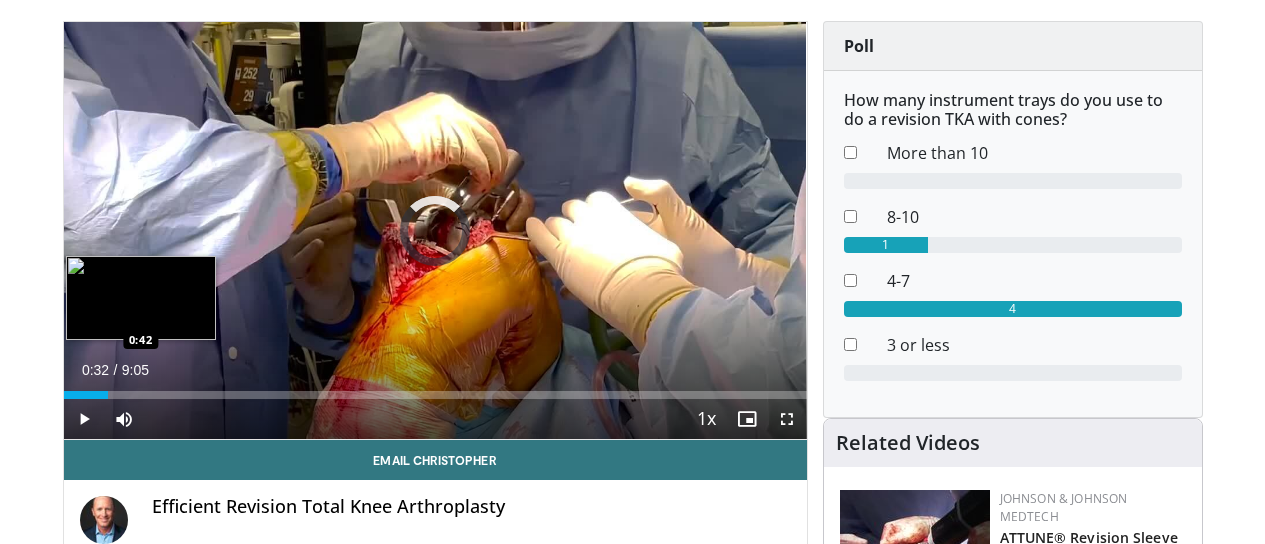 click on "Loaded :  0.00% 0:32 0:42" at bounding box center (435, 395) 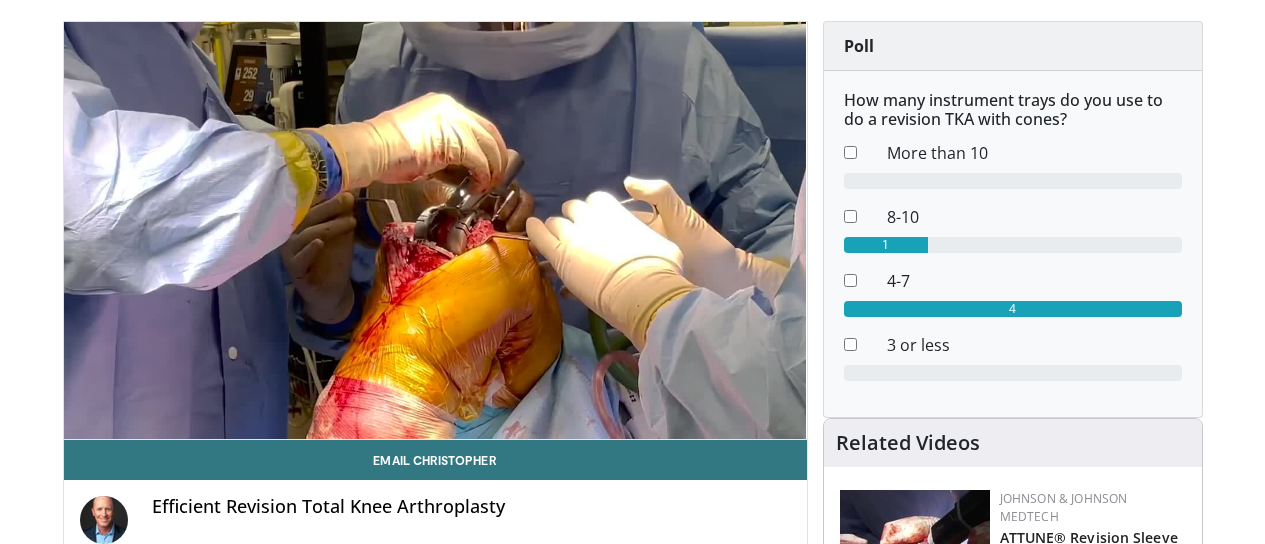 click on "Efficient Revision Total Knee Arthroplasty
By
Christopher Pelt
2 Videos
FEATURING
Logan Radtke ,
Christopher Pelt ,
Cameron Egan" at bounding box center (435, 527) 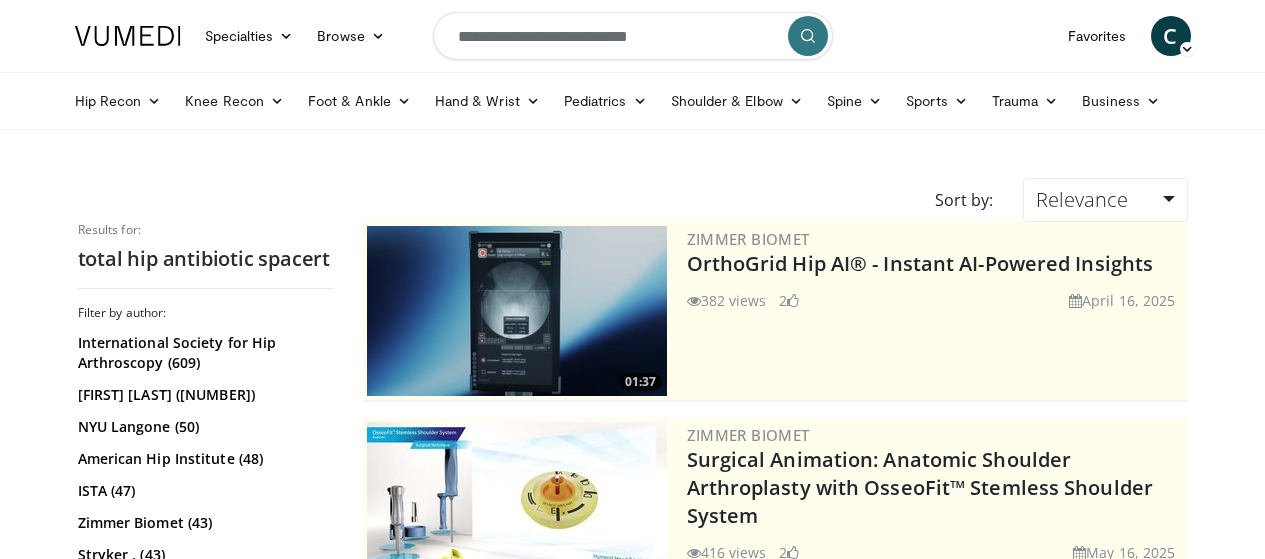 scroll, scrollTop: 0, scrollLeft: 0, axis: both 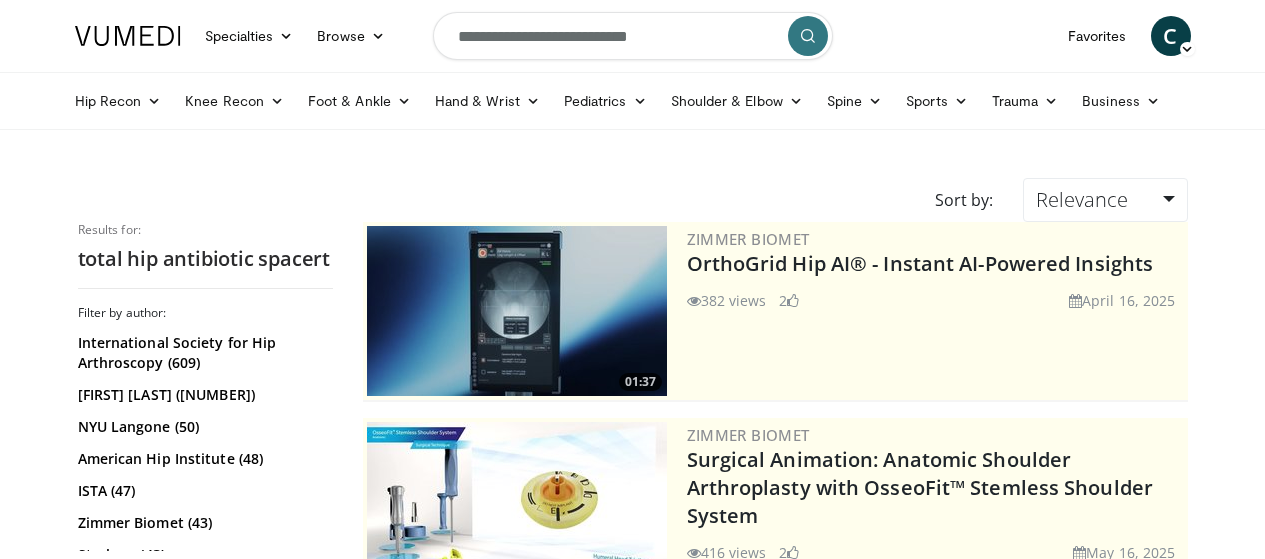 click on "**********" at bounding box center (633, 36) 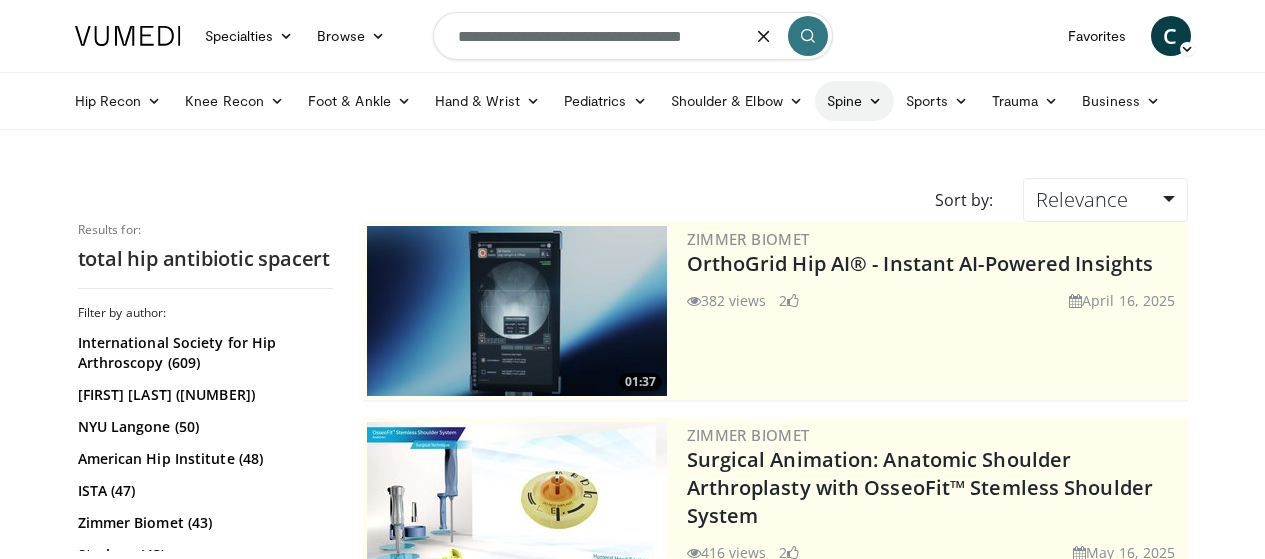 type on "**********" 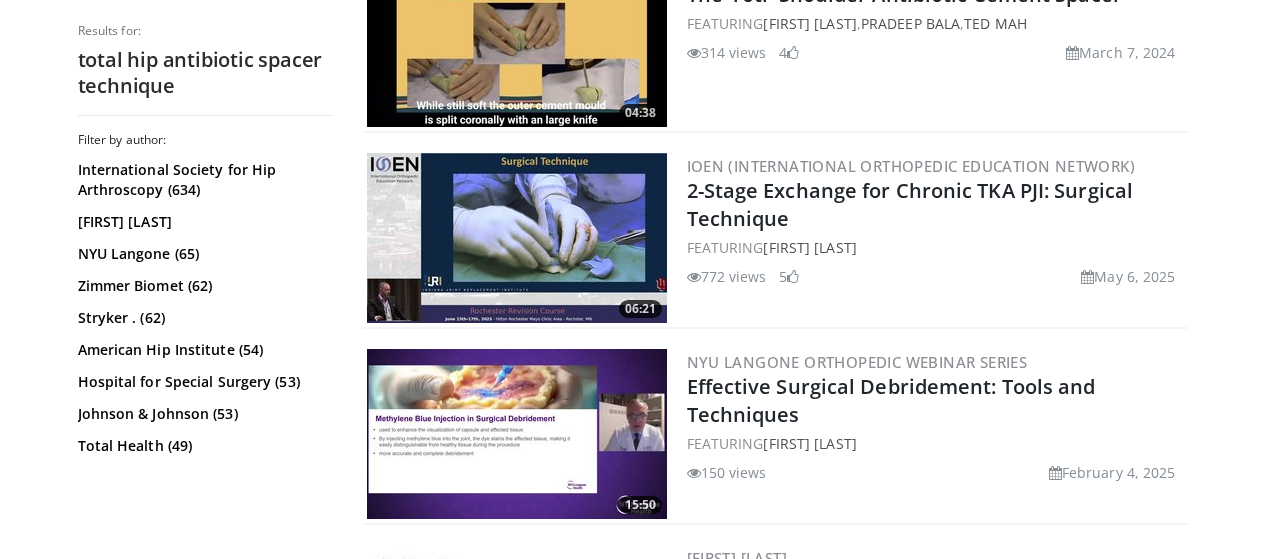 scroll, scrollTop: 1600, scrollLeft: 0, axis: vertical 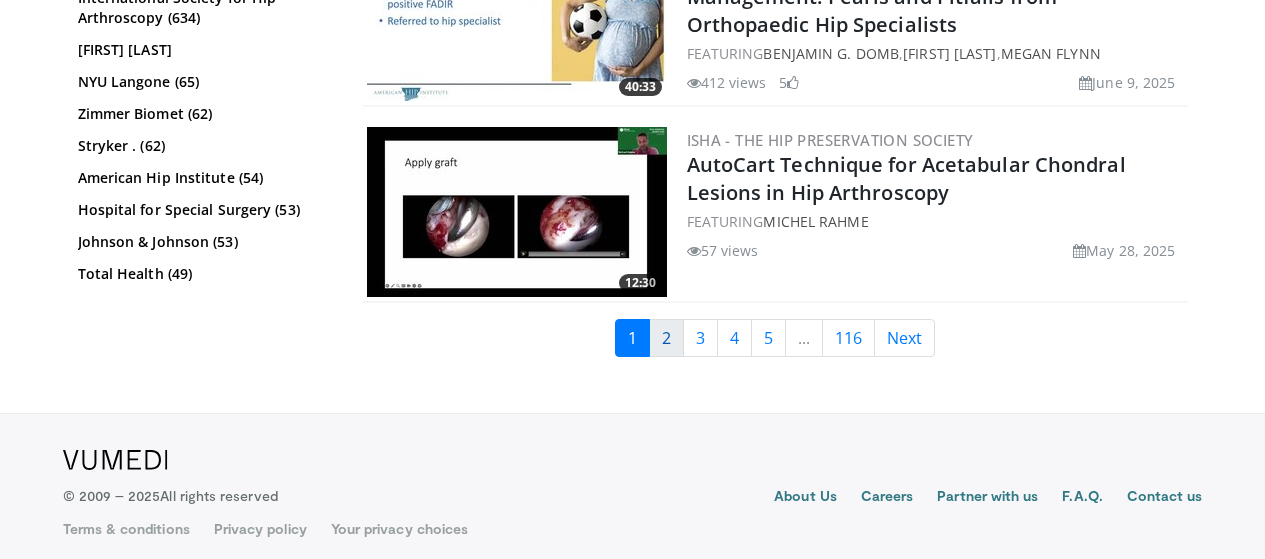 click on "2" at bounding box center (666, 338) 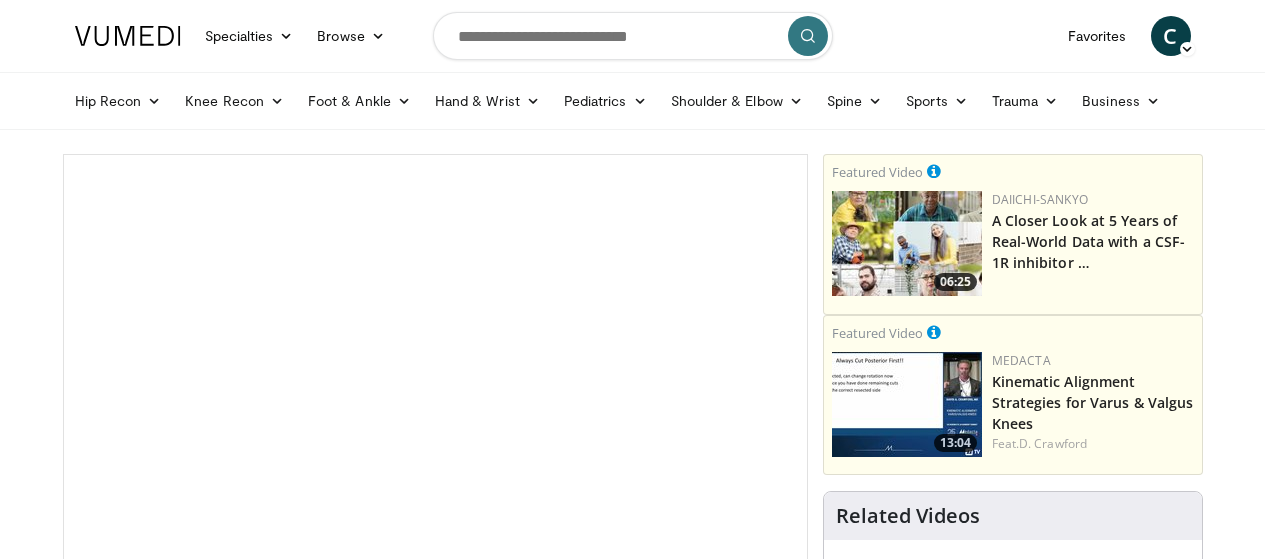 scroll, scrollTop: 0, scrollLeft: 0, axis: both 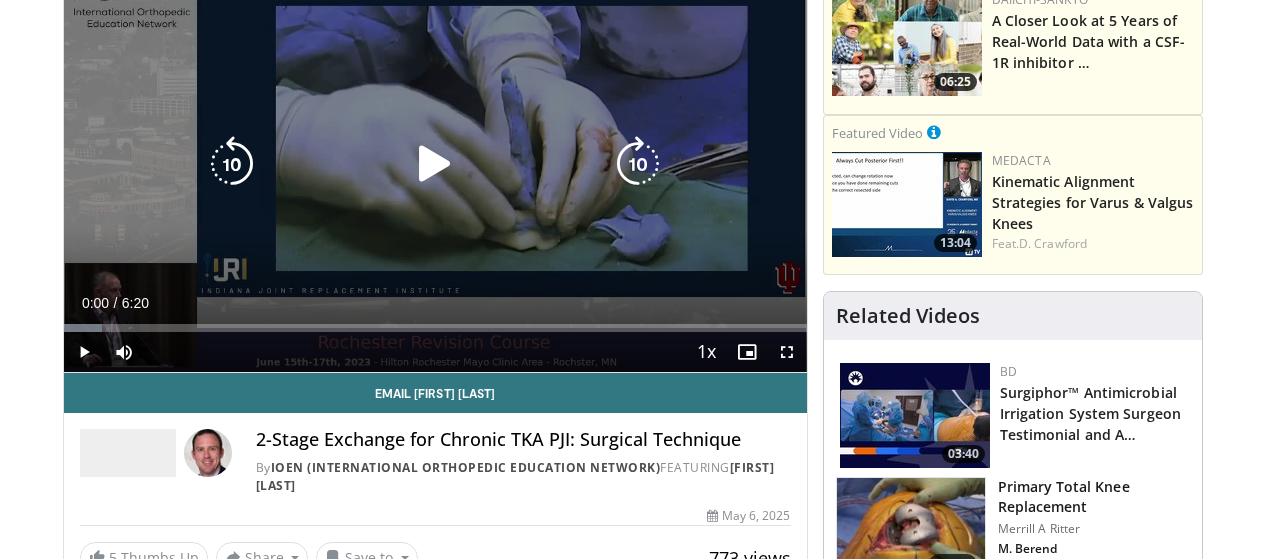 click at bounding box center [435, 164] 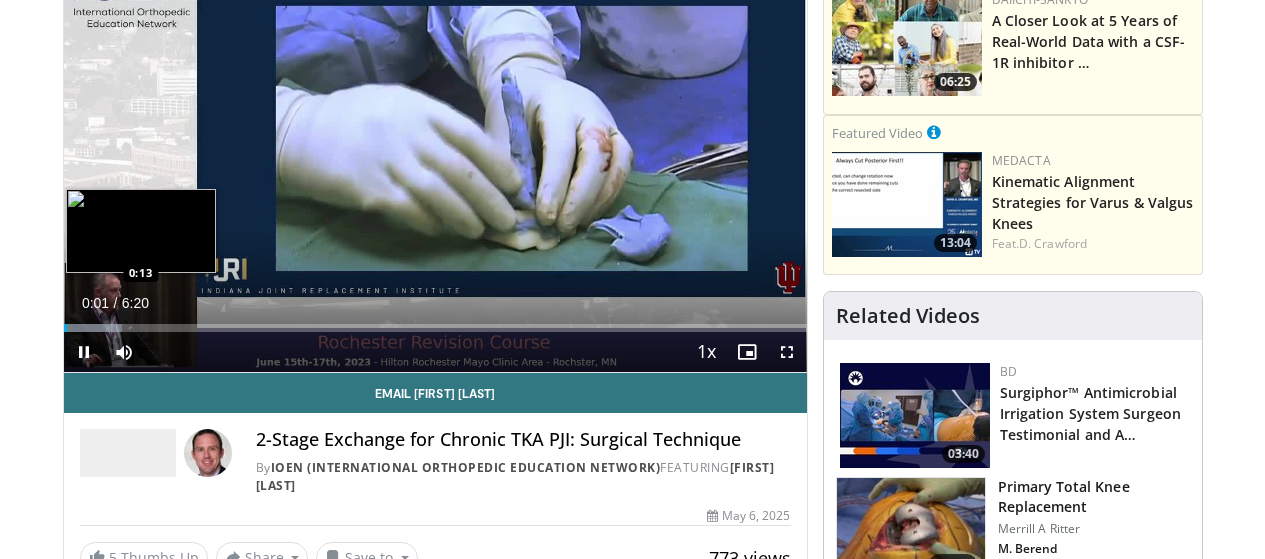 click on "Loaded :  7.81% 0:01 0:13" at bounding box center [435, 322] 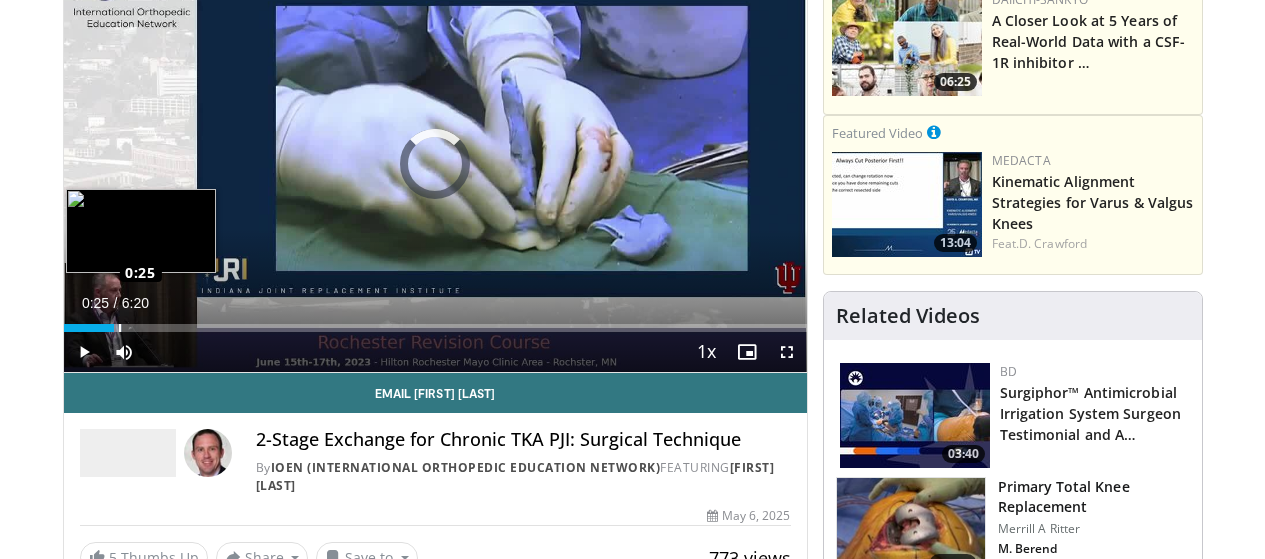 click on "Loaded :  7.81% 0:25 0:25" at bounding box center (435, 328) 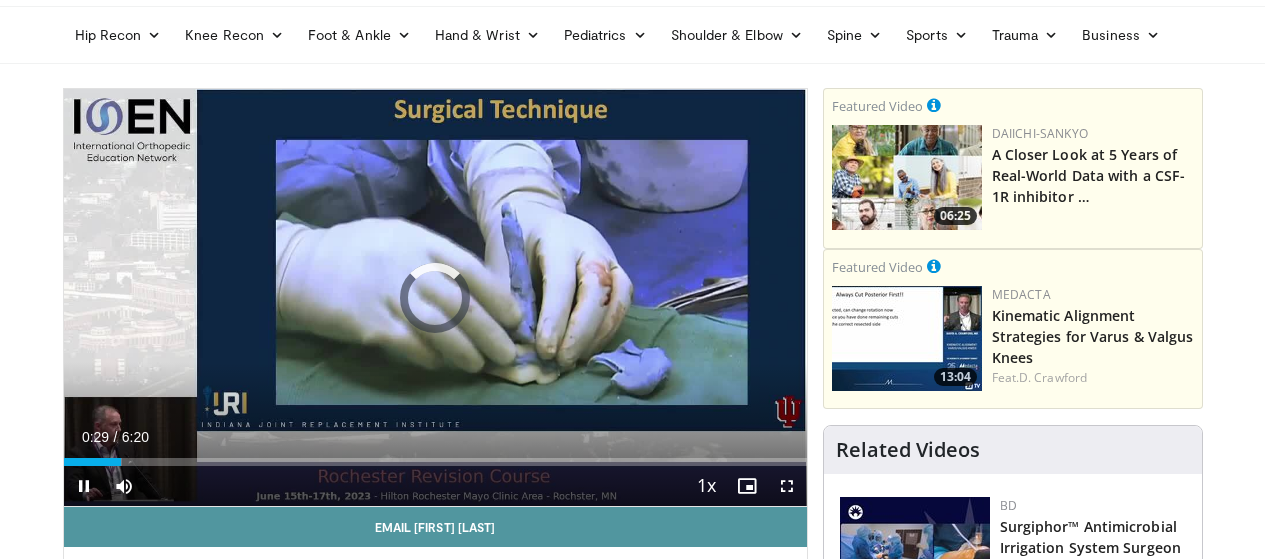 scroll, scrollTop: 133, scrollLeft: 0, axis: vertical 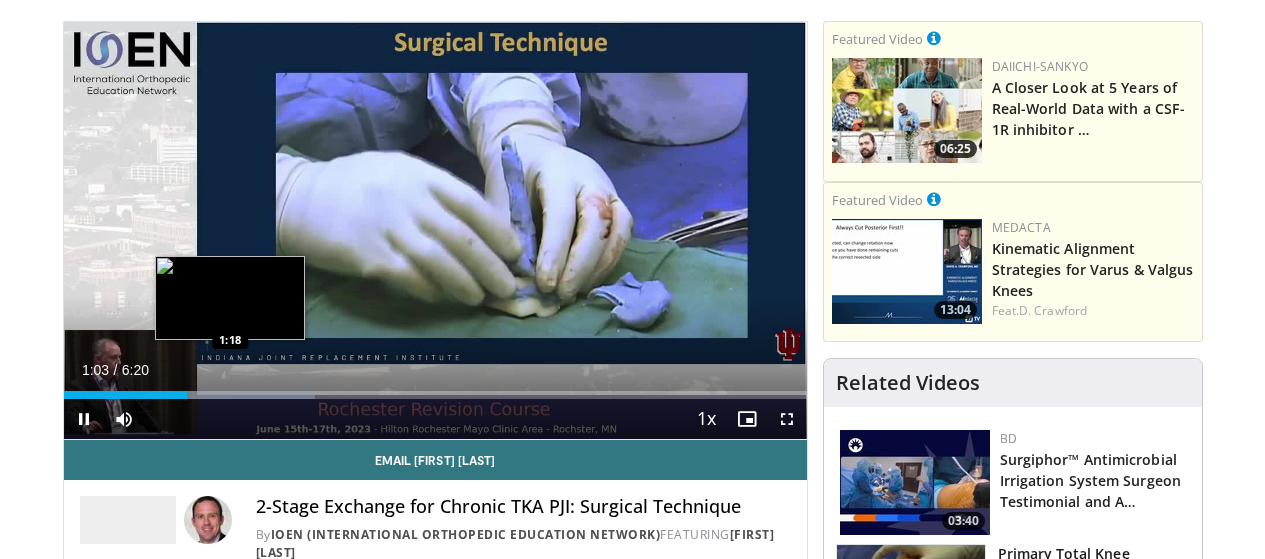 click at bounding box center (228, 395) 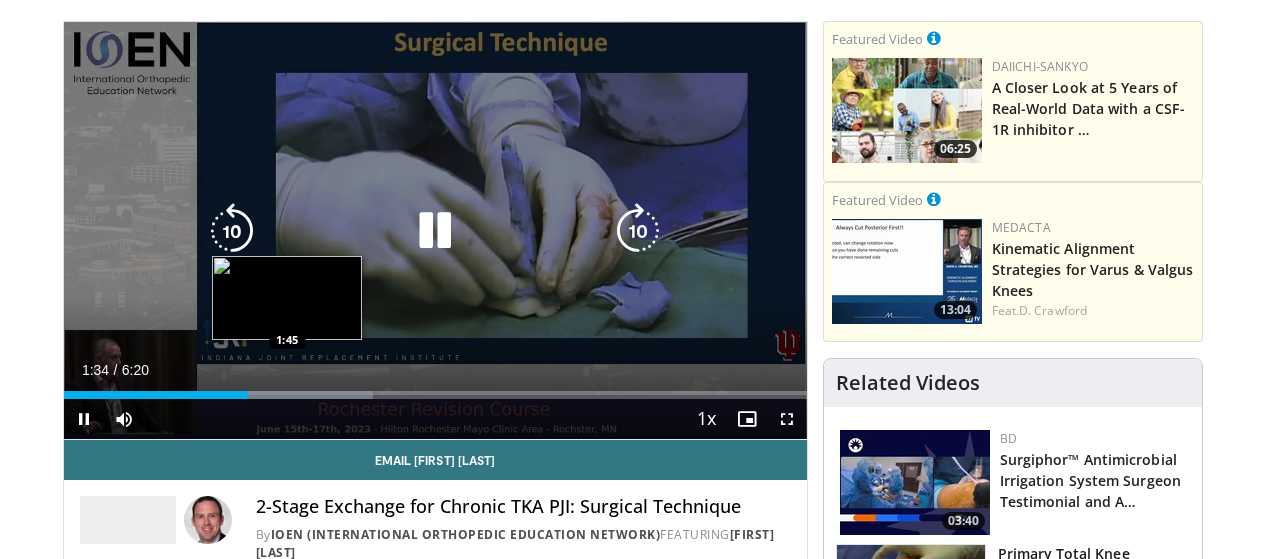 click on "**********" at bounding box center (435, 231) 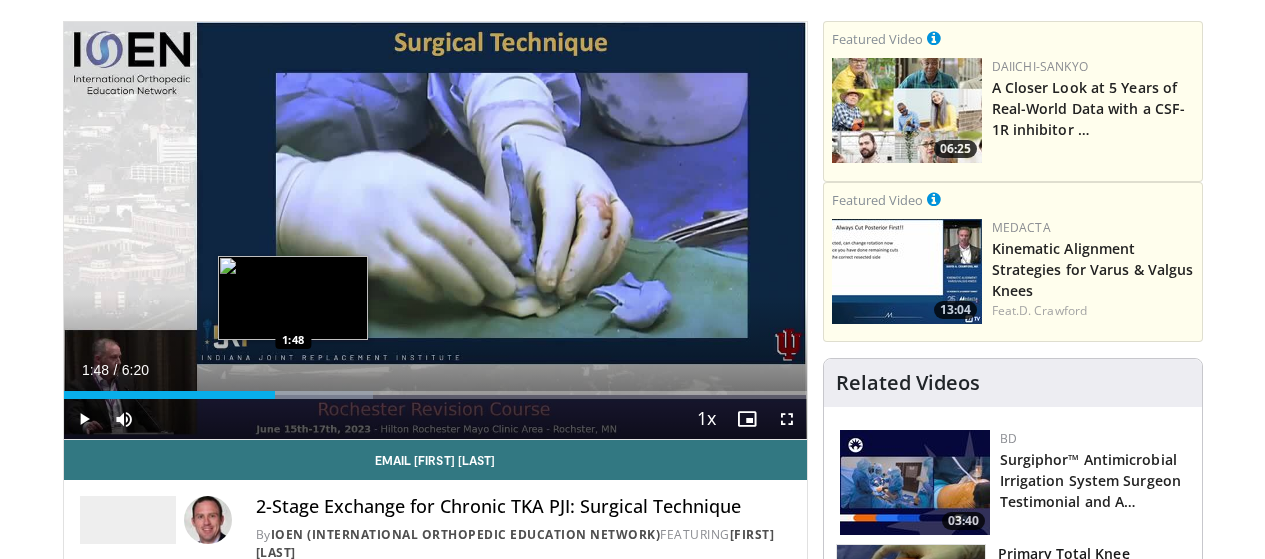 click at bounding box center (279, 395) 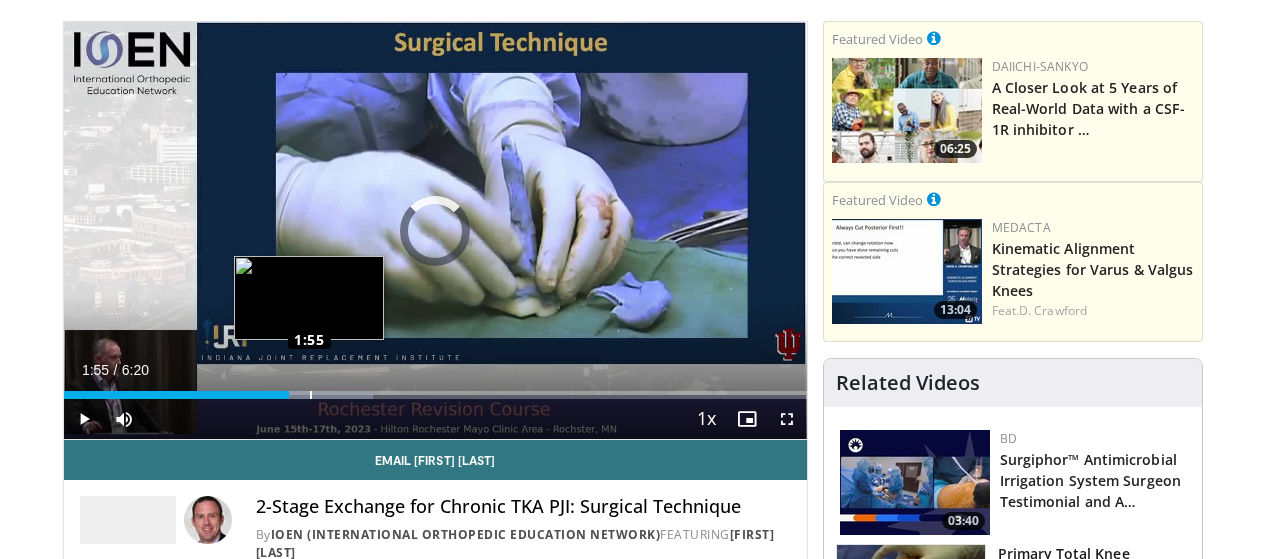 click on "Loaded :  41.71% 1:55 1:55" at bounding box center (435, 395) 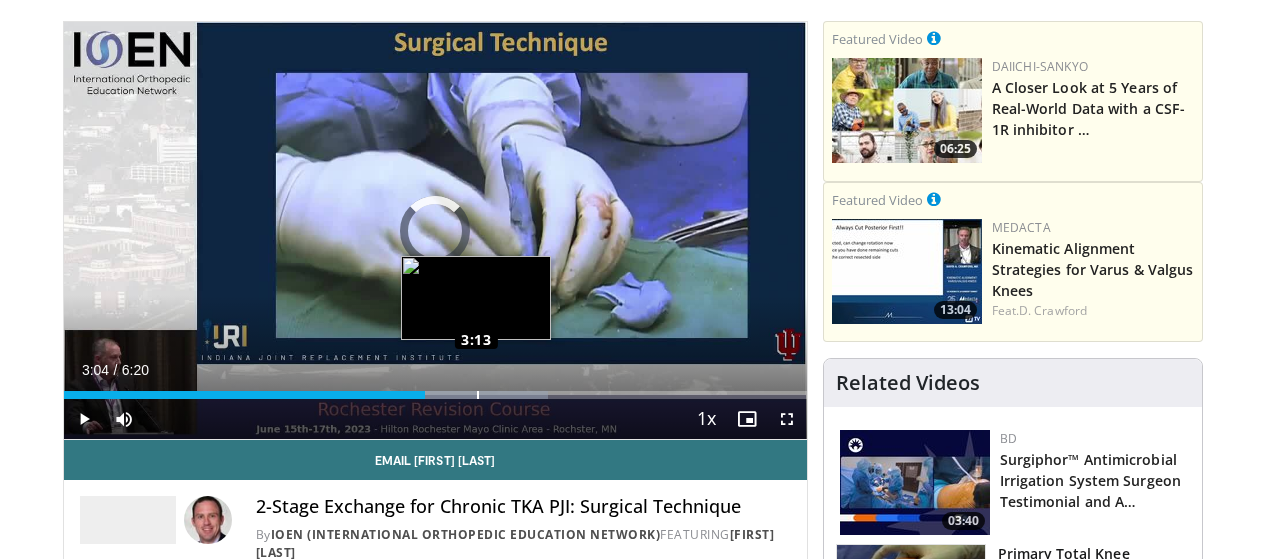 click on "Loaded :  65.18% 3:13 3:13" at bounding box center [435, 395] 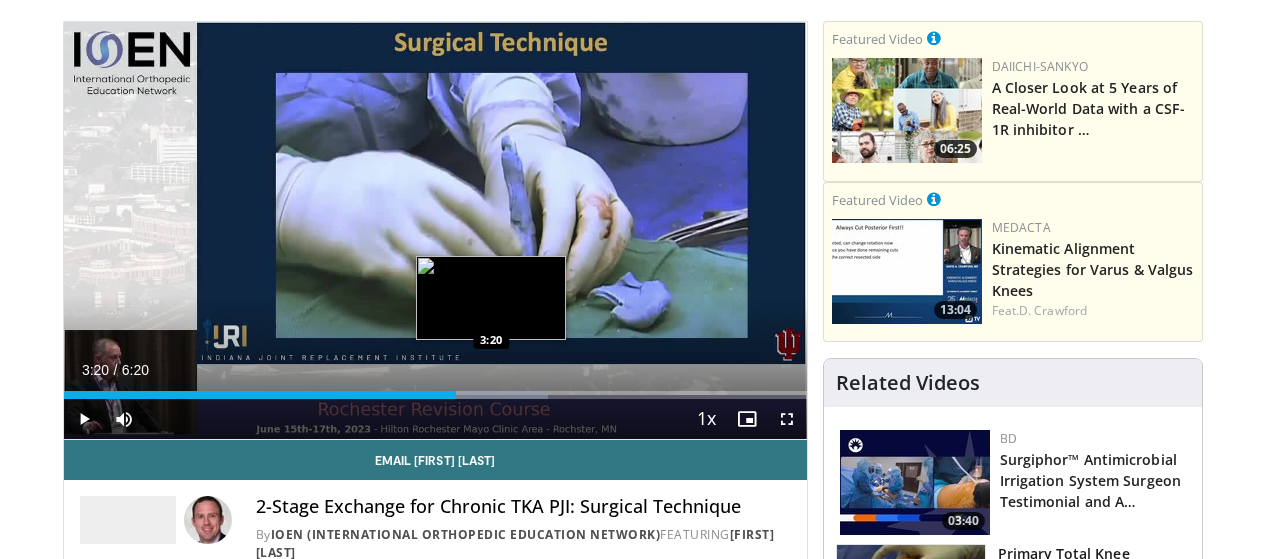 click at bounding box center (493, 395) 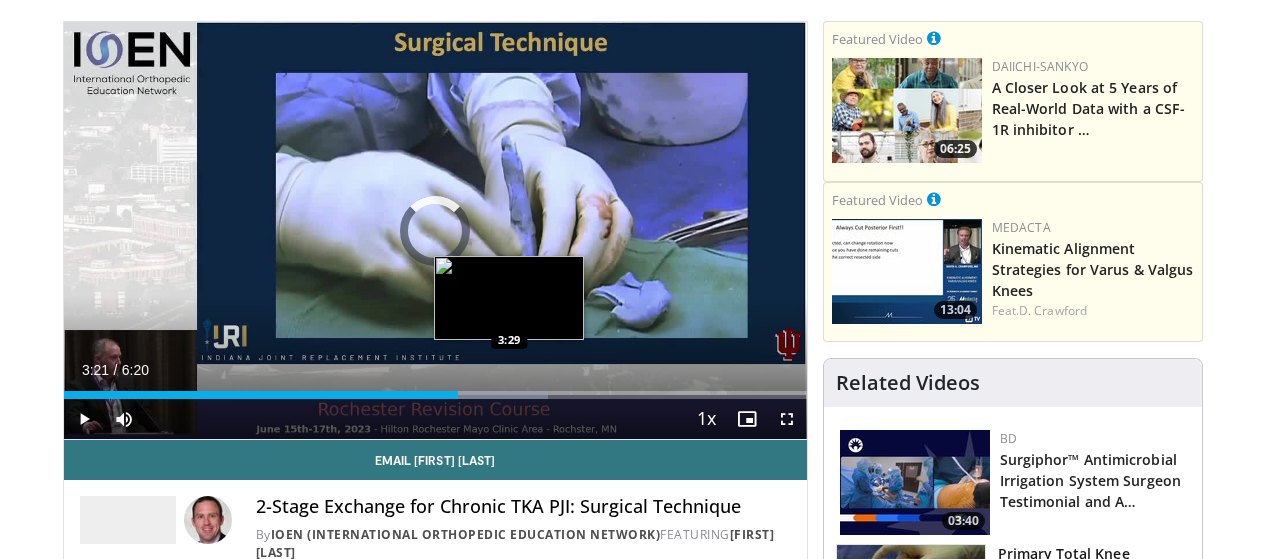 click on "Loaded :  65.18% 3:21 3:29" at bounding box center [435, 389] 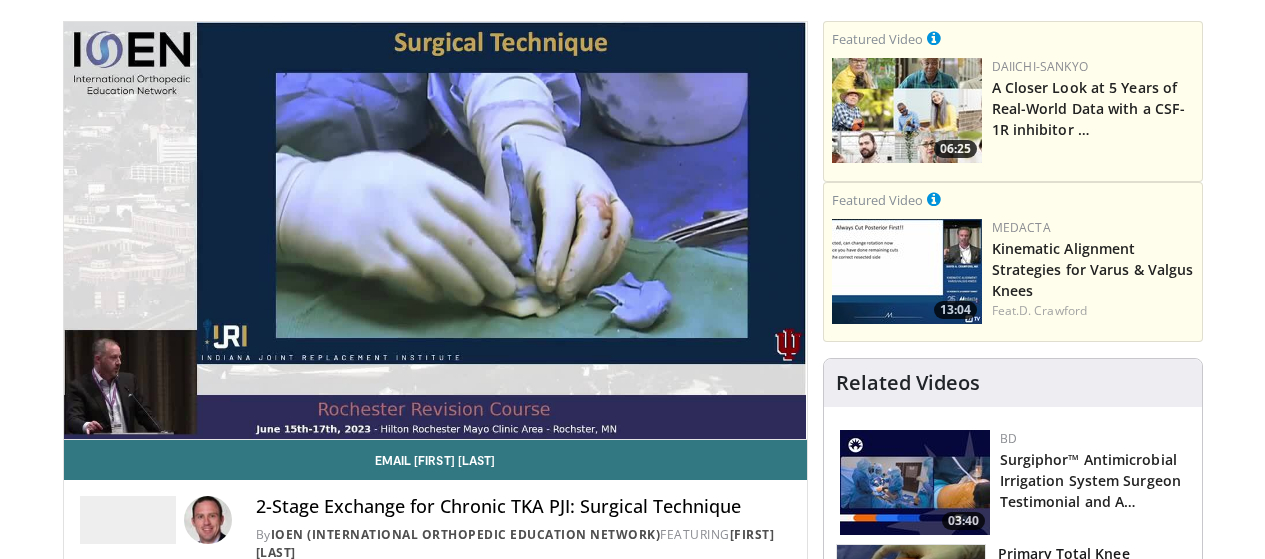 click on "2-Stage Exchange for Chronic TKA PJI: Surgical Technique
By
IOEN (International Orthopedic Education Network)
FEATURING
R. Michael Meneghini
By
IOEN (International Orthopedic Education Network)
FEATURING
R. Michael Meneghini" at bounding box center (435, 523) 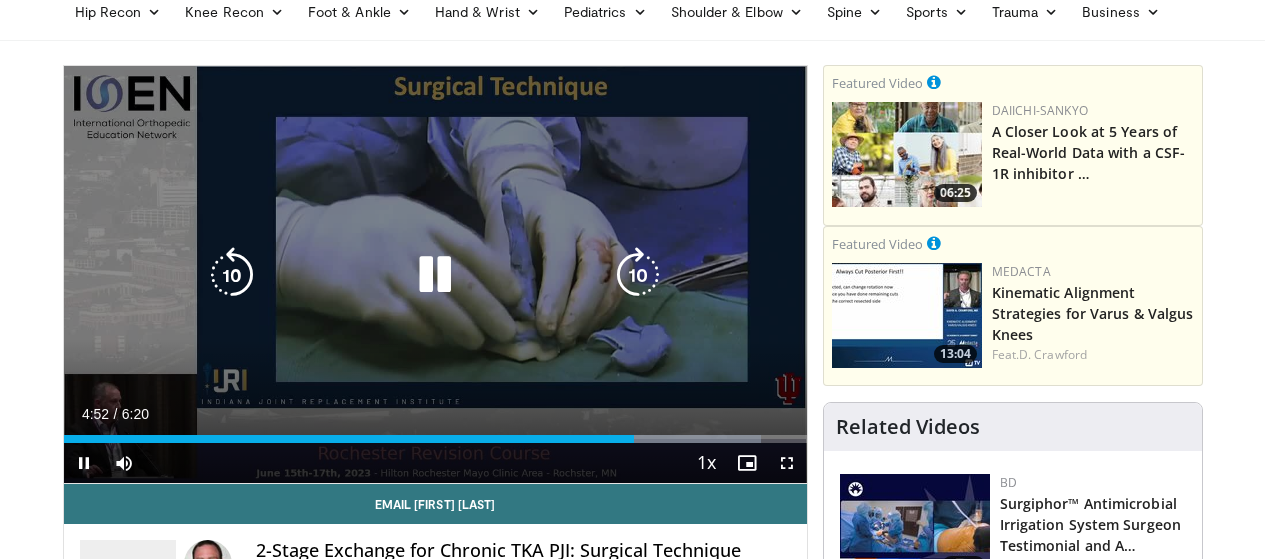 scroll, scrollTop: 66, scrollLeft: 0, axis: vertical 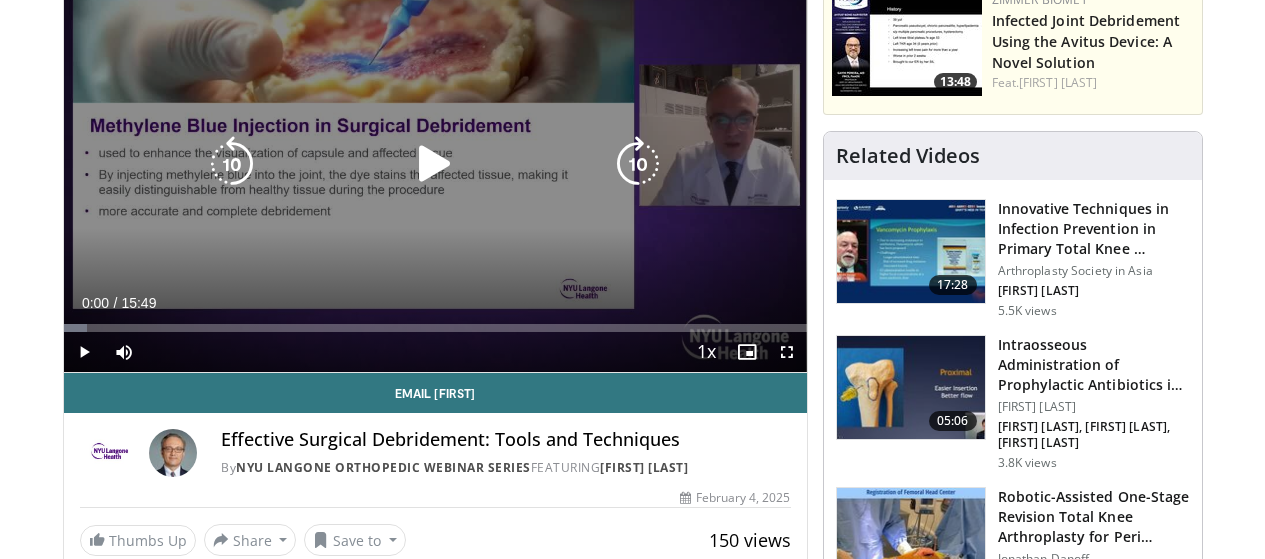 click at bounding box center (435, 164) 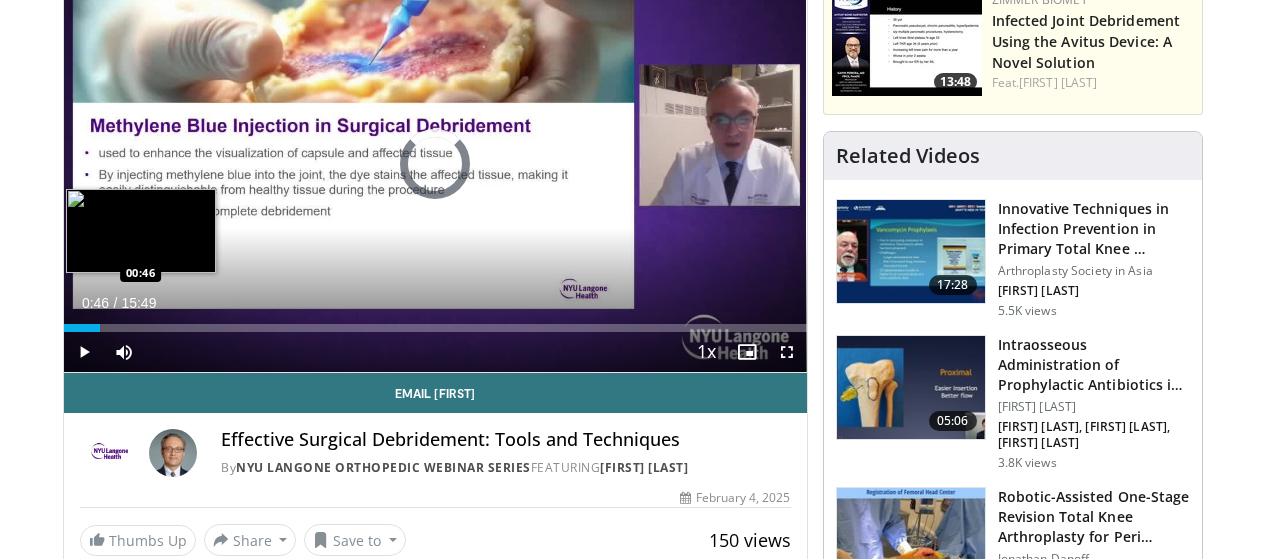 click on "Loaded :  4.17% 00:46 00:46" at bounding box center (435, 322) 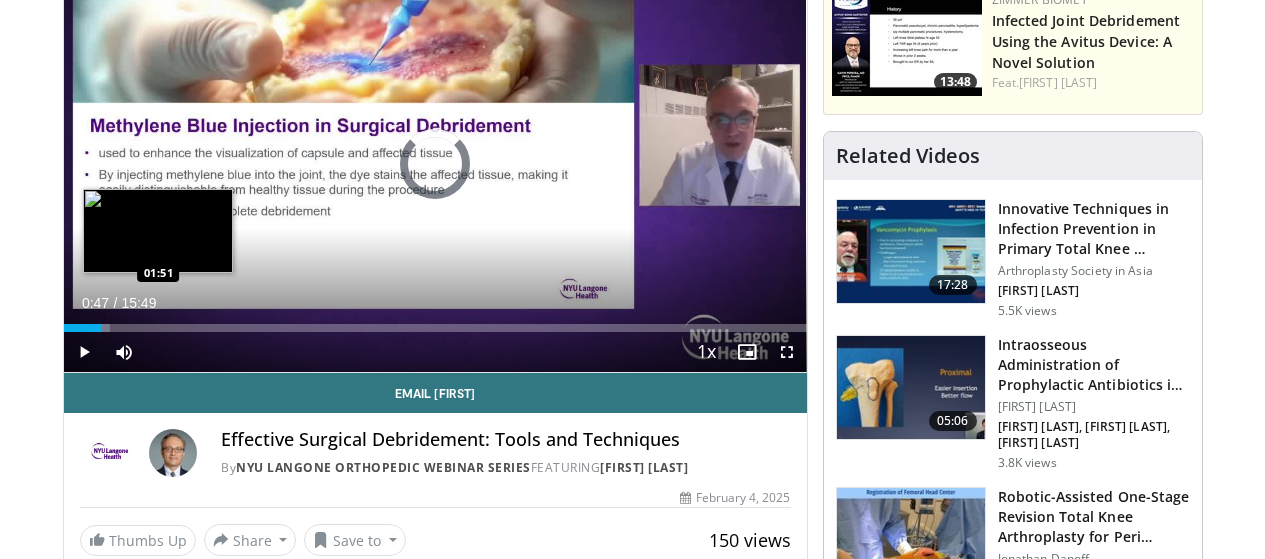 click on "Loaded :  6.26% 01:51 01:51" at bounding box center (435, 328) 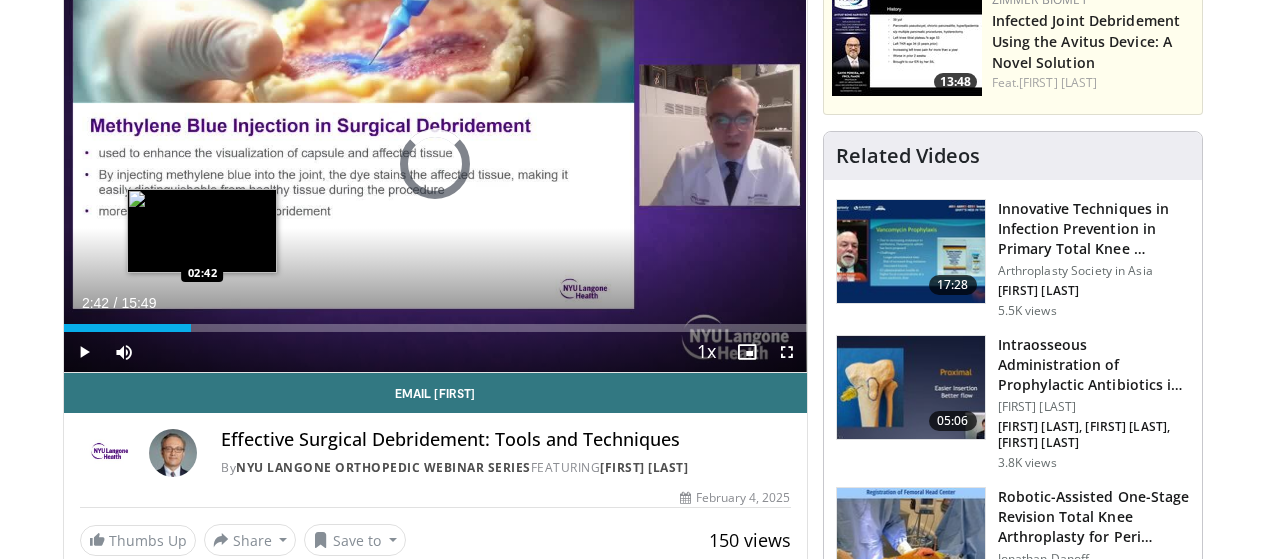 click on "Loaded :  13.71% 01:53 02:42" at bounding box center [435, 328] 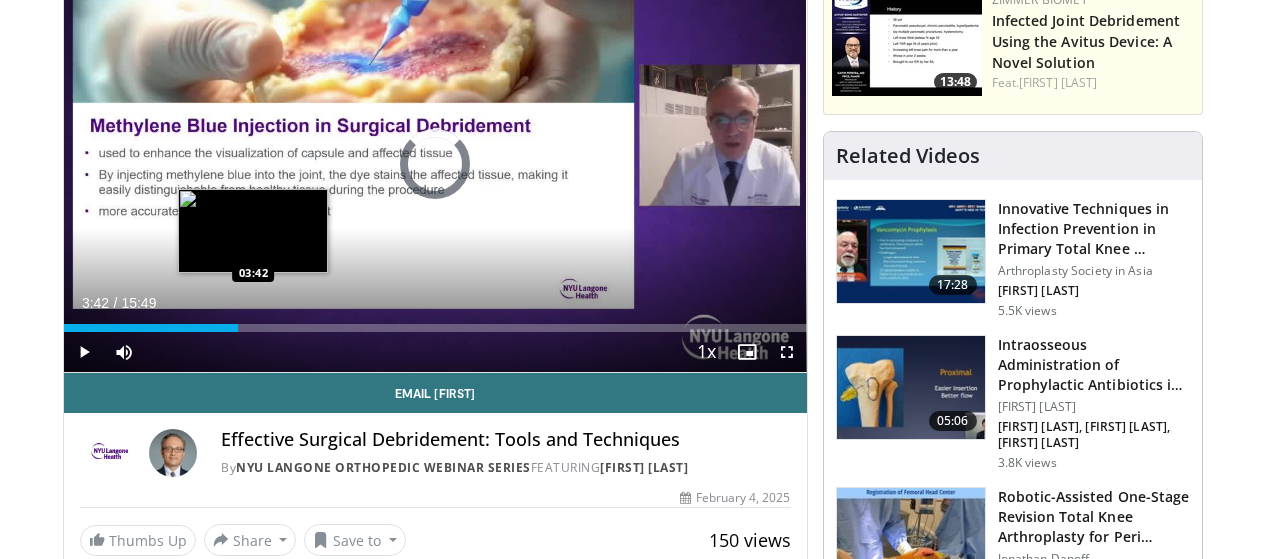 click on "Loaded :  19.85% 02:43 03:42" at bounding box center [435, 322] 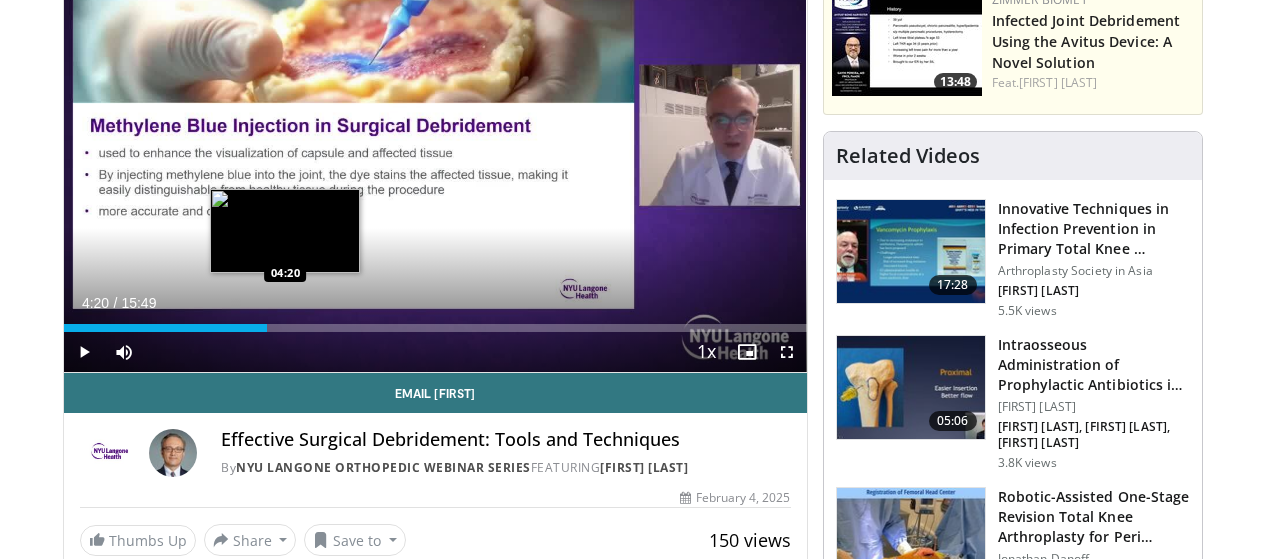 click on "Loaded :  27.42% 04:20 04:20" at bounding box center (435, 328) 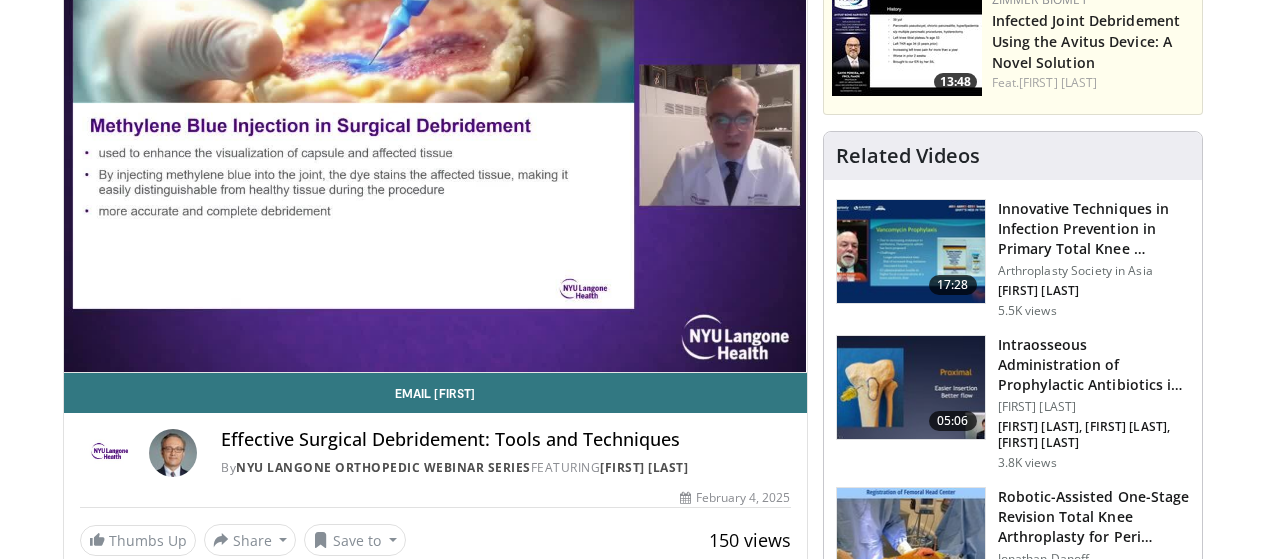 click on "Loaded :  29.53% 04:21 05:24" at bounding box center [435, 368] 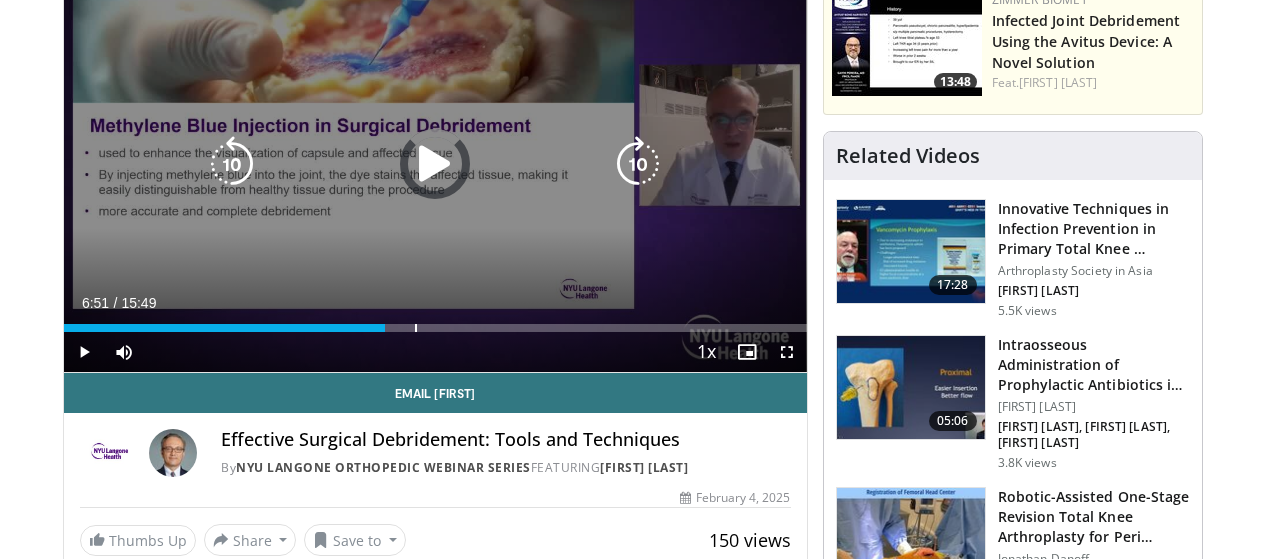 click on "Loaded :  36.92% 06:51 06:51" at bounding box center (435, 322) 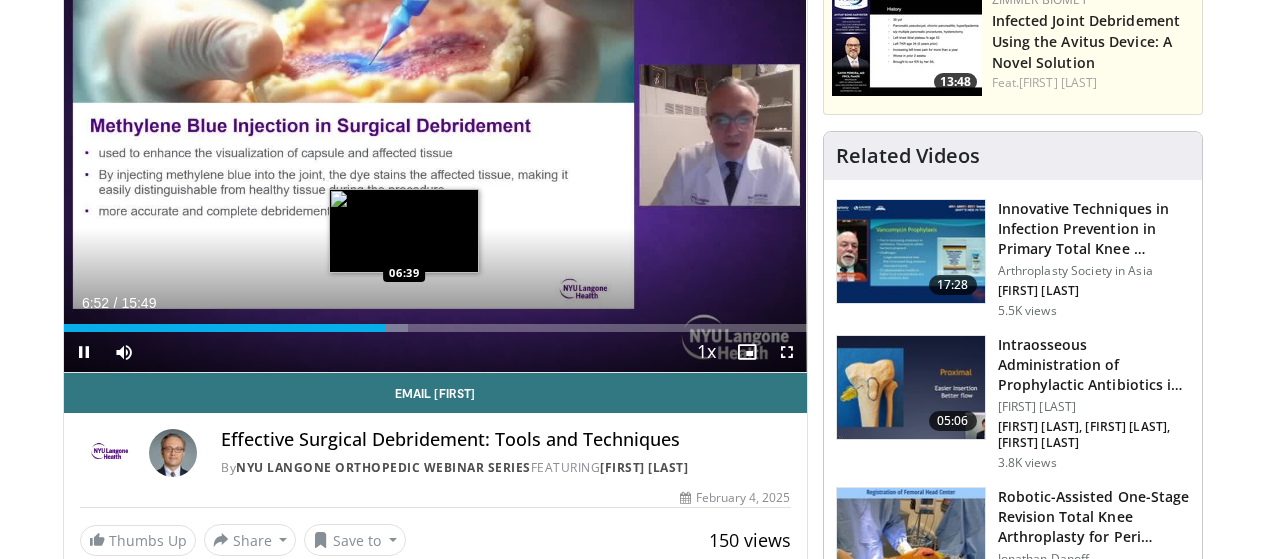 click on "Loaded :  46.41% 06:52 06:39" at bounding box center [435, 322] 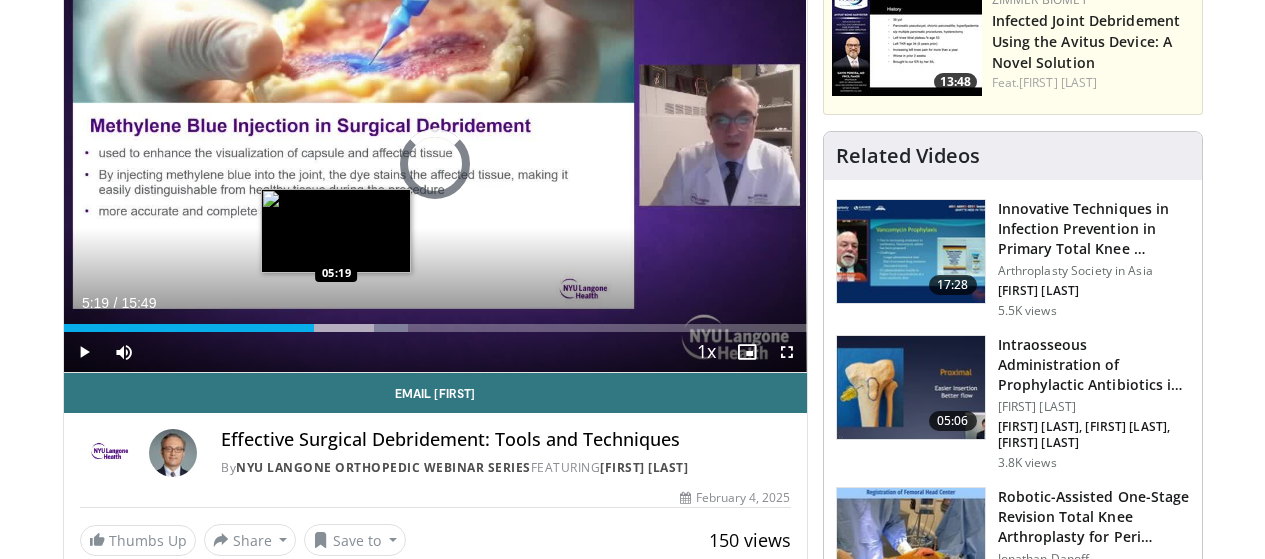 click on "Loaded :  46.41% 06:38 05:19" at bounding box center [435, 328] 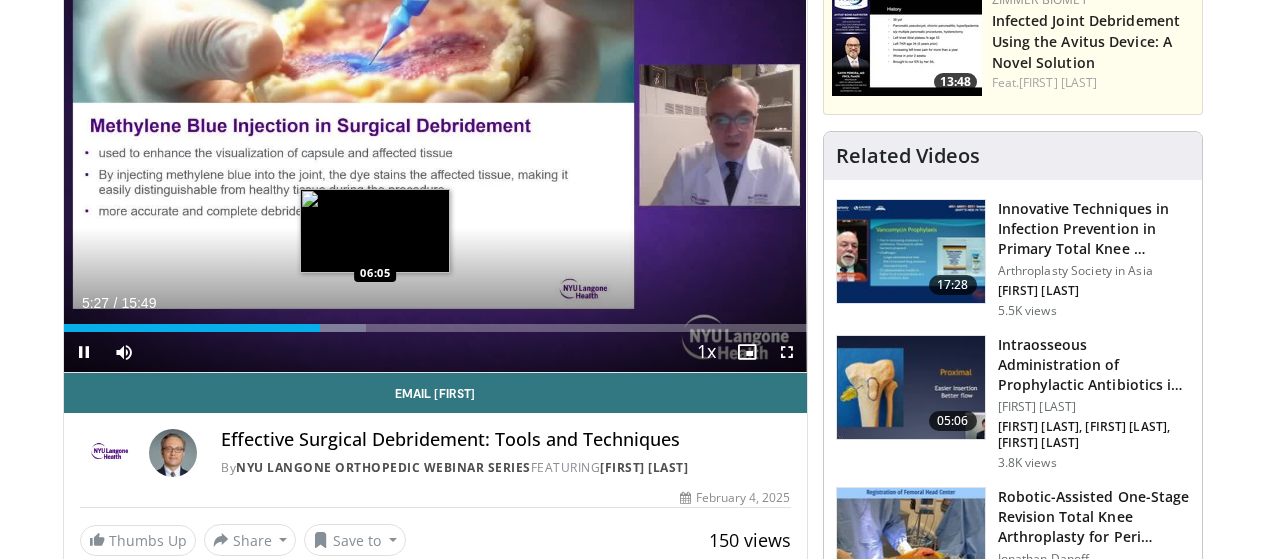 click on "Loaded :  40.76% 05:27 06:05" at bounding box center [435, 322] 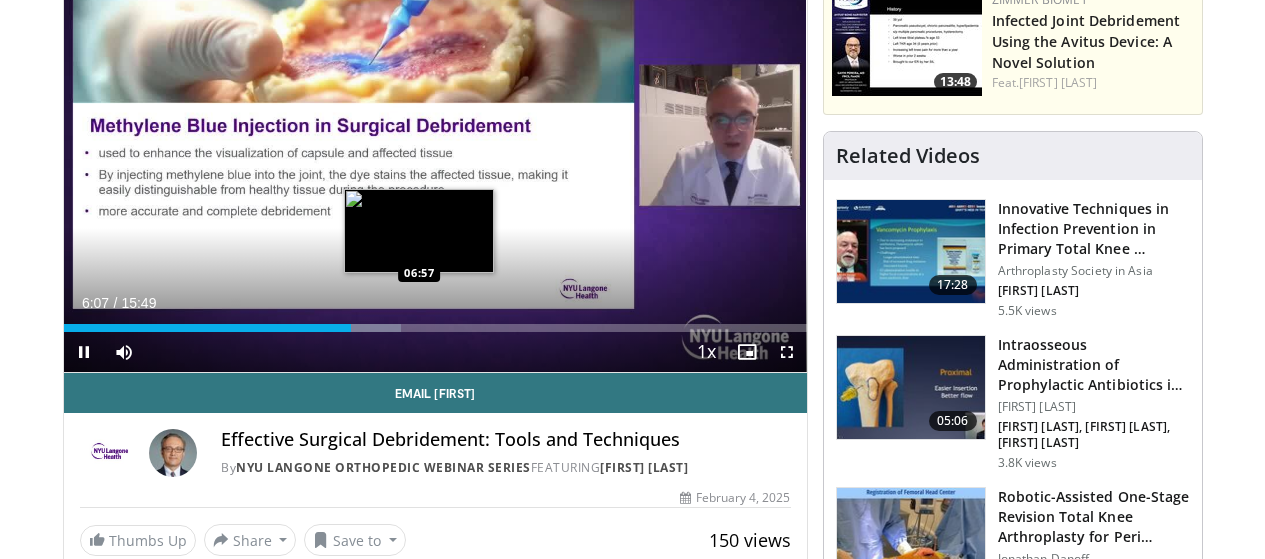 click on "Loaded :  45.36% 06:07 06:57" at bounding box center (435, 322) 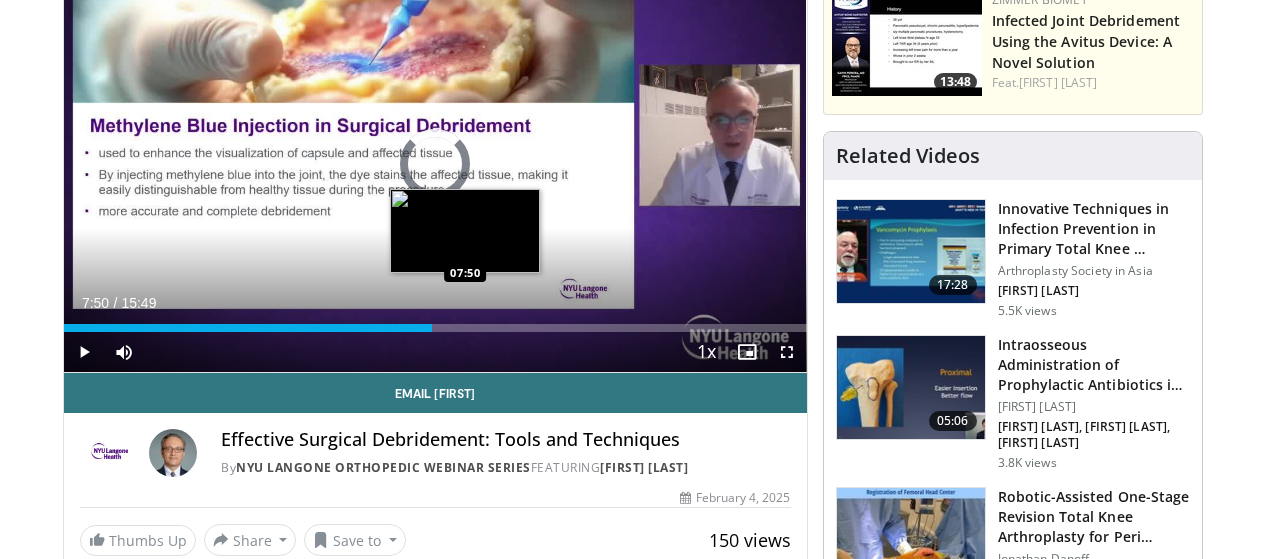 click on "Loaded :  48.52% 07:50 07:50" at bounding box center (435, 322) 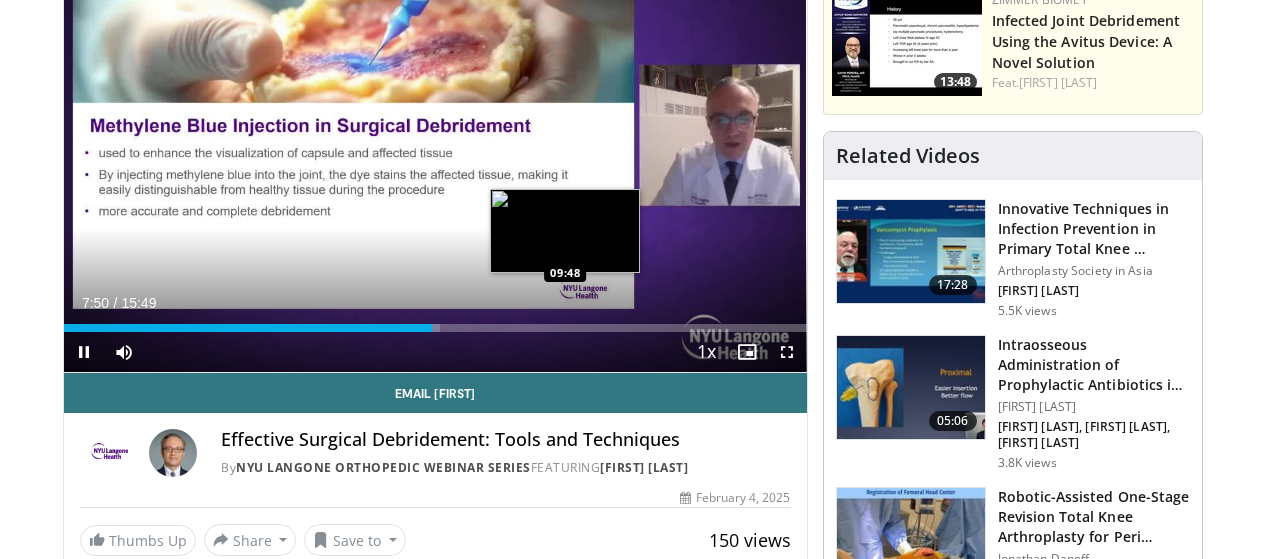click on "Loaded :  50.63% 07:51 09:48" at bounding box center [435, 322] 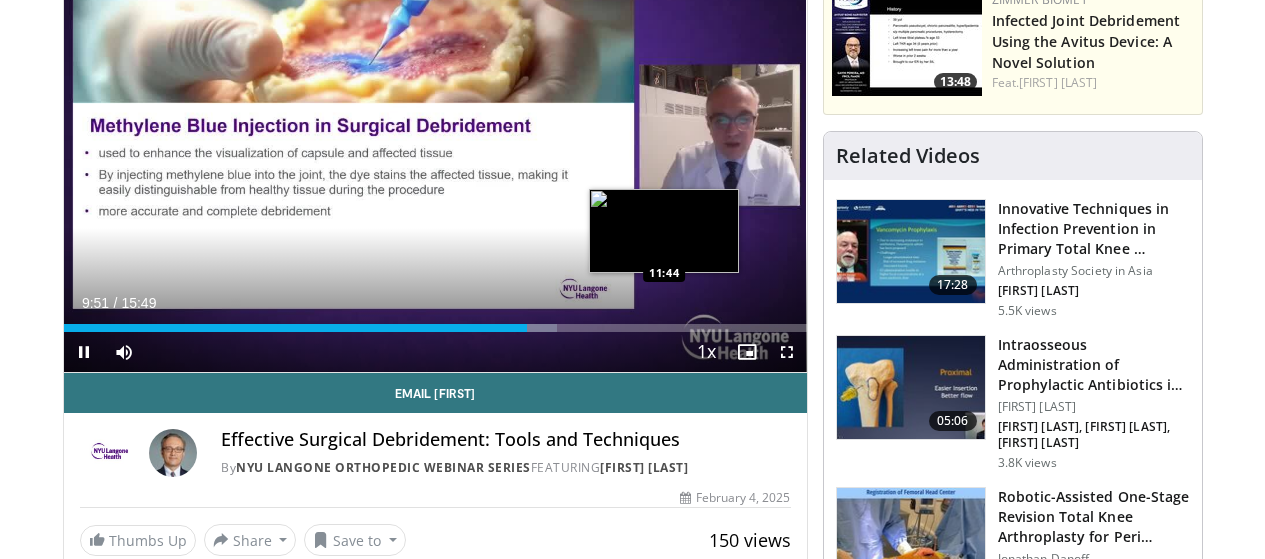 click on "Loaded :  66.45% 09:51 11:44" at bounding box center [435, 328] 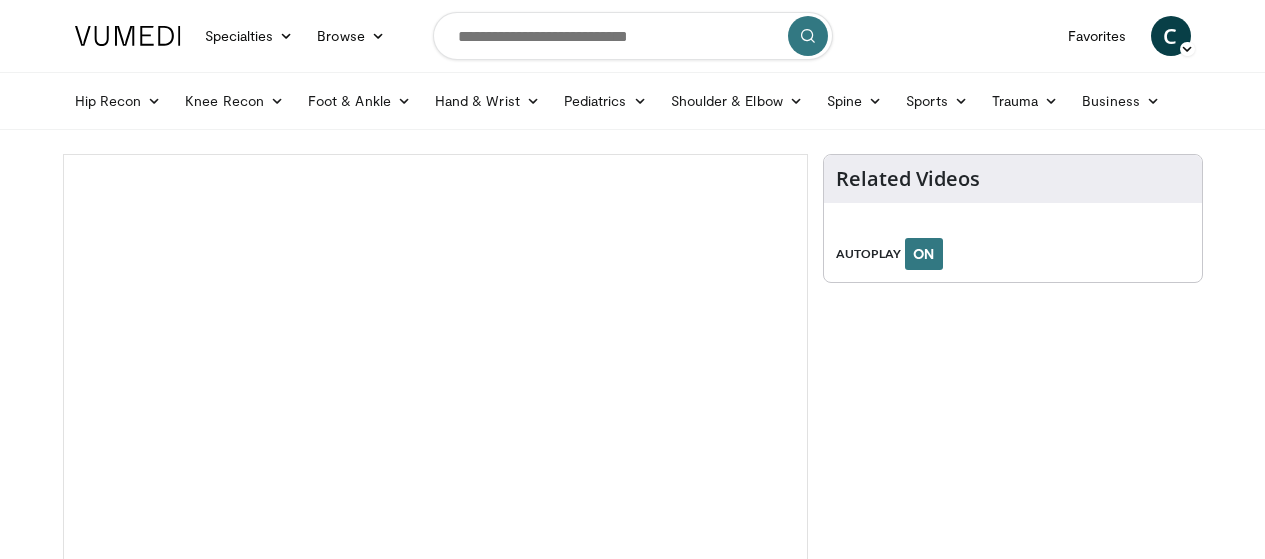 scroll, scrollTop: 0, scrollLeft: 0, axis: both 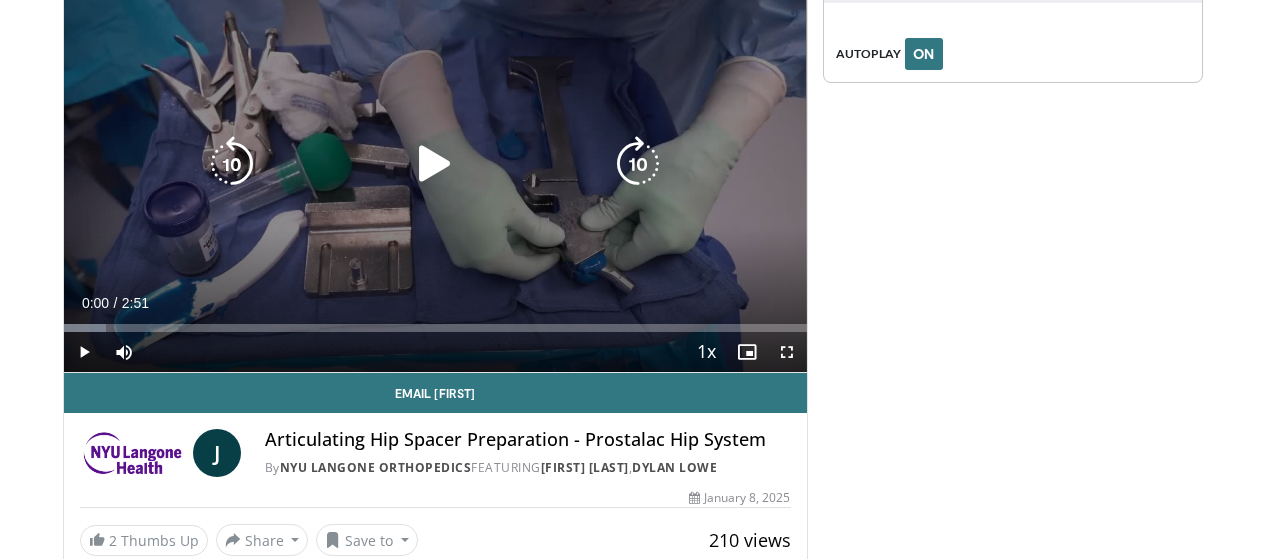 click at bounding box center [435, 164] 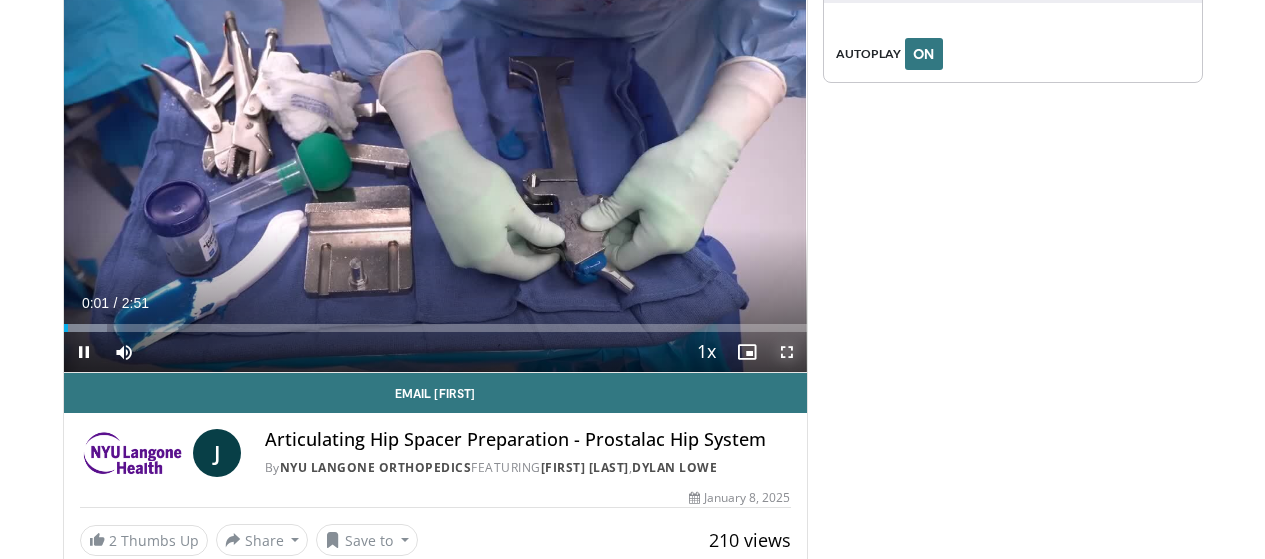 click at bounding box center [787, 352] 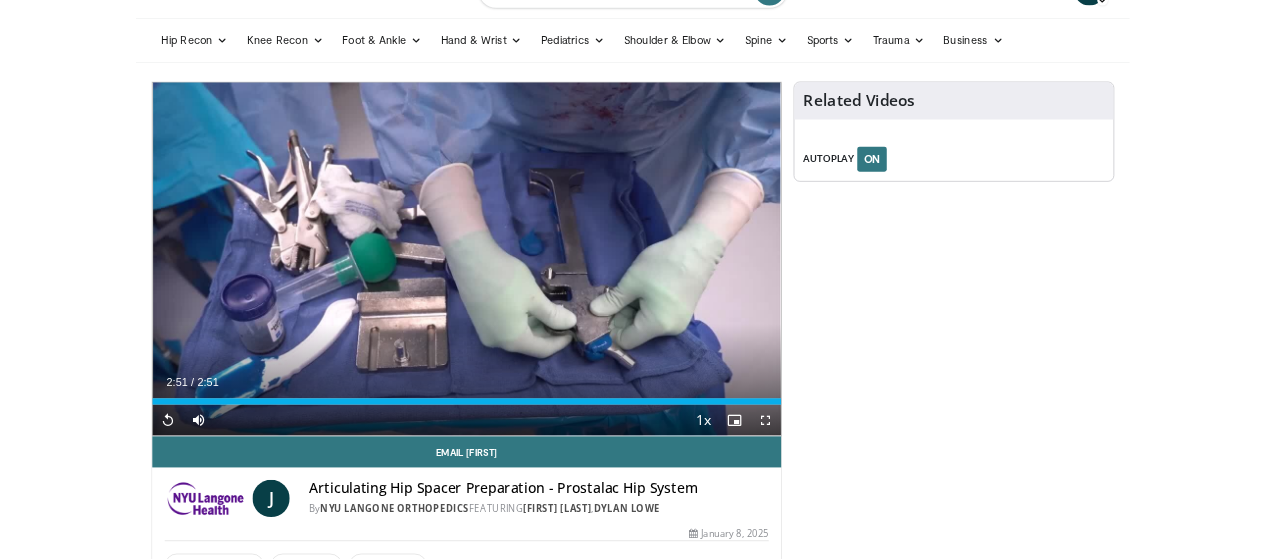scroll, scrollTop: 200, scrollLeft: 0, axis: vertical 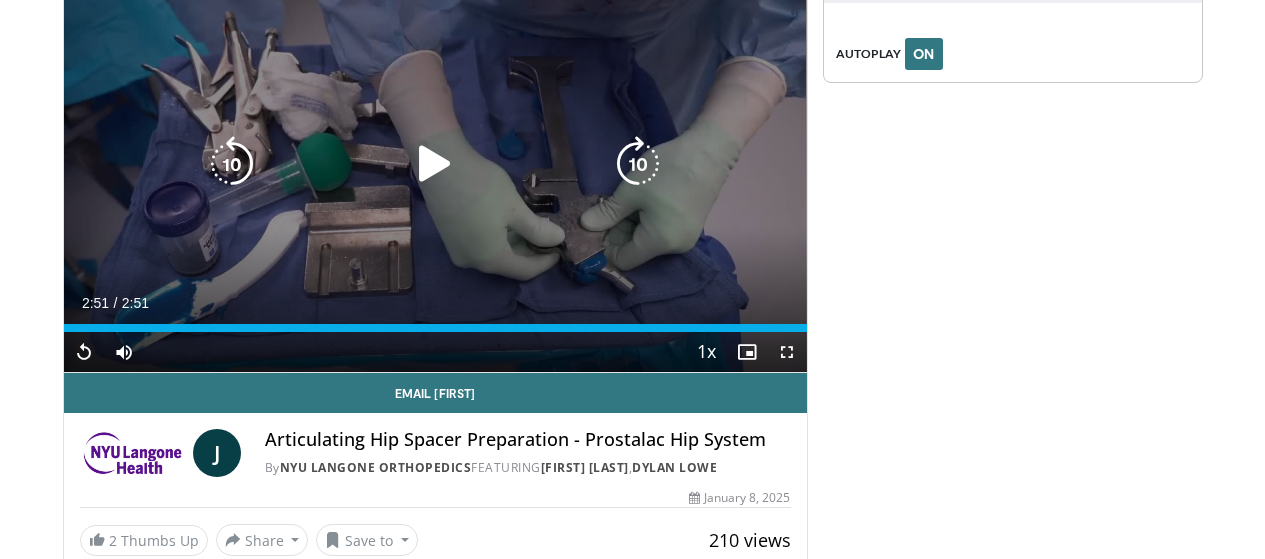 click at bounding box center [435, 164] 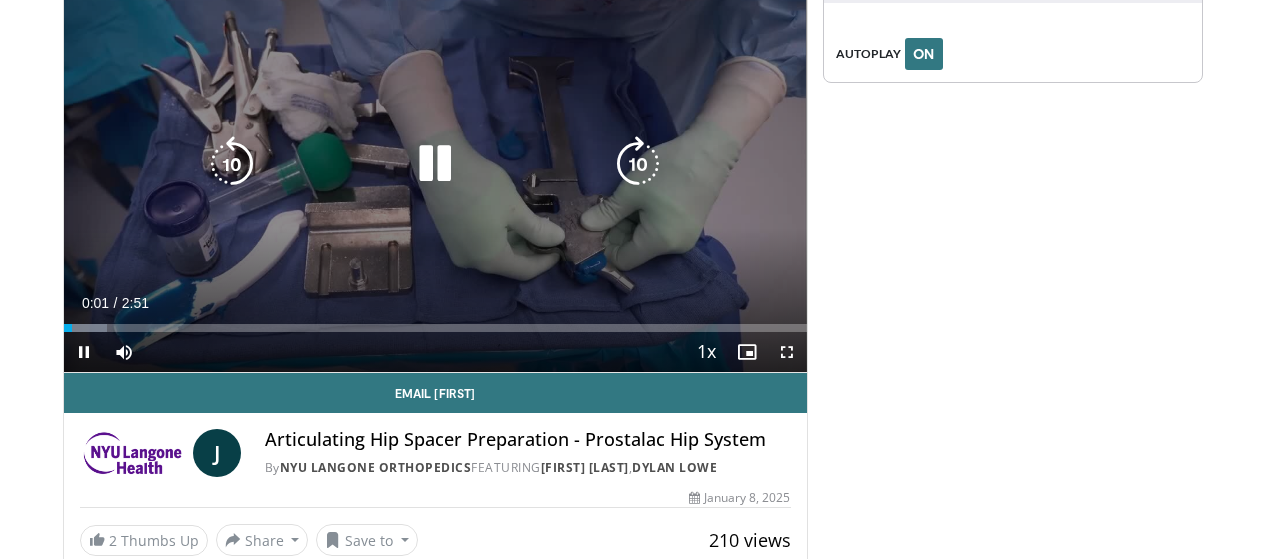 click at bounding box center (638, 164) 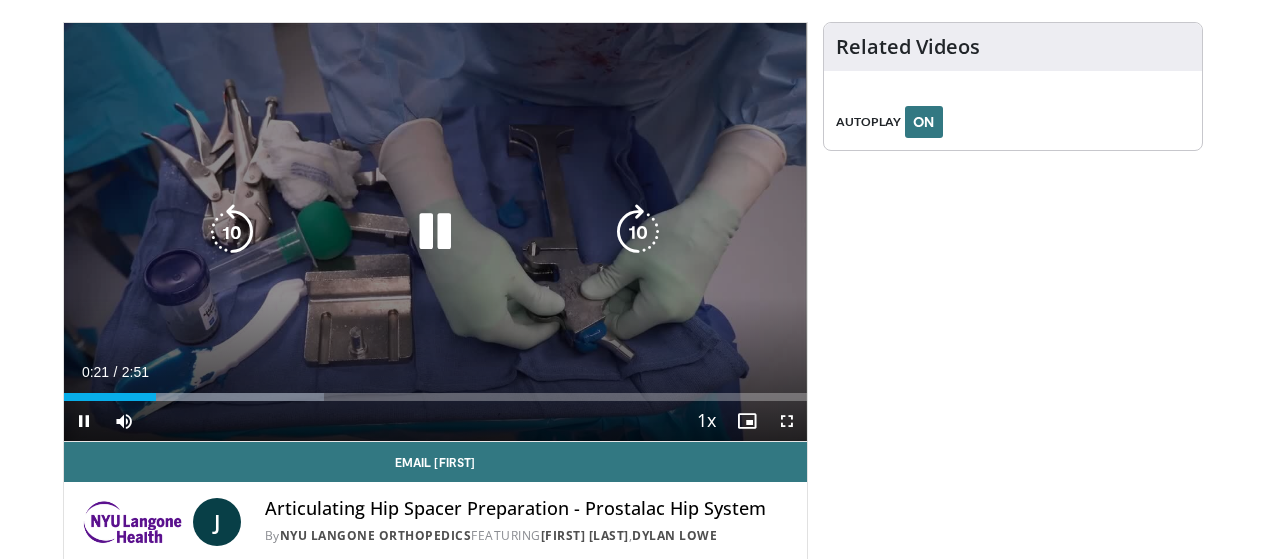 scroll, scrollTop: 133, scrollLeft: 0, axis: vertical 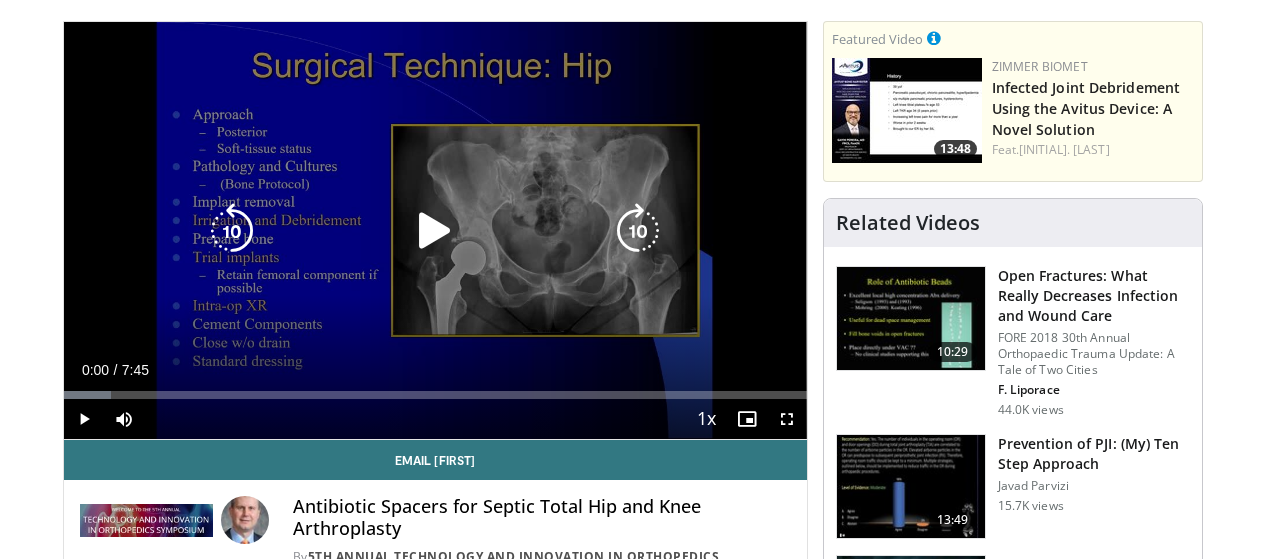 click at bounding box center [435, 231] 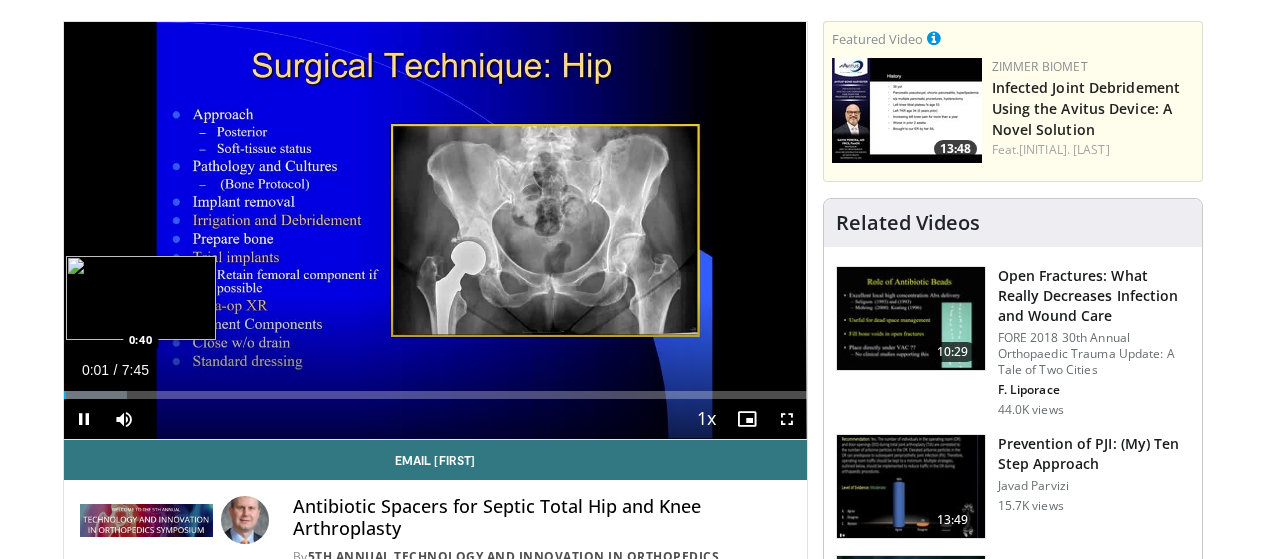 click on "Loaded :  8.51% 0:01 0:40" at bounding box center (435, 395) 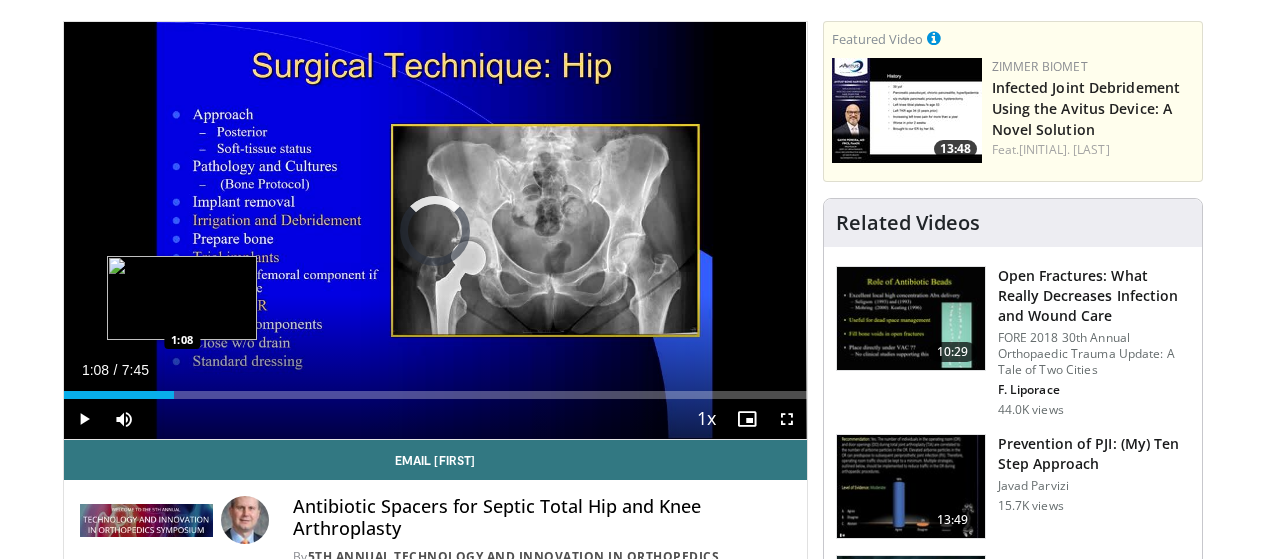 click on "Loaded :  10.65% 0:40 1:08" at bounding box center (435, 389) 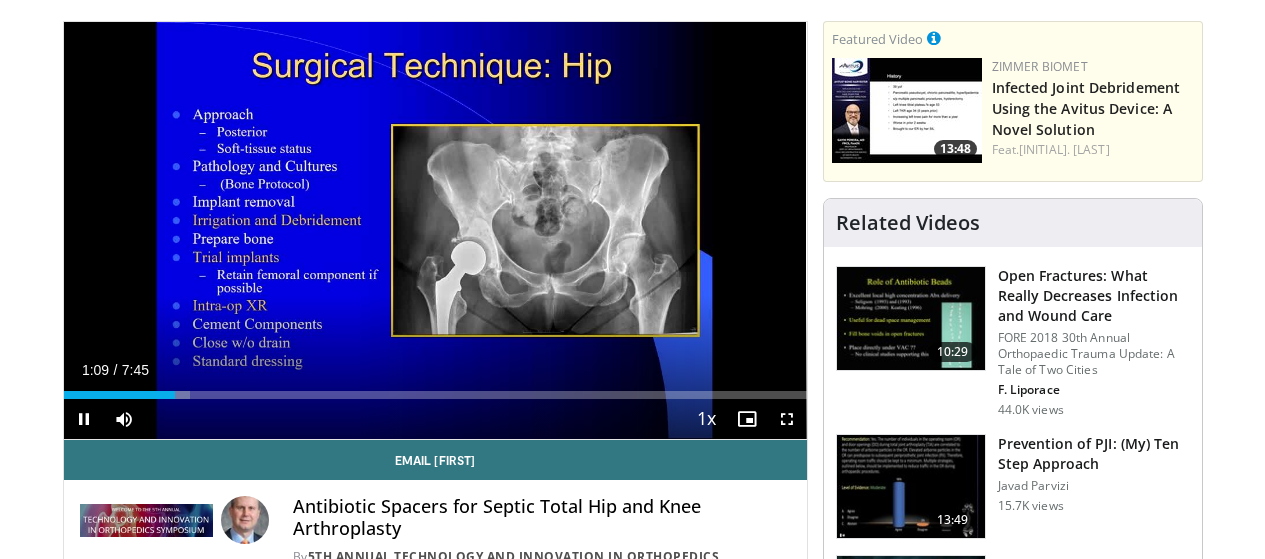 click on "Current Time  1:09 / Duration  7:45 Pause Skip Backward Skip Forward Mute Loaded :  17.04% 1:09 1:23 Stream Type  LIVE Seek to live, currently behind live LIVE   1x Playback Rate 0.5x 0.75x 1x , selected 1.25x 1.5x 1.75x 2x Chapters Chapters Descriptions descriptions off , selected Captions captions settings , opens captions settings dialog captions off , selected Audio Track en (Main) , selected Fullscreen Enable picture-in-picture mode" at bounding box center (435, 419) 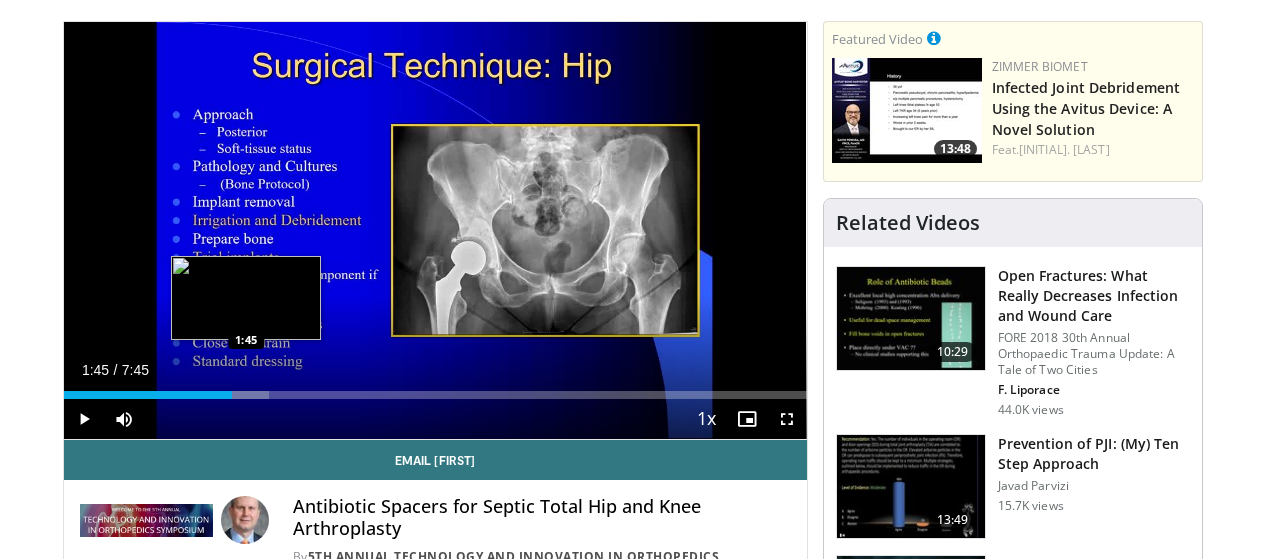 click at bounding box center [214, 395] 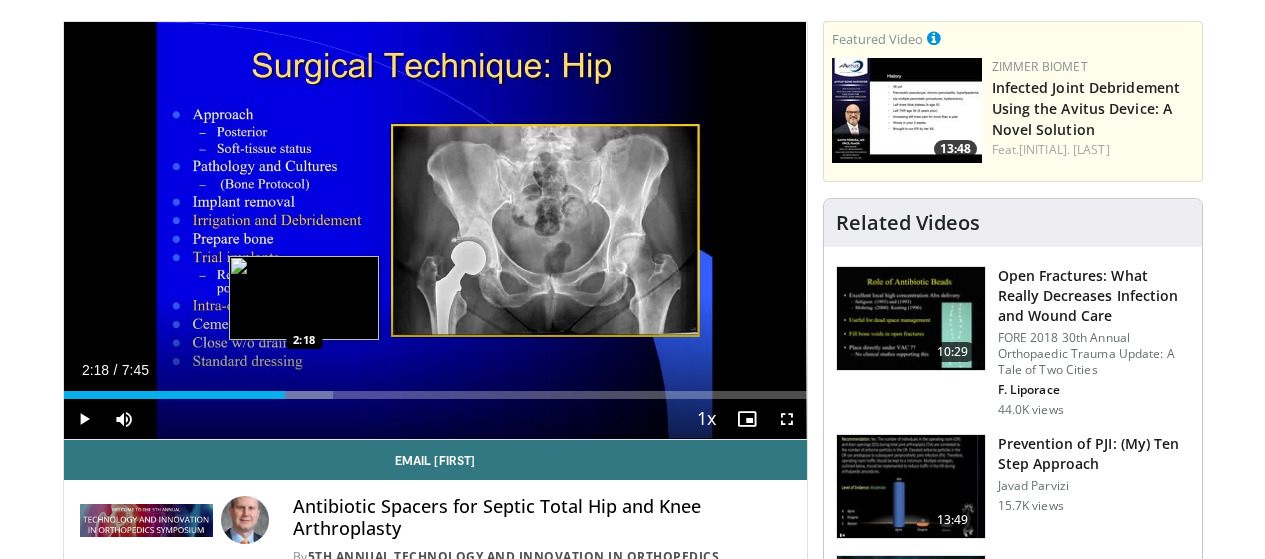 click at bounding box center (259, 395) 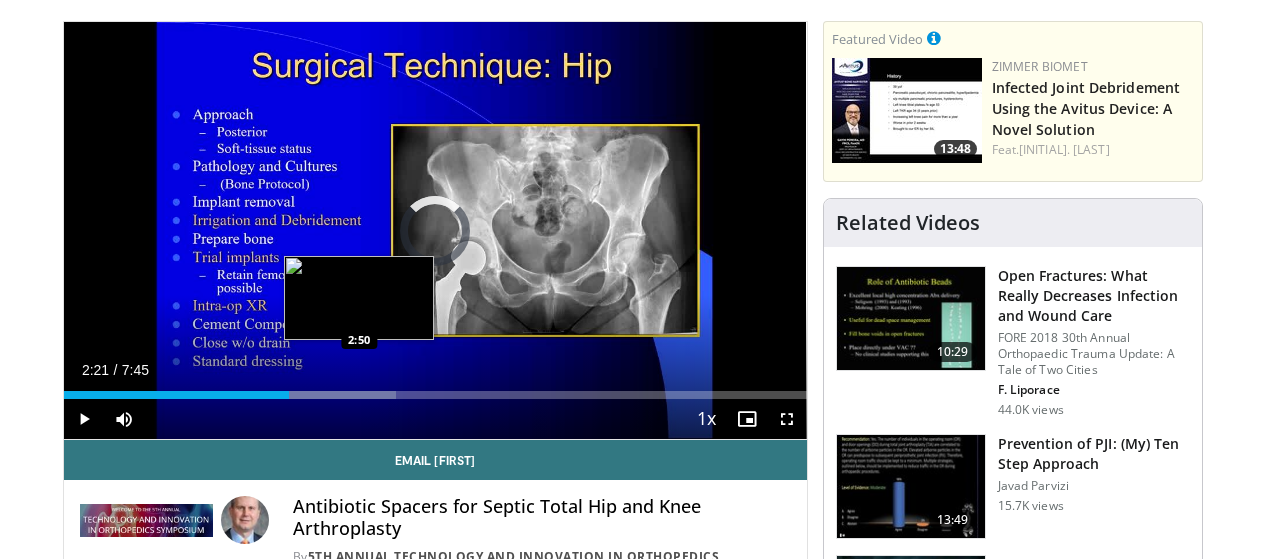click at bounding box center (318, 395) 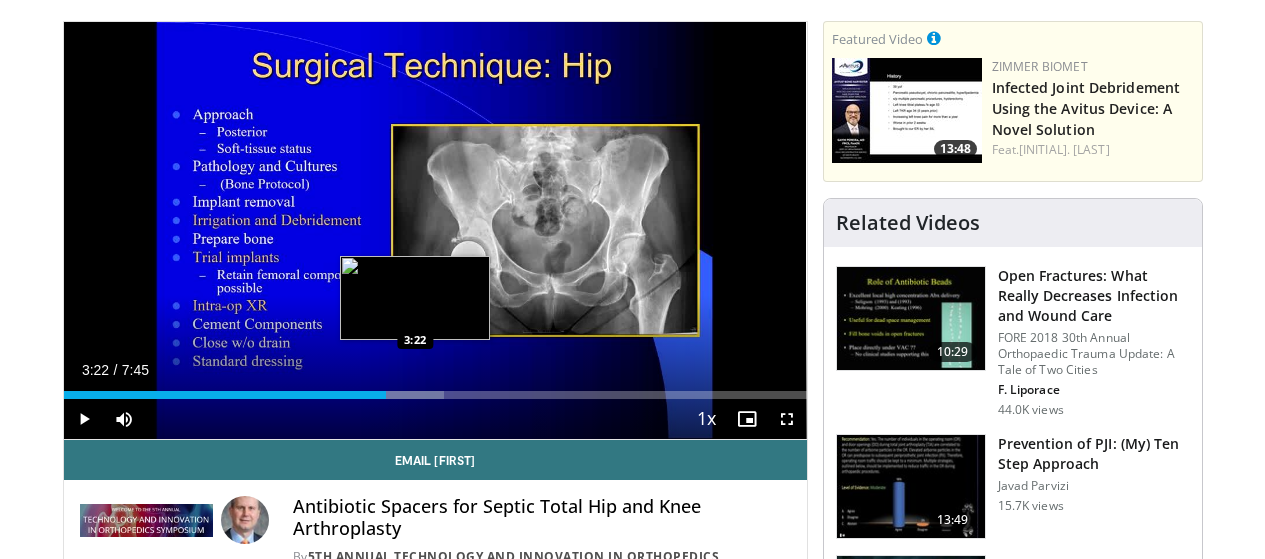 click on "Loaded :  51.15% 3:22 3:22" at bounding box center (435, 389) 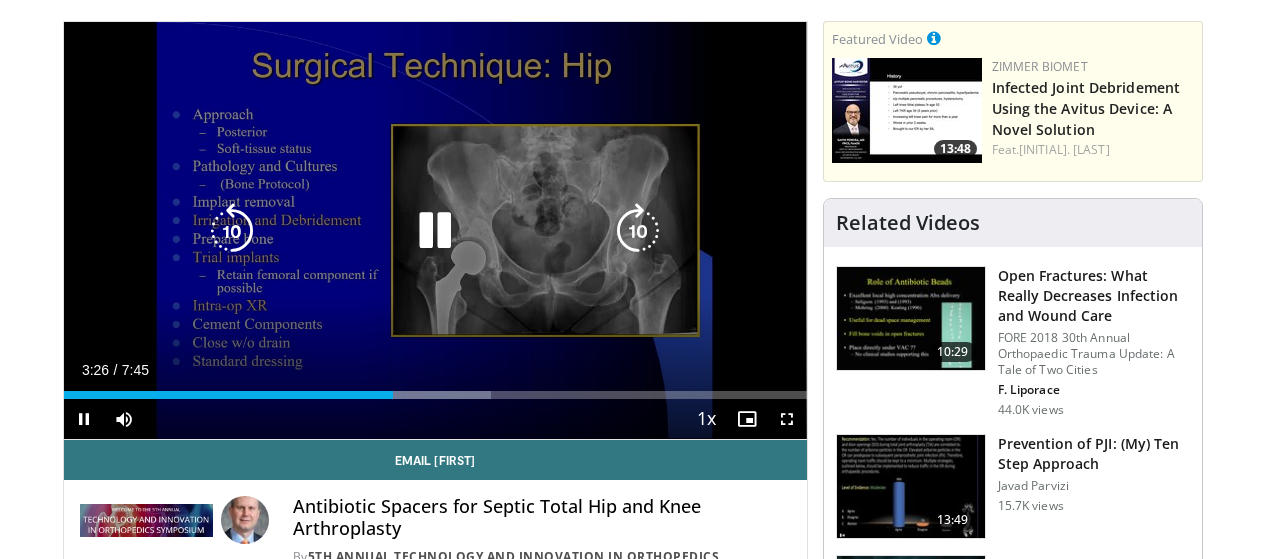 click on "10 seconds
Tap to unmute" at bounding box center (435, 230) 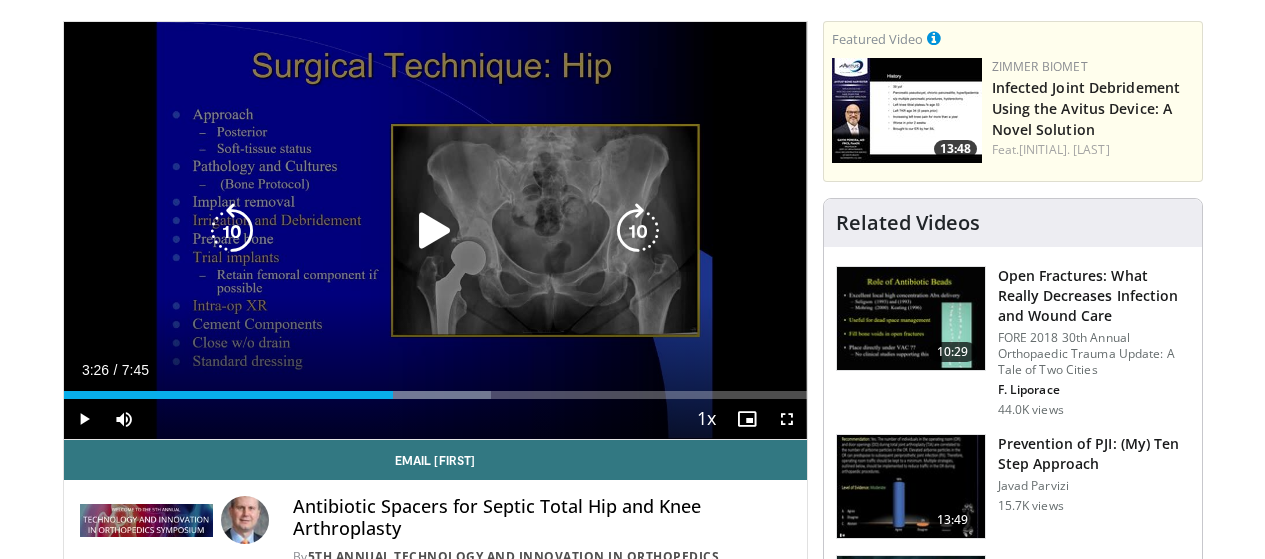 click at bounding box center (435, 231) 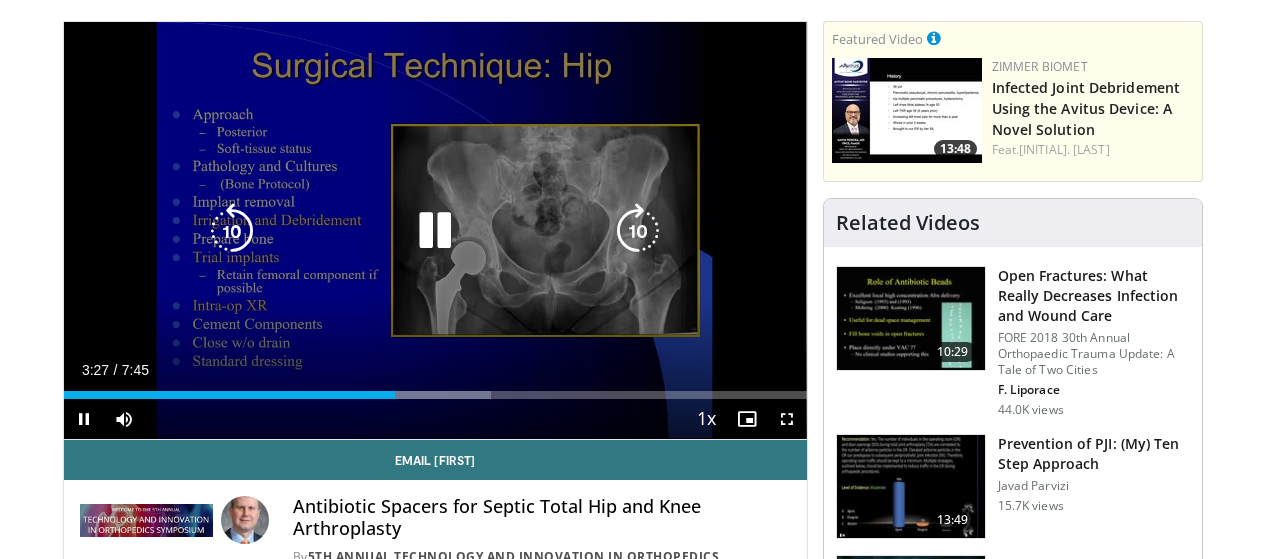 click at bounding box center [638, 231] 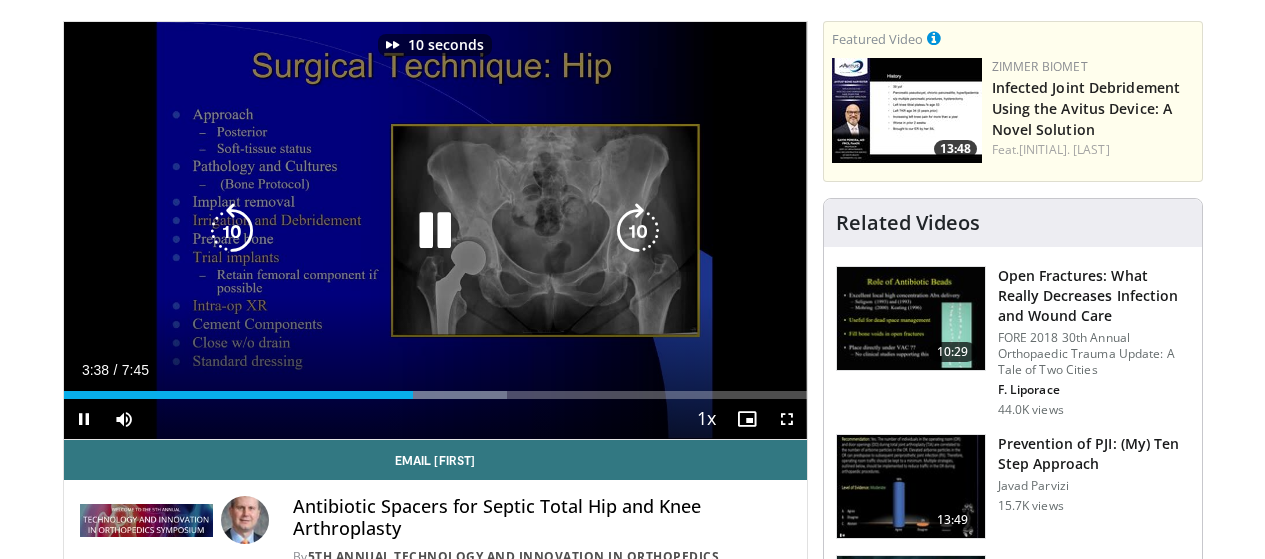 click at bounding box center (638, 231) 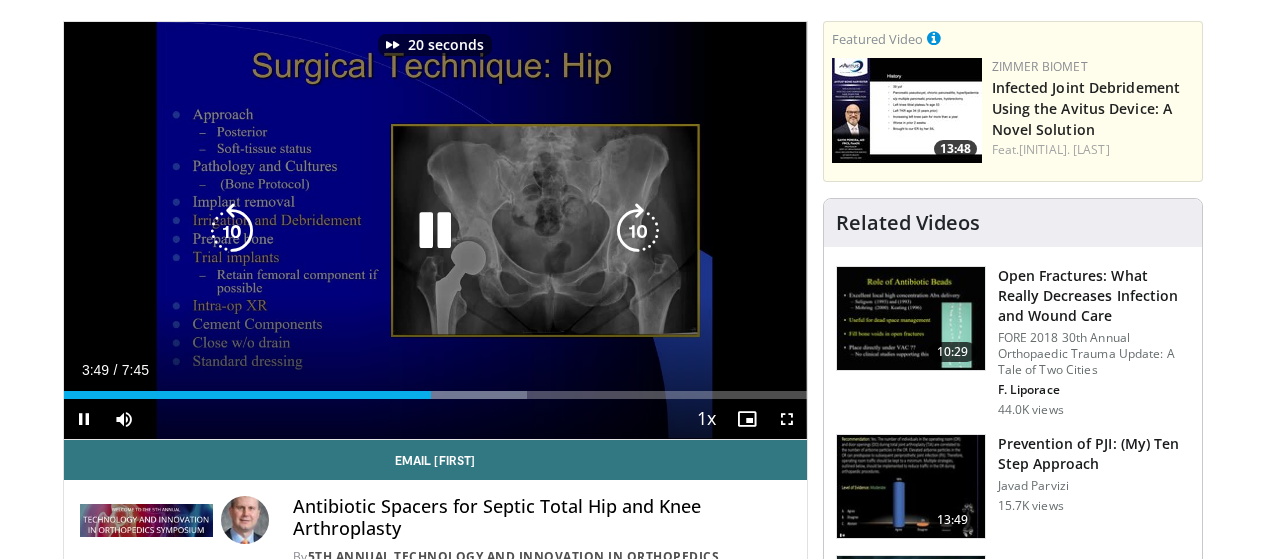 click at bounding box center (638, 231) 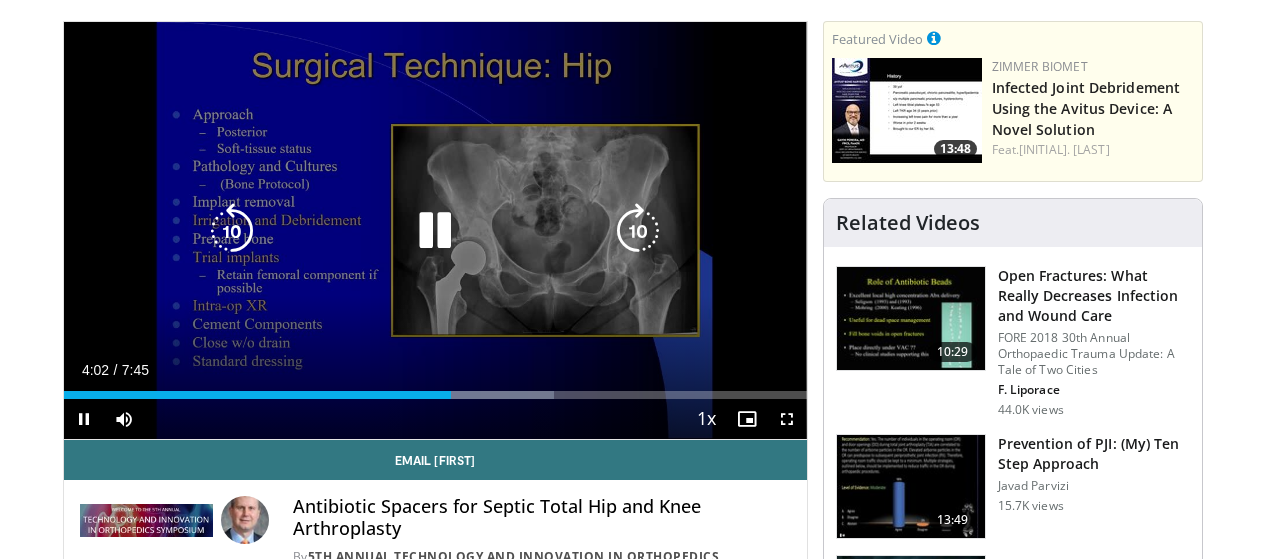 click at bounding box center [638, 231] 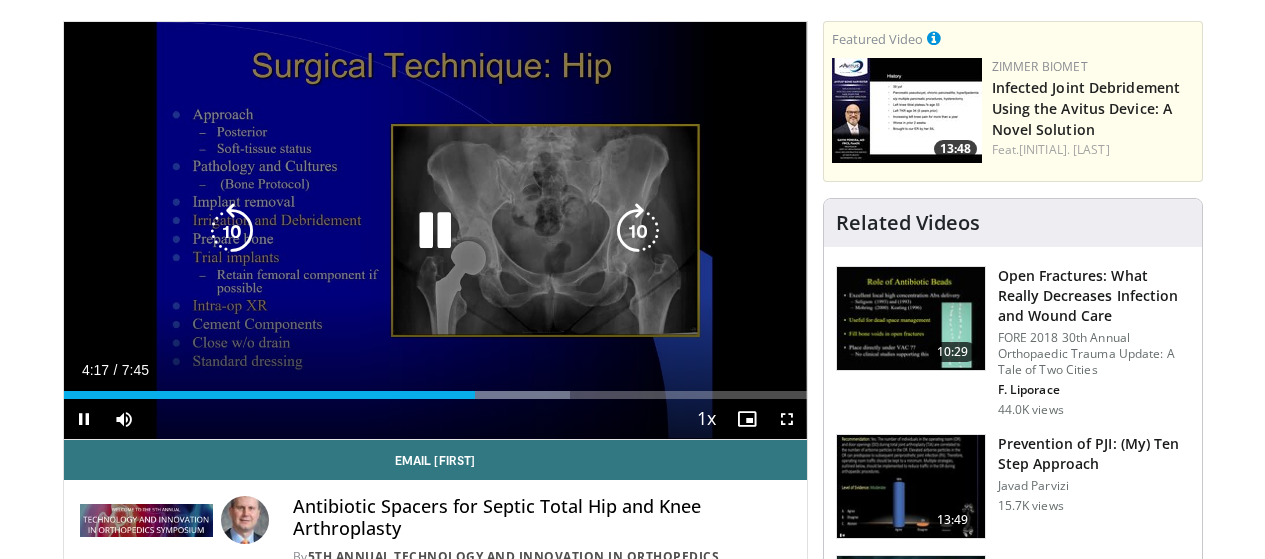 drag, startPoint x: 619, startPoint y: 270, endPoint x: 549, endPoint y: 291, distance: 73.082146 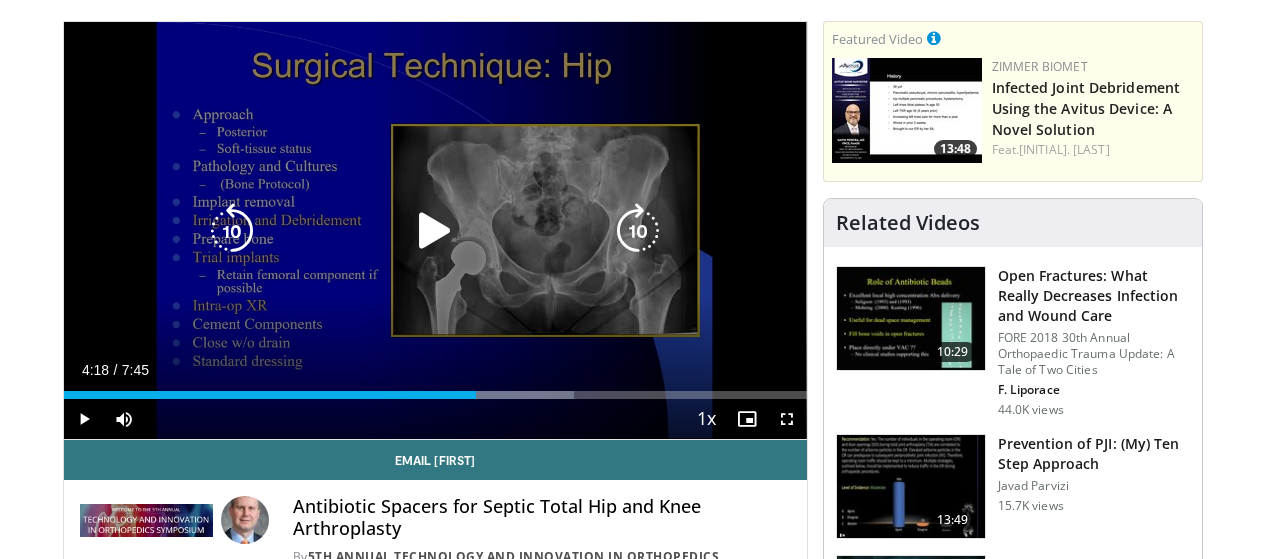 click on "10 seconds
Tap to unmute" at bounding box center [435, 230] 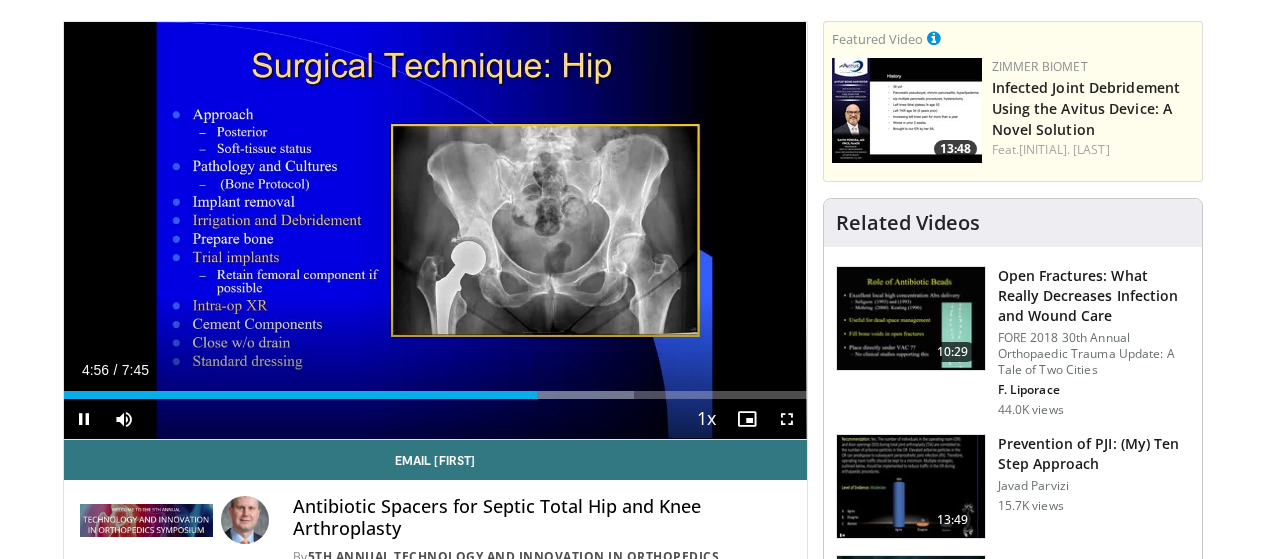 click on "Current Time  4:56 / Duration  7:45 Pause Skip Backward Skip Forward Mute Loaded :  76.74% 4:56 6:01 Stream Type  LIVE Seek to live, currently behind live LIVE   1x Playback Rate 0.5x 0.75x 1x , selected 1.25x 1.5x 1.75x 2x Chapters Chapters Descriptions descriptions off , selected Captions captions settings , opens captions settings dialog captions off , selected Audio Track en (Main) , selected Fullscreen Enable picture-in-picture mode" at bounding box center (435, 419) 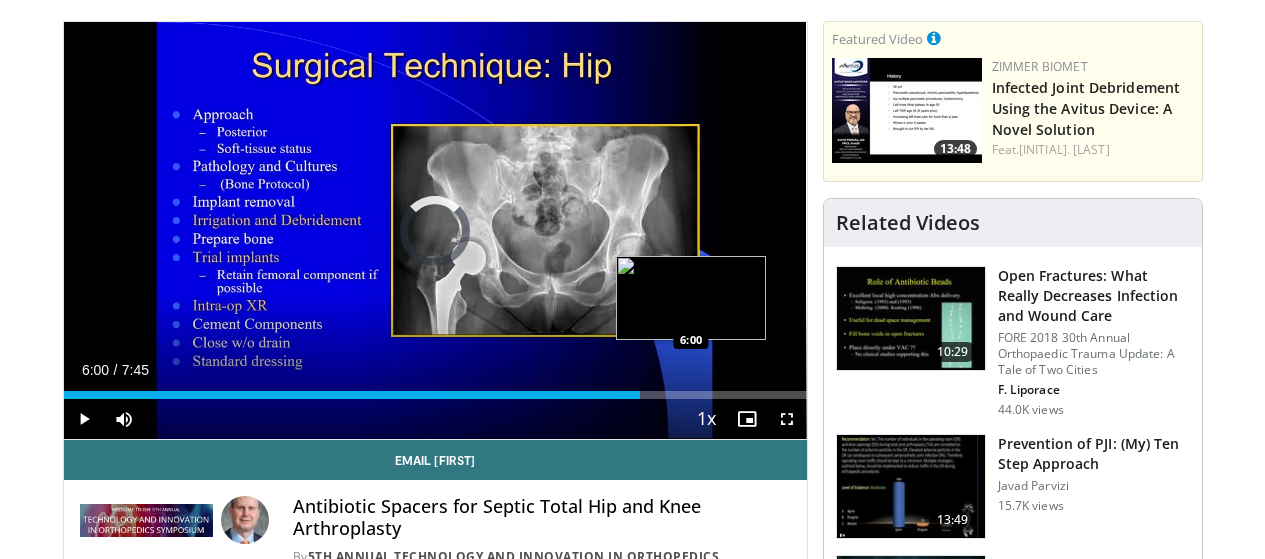 click on "Loaded :  76.74% 6:00 6:00" at bounding box center [435, 395] 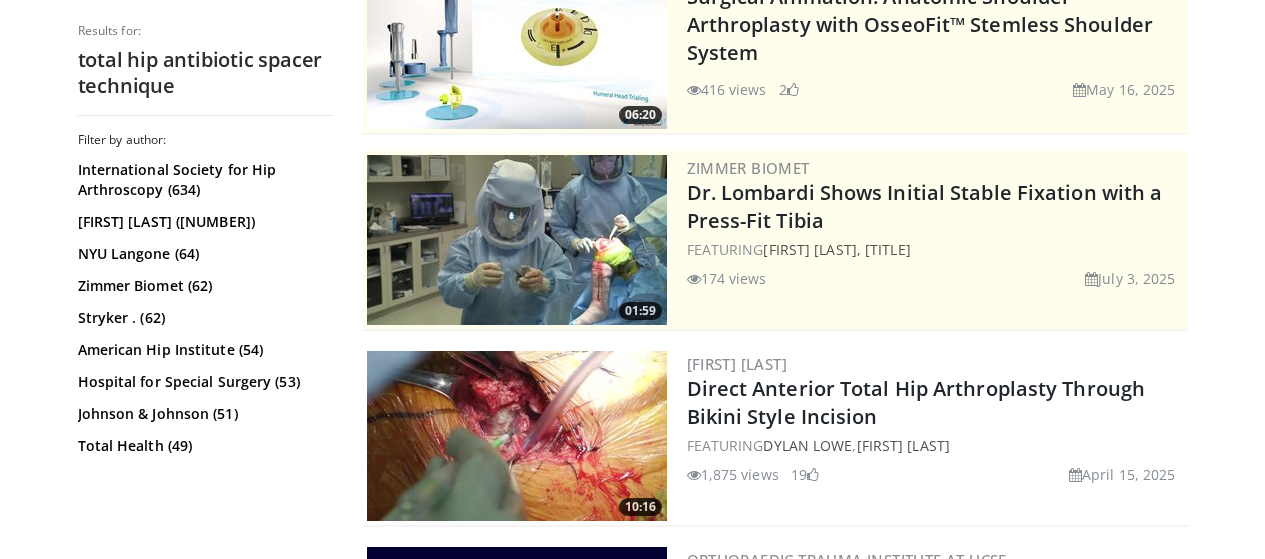 scroll, scrollTop: 0, scrollLeft: 0, axis: both 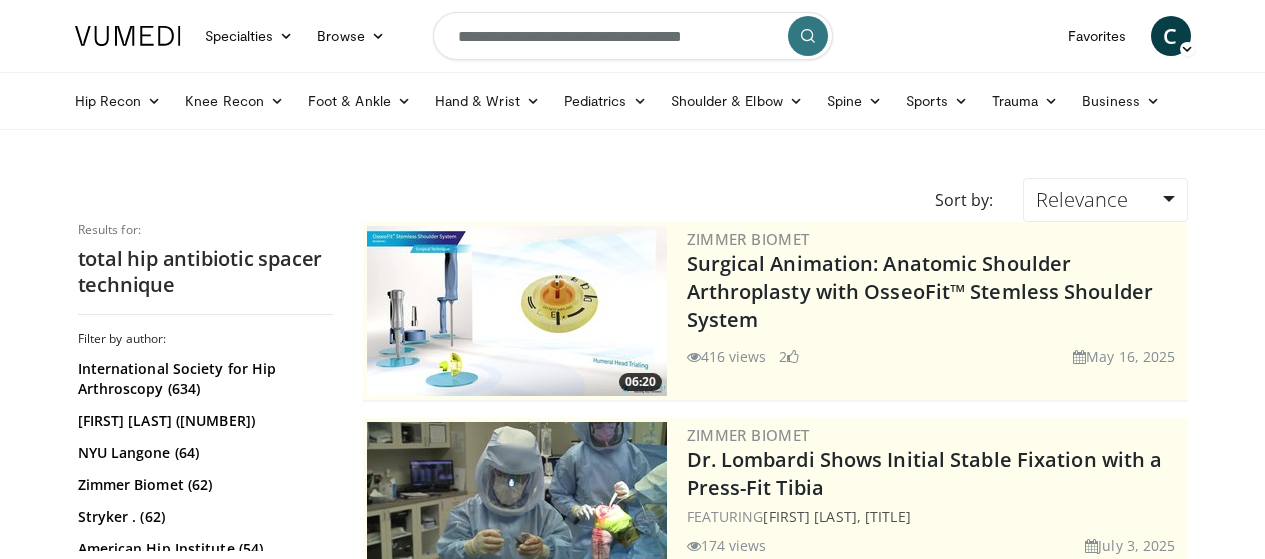 click on "**********" at bounding box center [633, 36] 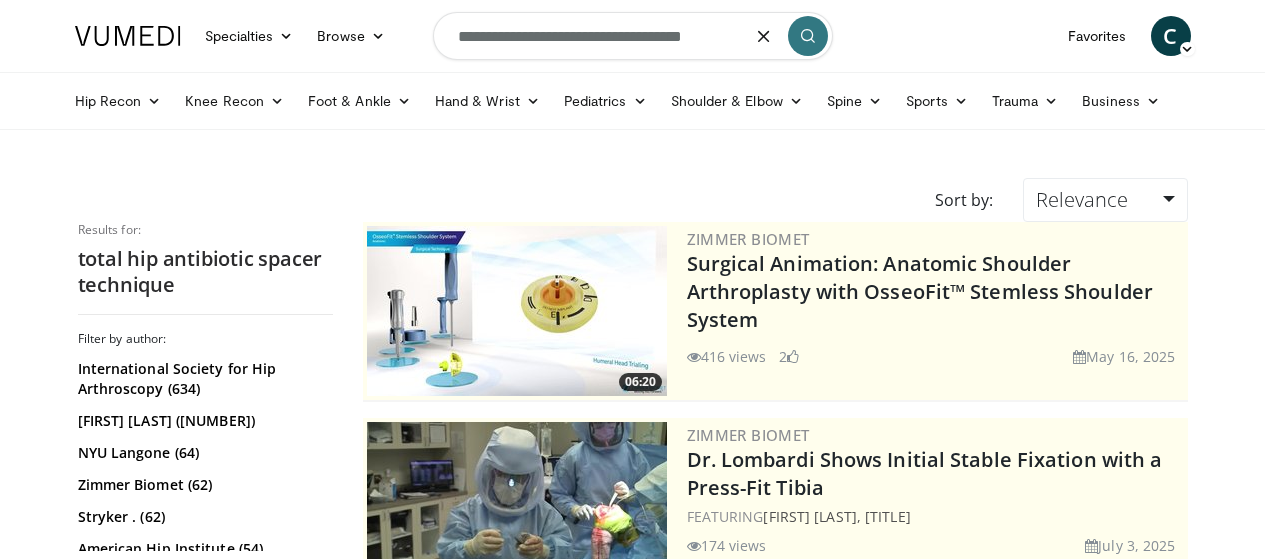 click on "**********" at bounding box center (633, 36) 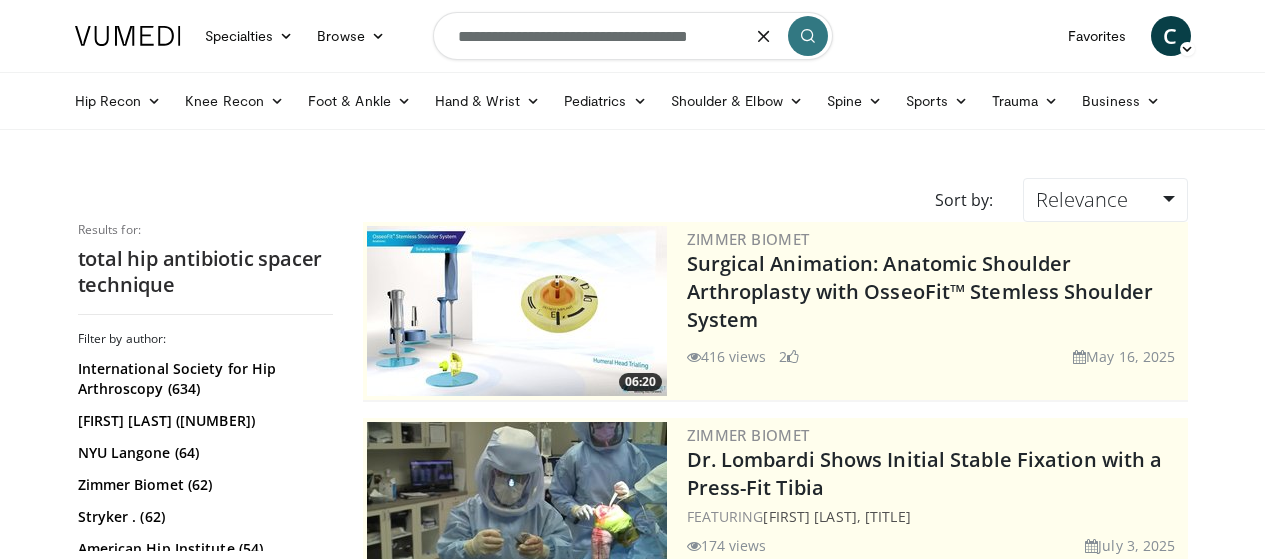 type on "**********" 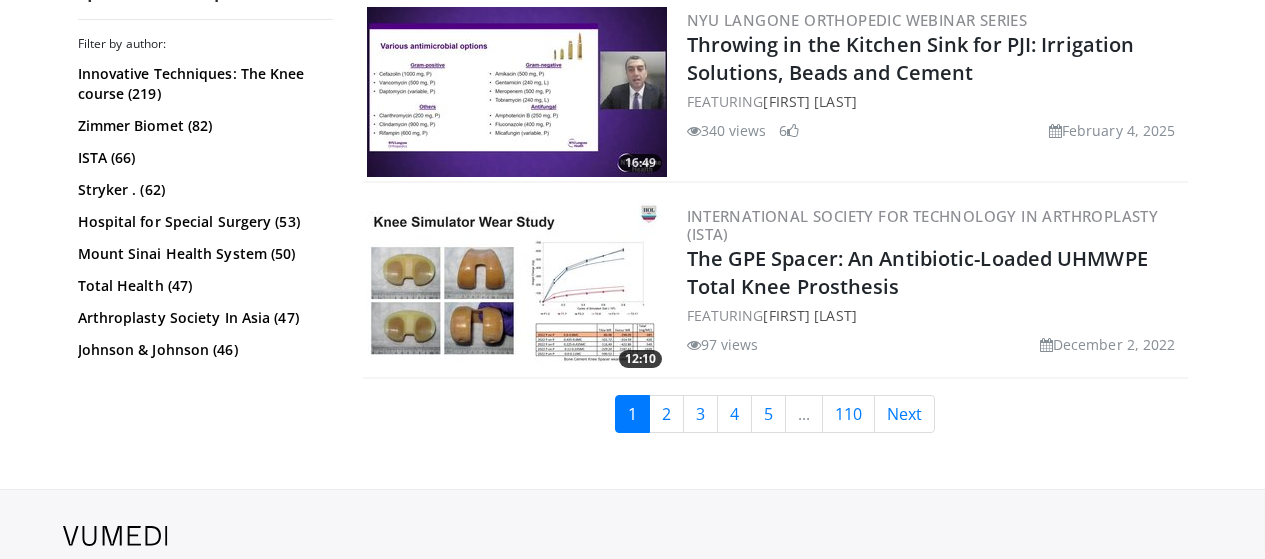 scroll, scrollTop: 4933, scrollLeft: 0, axis: vertical 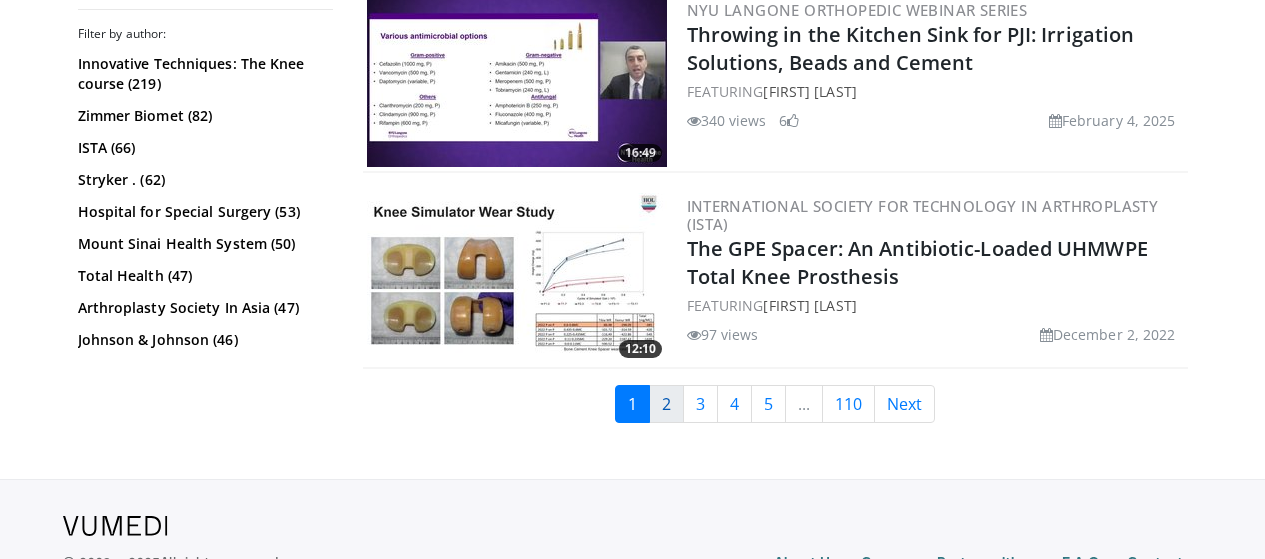 click on "2" at bounding box center (666, 404) 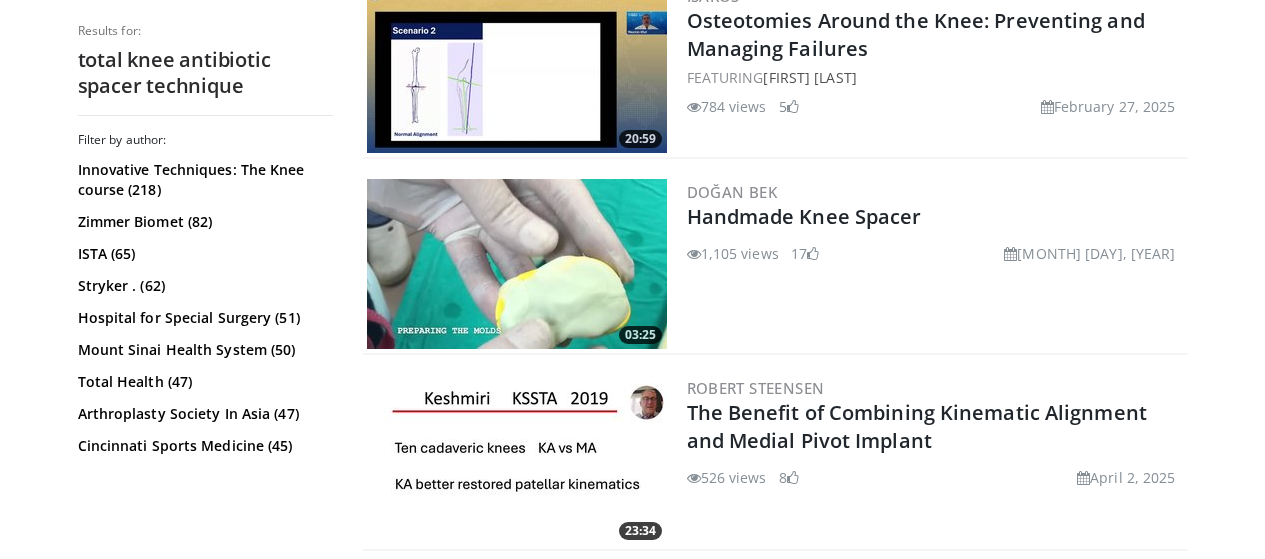 scroll, scrollTop: 2066, scrollLeft: 0, axis: vertical 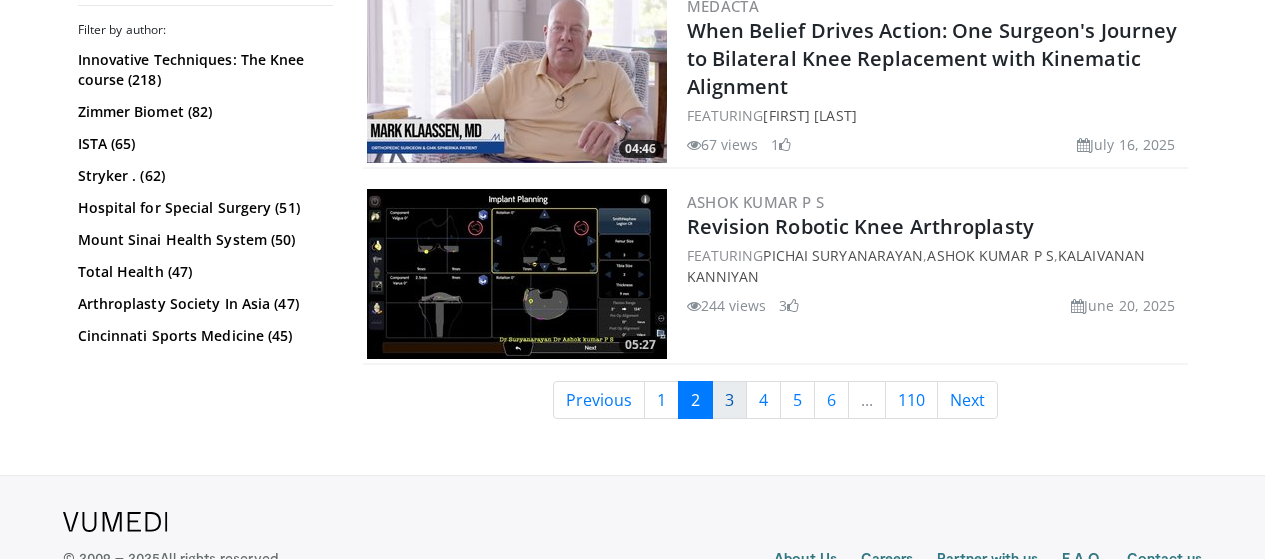 click on "3" at bounding box center (729, 400) 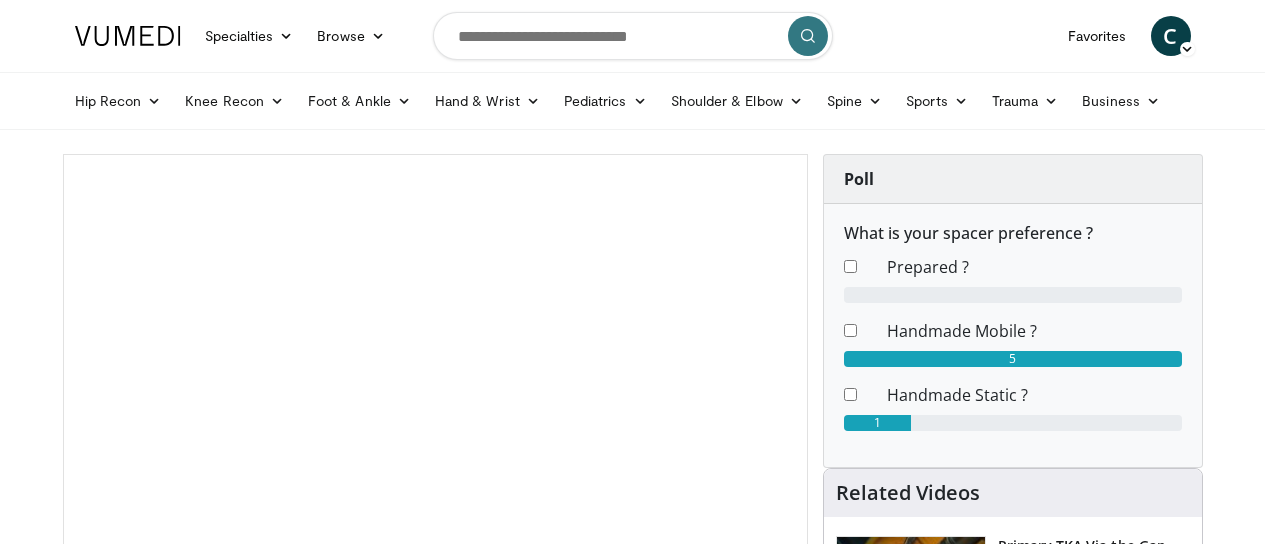 scroll, scrollTop: 0, scrollLeft: 0, axis: both 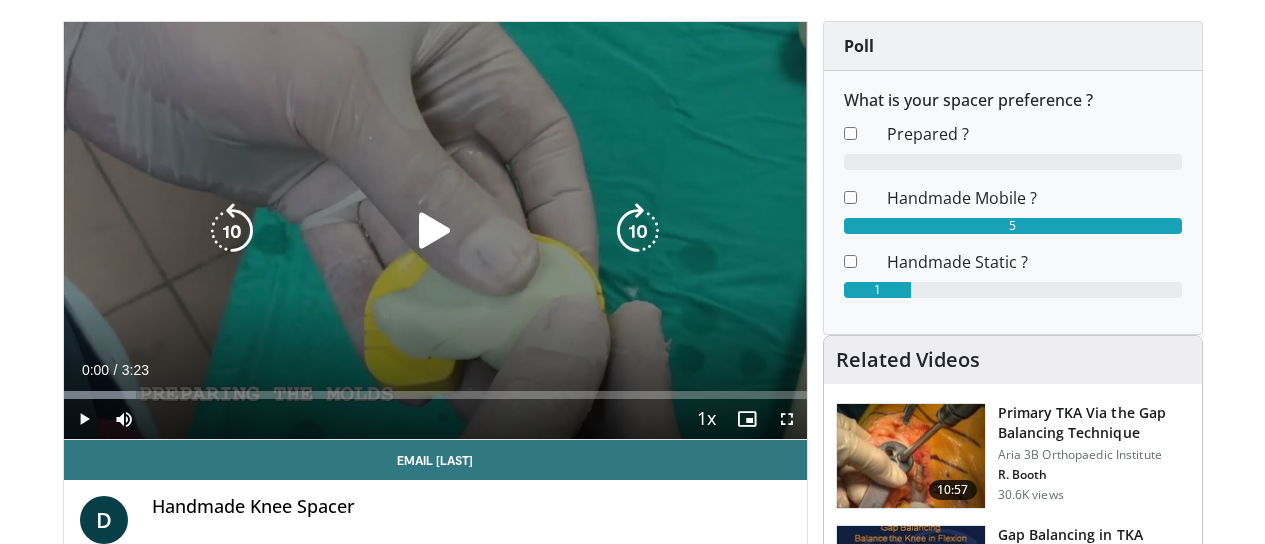 click at bounding box center (435, 231) 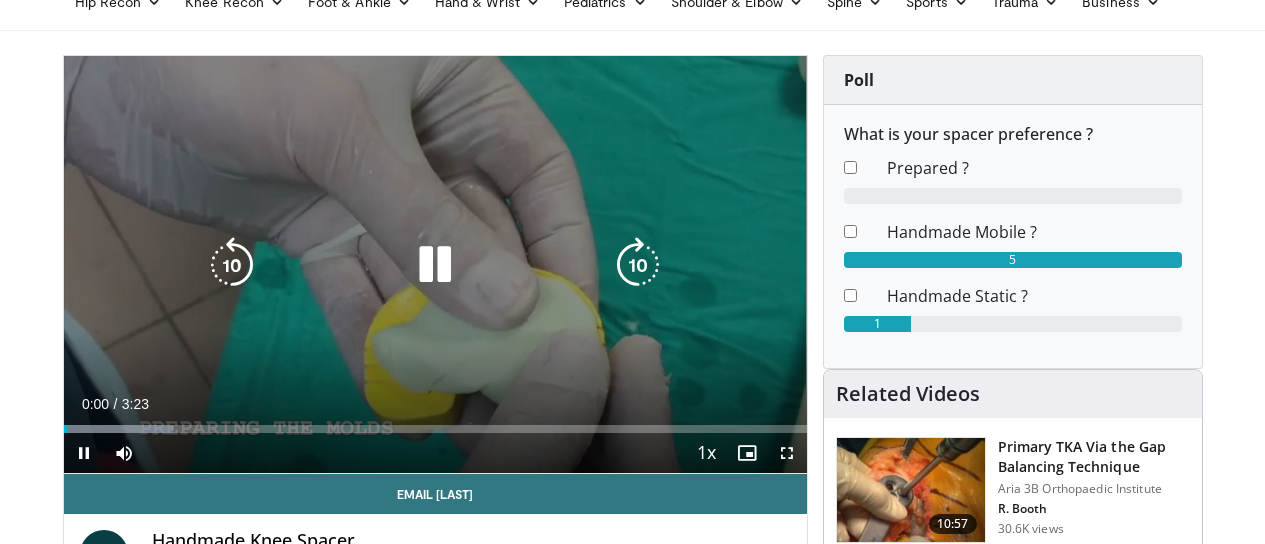 scroll, scrollTop: 133, scrollLeft: 0, axis: vertical 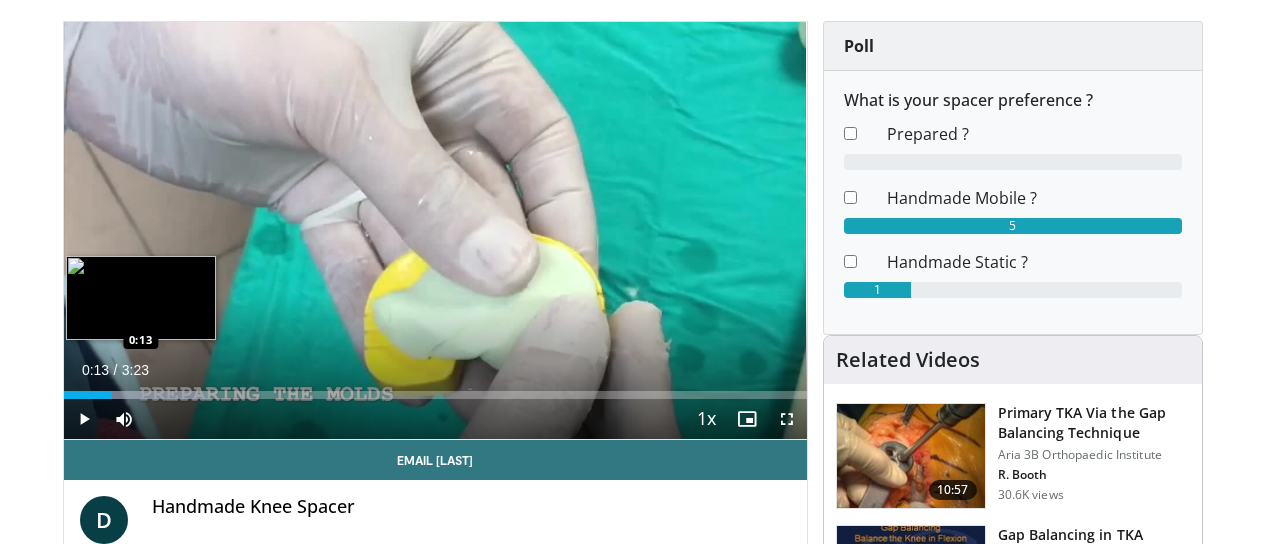 click on "Loaded :  19.42% 0:13 0:13" at bounding box center (435, 389) 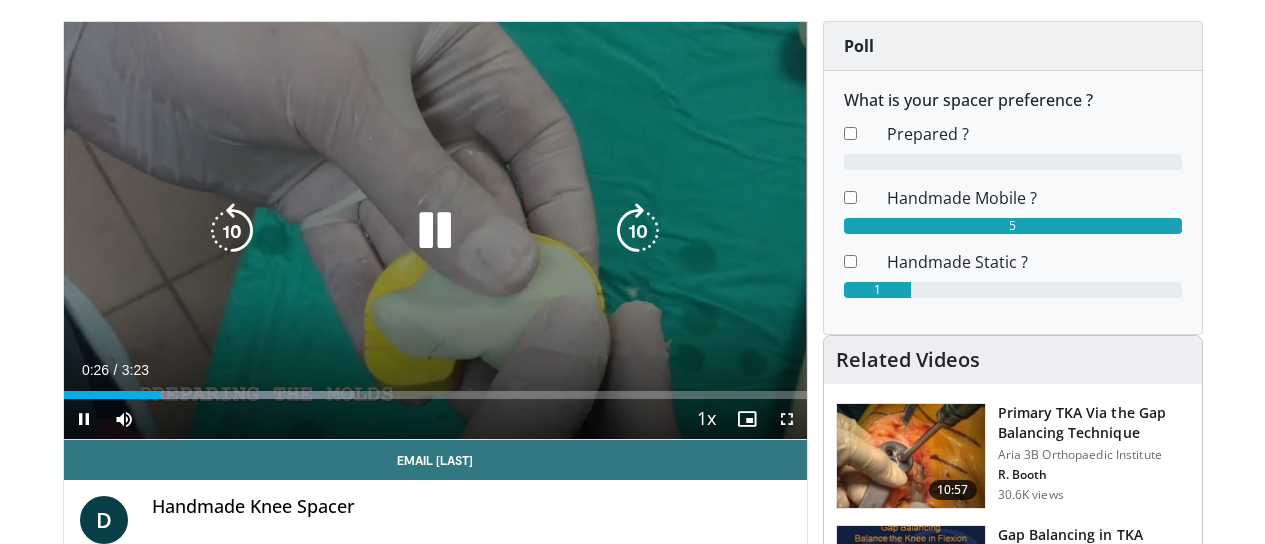 type 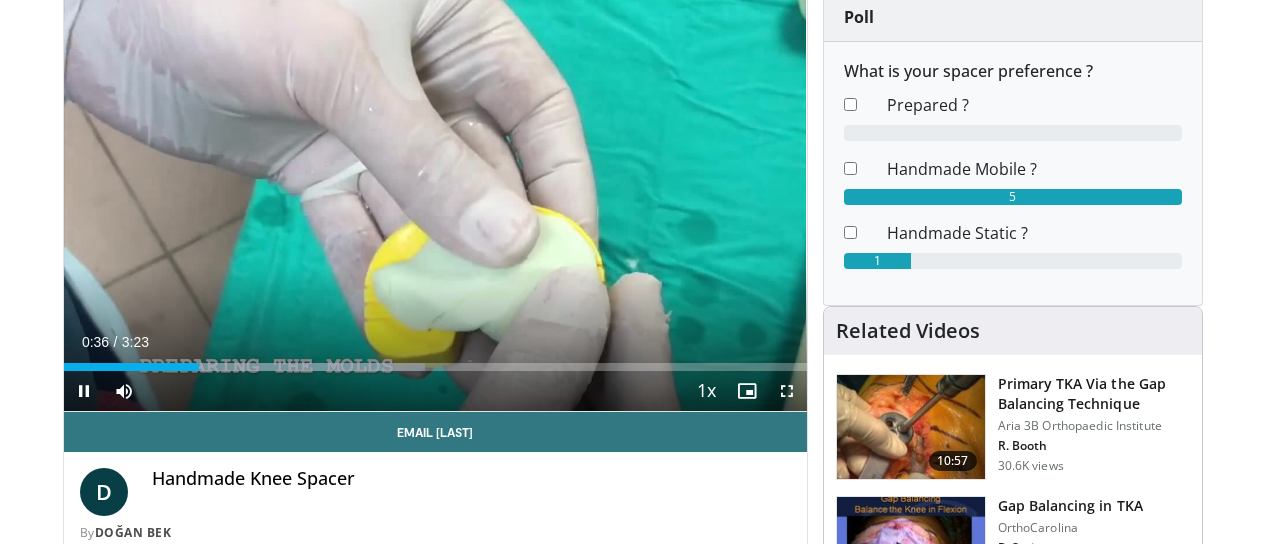 scroll, scrollTop: 133, scrollLeft: 0, axis: vertical 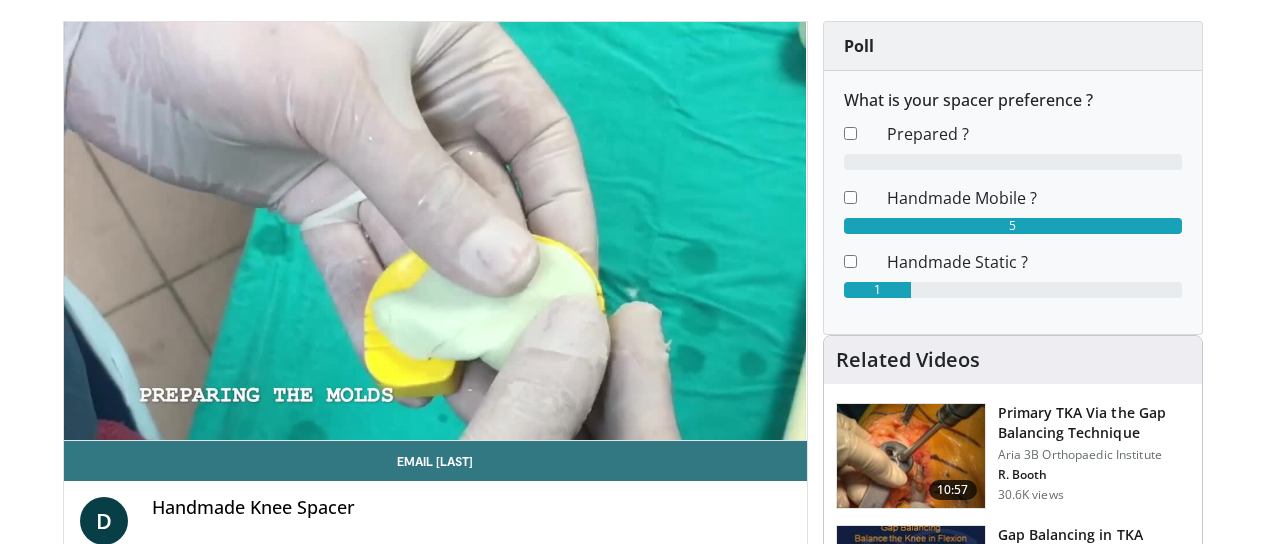 click on "D
Handmade Knee Spacer
By
Doğan Bek" at bounding box center [435, 528] 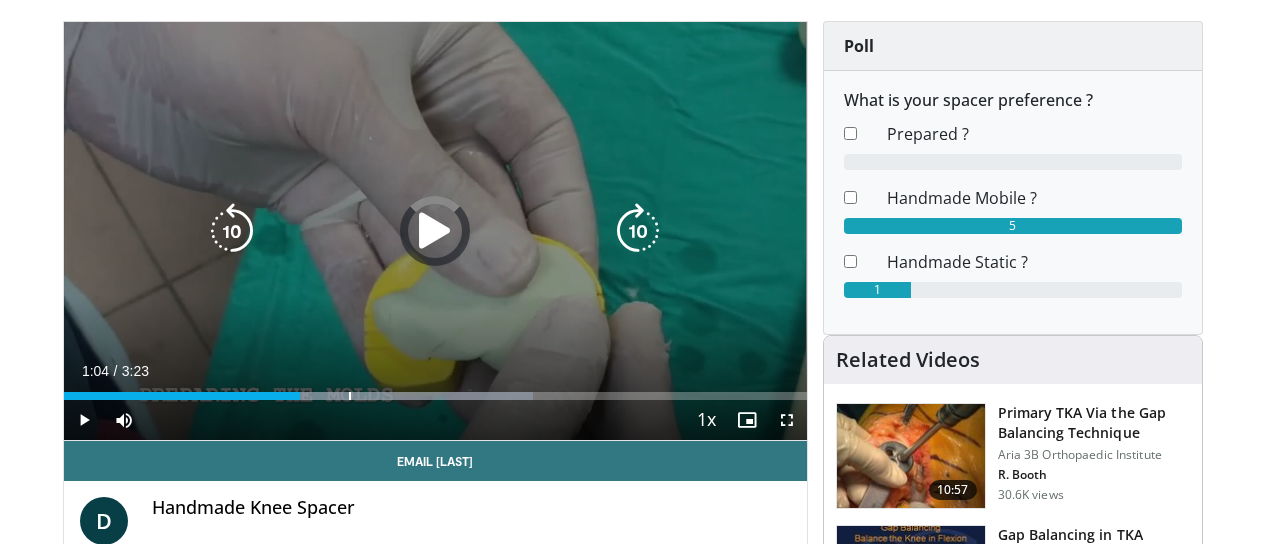 click on "Loaded :  63.19% 1:11 1:11" at bounding box center [435, 390] 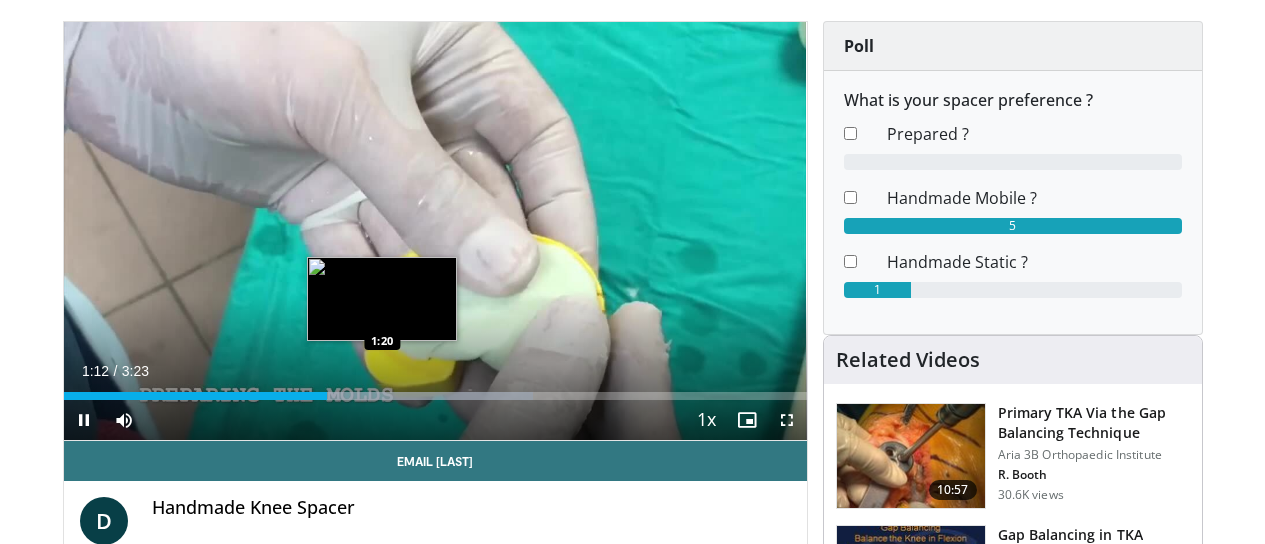 click on "Loaded :  63.19% 1:12 1:20" at bounding box center (435, 396) 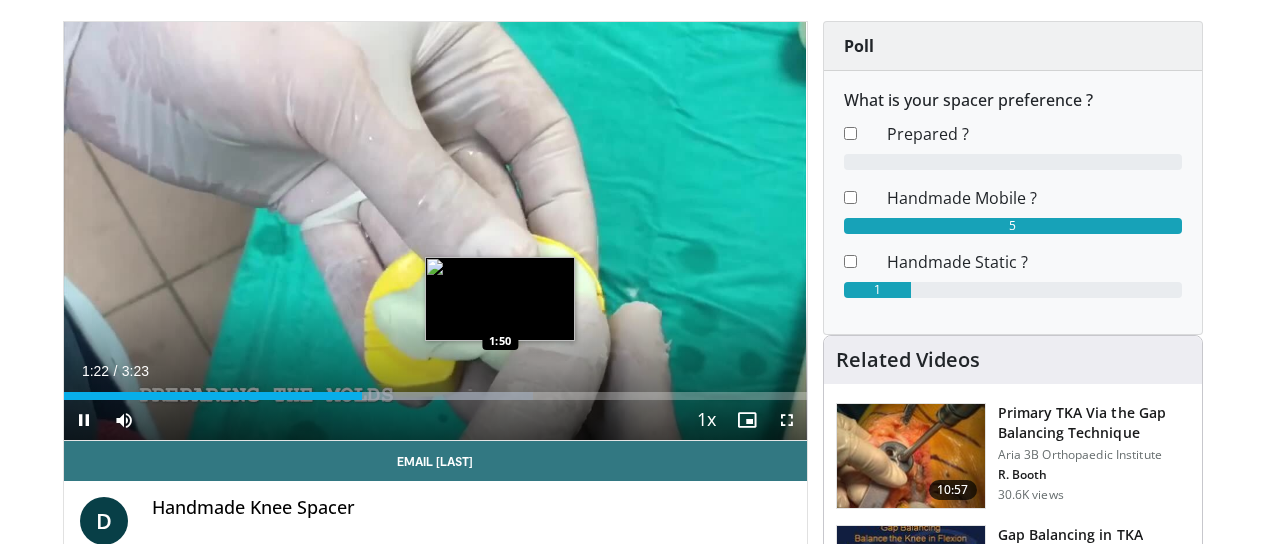 click on "Loaded :  63.19% 1:22 1:50" at bounding box center (435, 390) 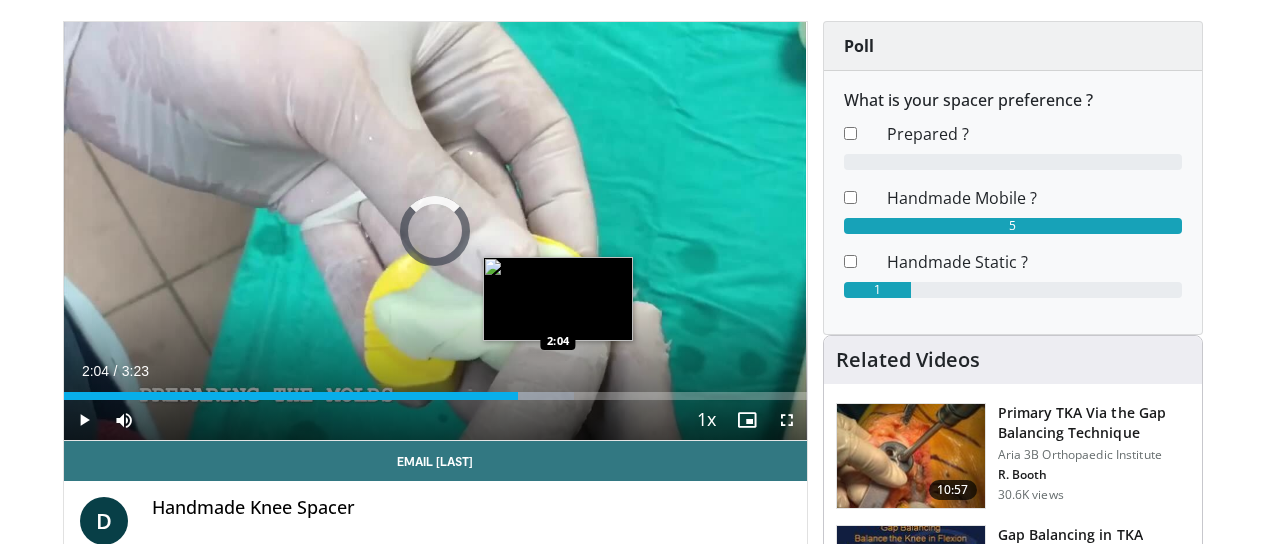 click on "Loaded :  68.71% 1:51 2:04" at bounding box center (435, 390) 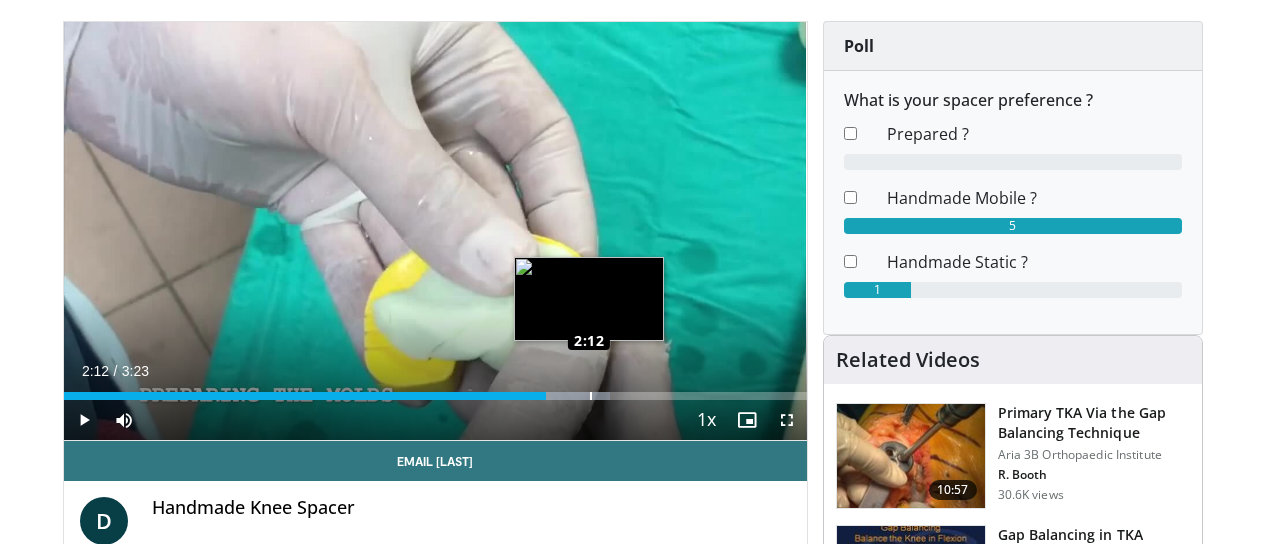 click on "Loaded :  73.61% 2:12 2:12" at bounding box center [435, 390] 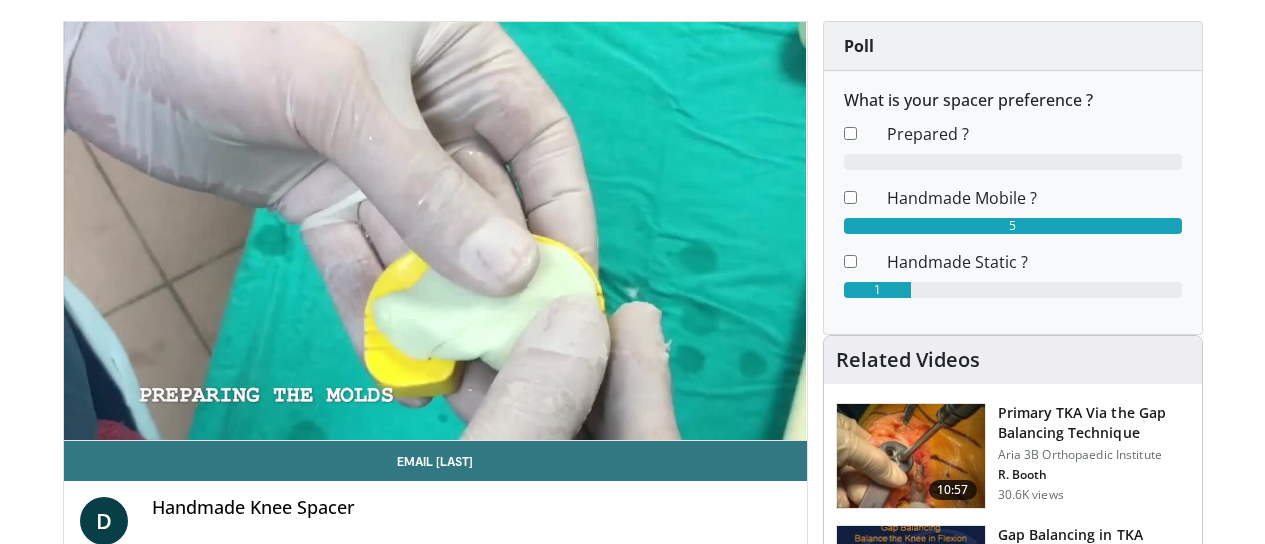 click on "Loaded :  73.61% 2:12 2:12" at bounding box center [435, 430] 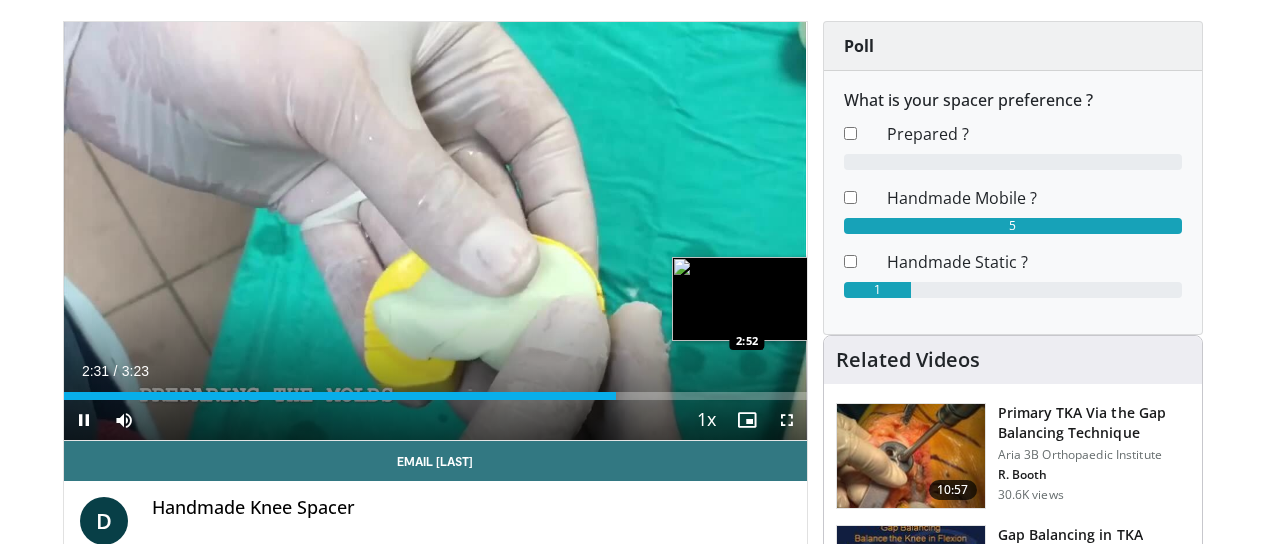 click on "Loaded :  73.61% 2:31 2:52" at bounding box center [435, 396] 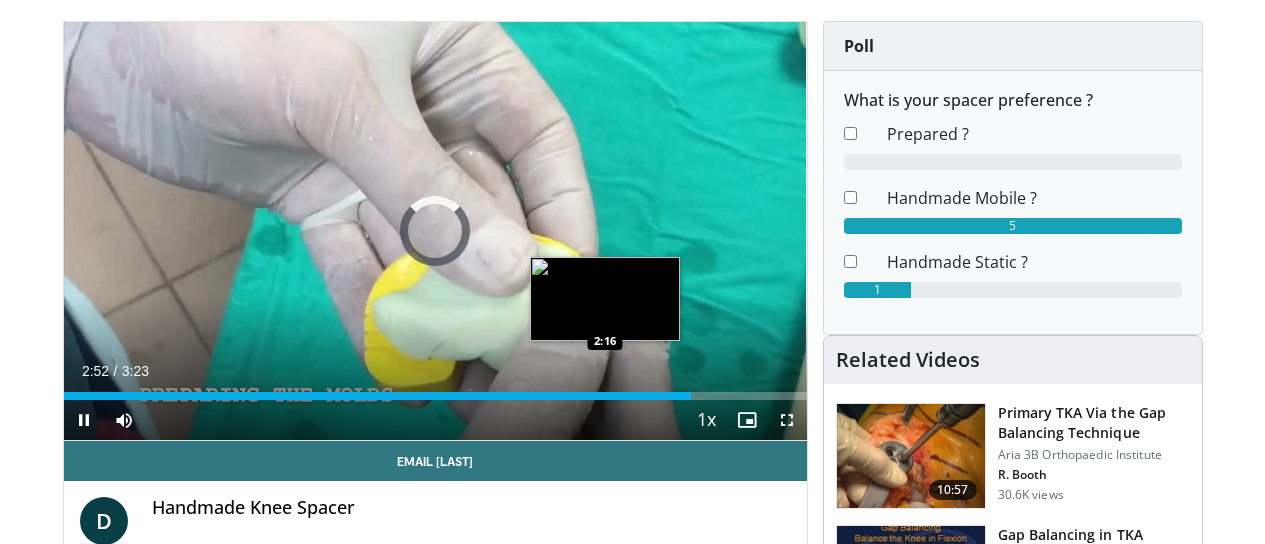 click on "2:52" at bounding box center (377, 396) 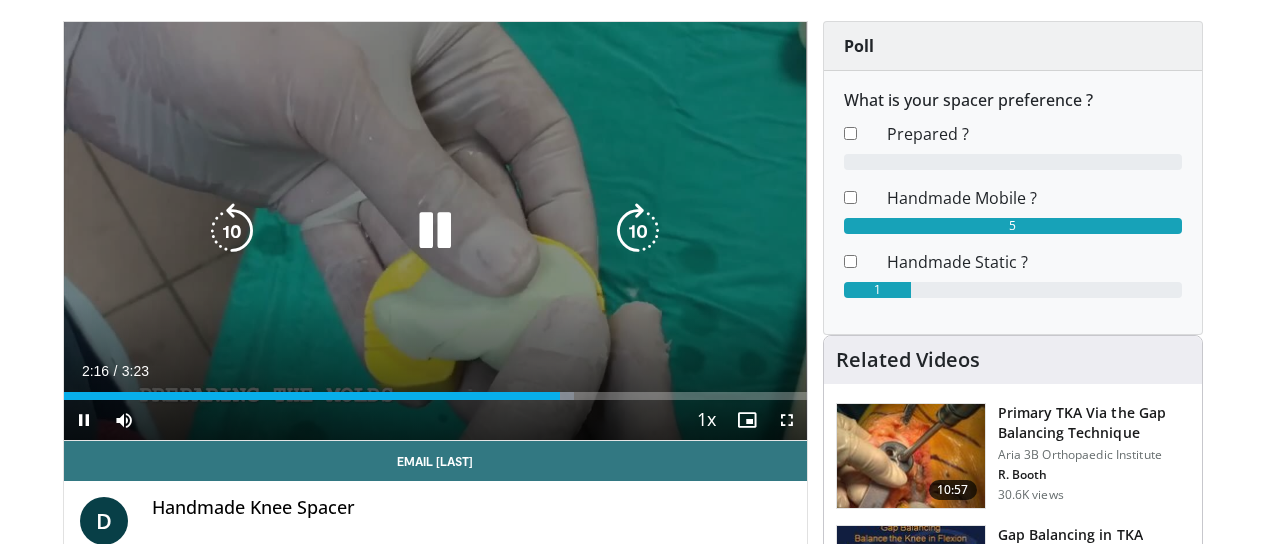 click on "Loaded :  68.71% 2:16 1:54" at bounding box center (435, 390) 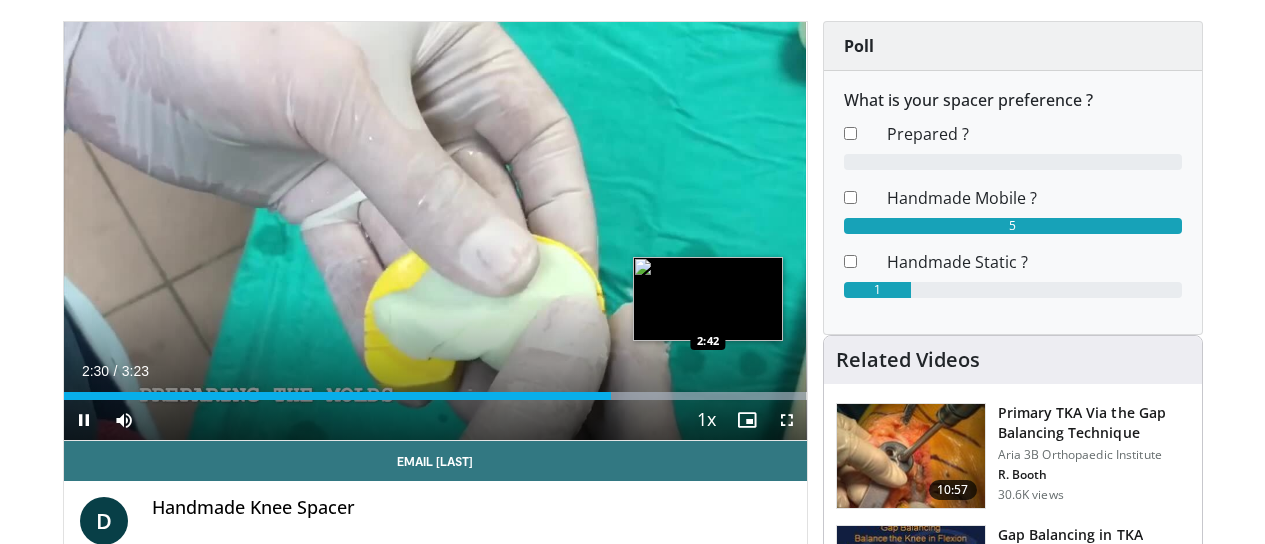 click at bounding box center [637, 396] 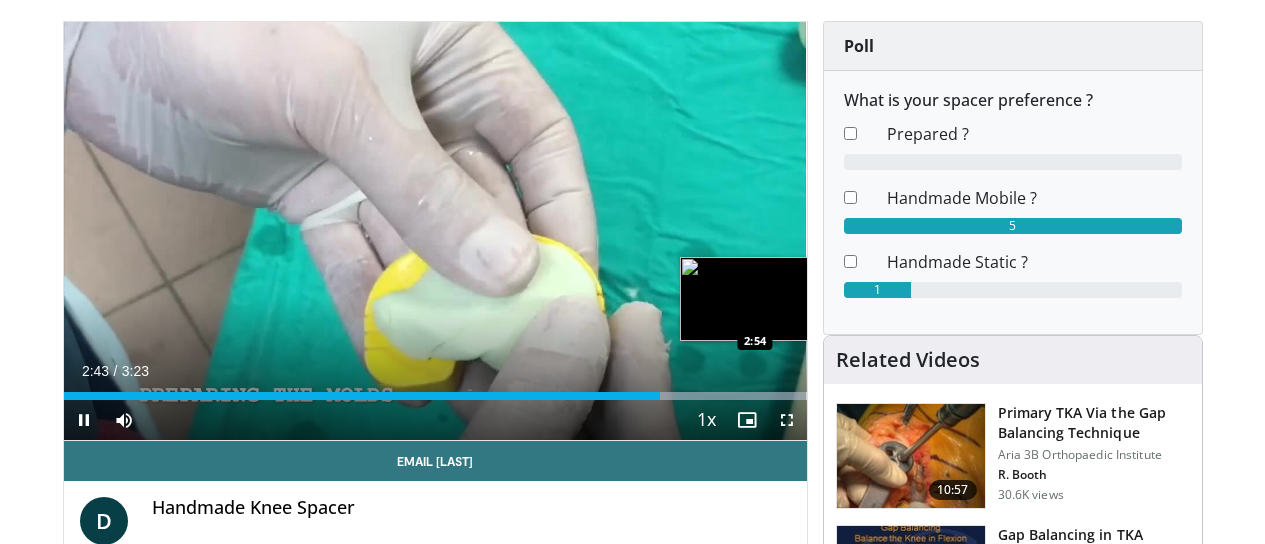 click on "Loaded :  100.00% 2:43 2:54" at bounding box center (435, 396) 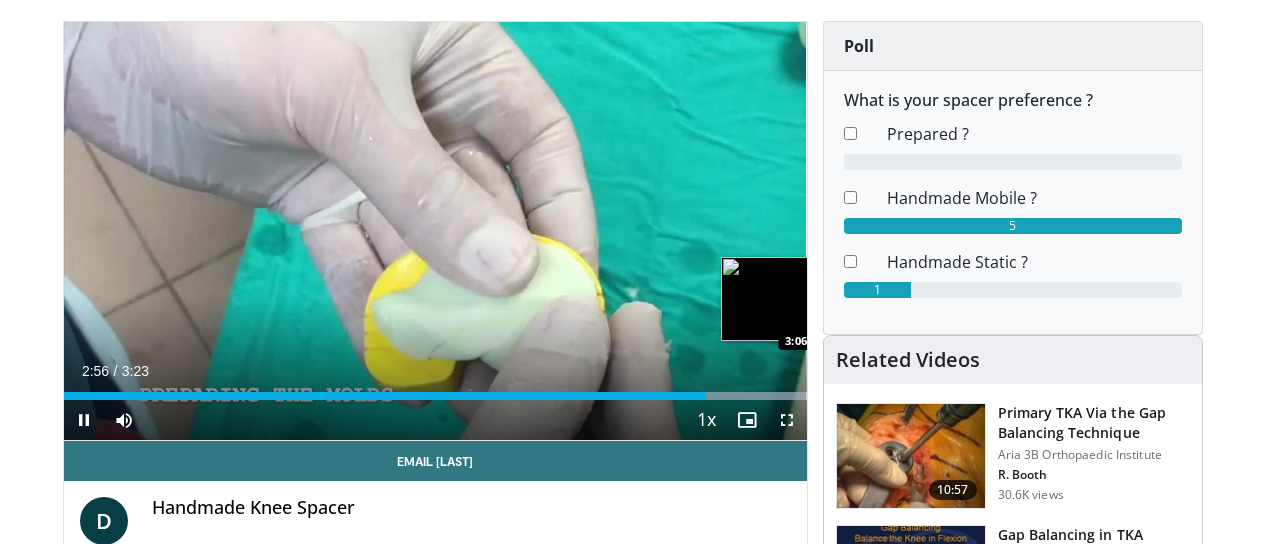 click on "Loaded :  100.00% 2:56 3:06" at bounding box center (435, 396) 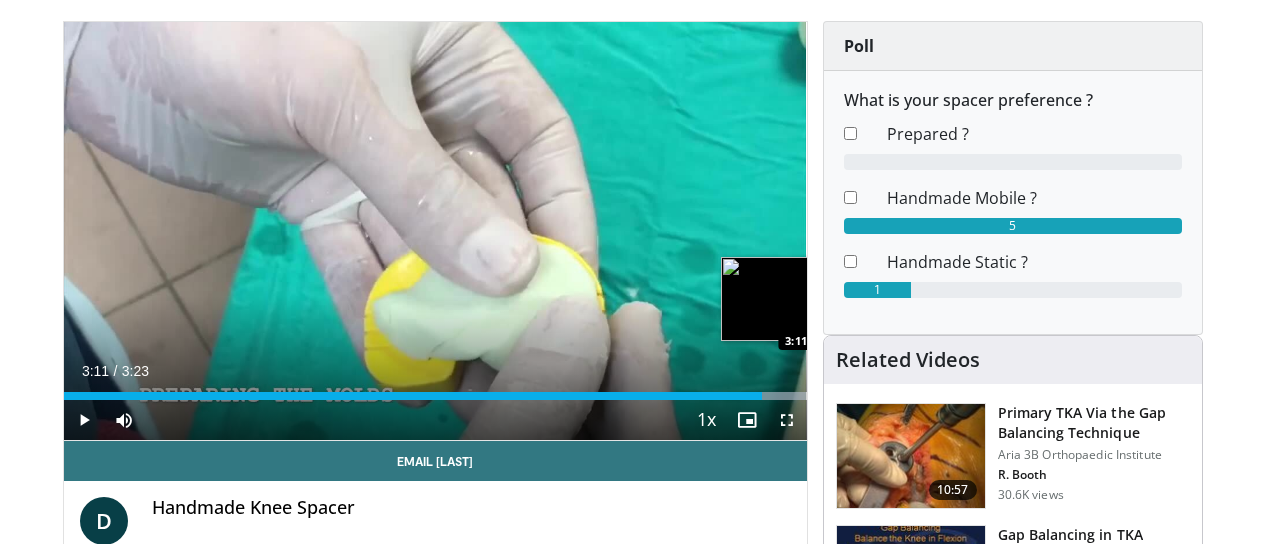 click on "Loaded :  100.00% 3:11 3:11" at bounding box center [435, 390] 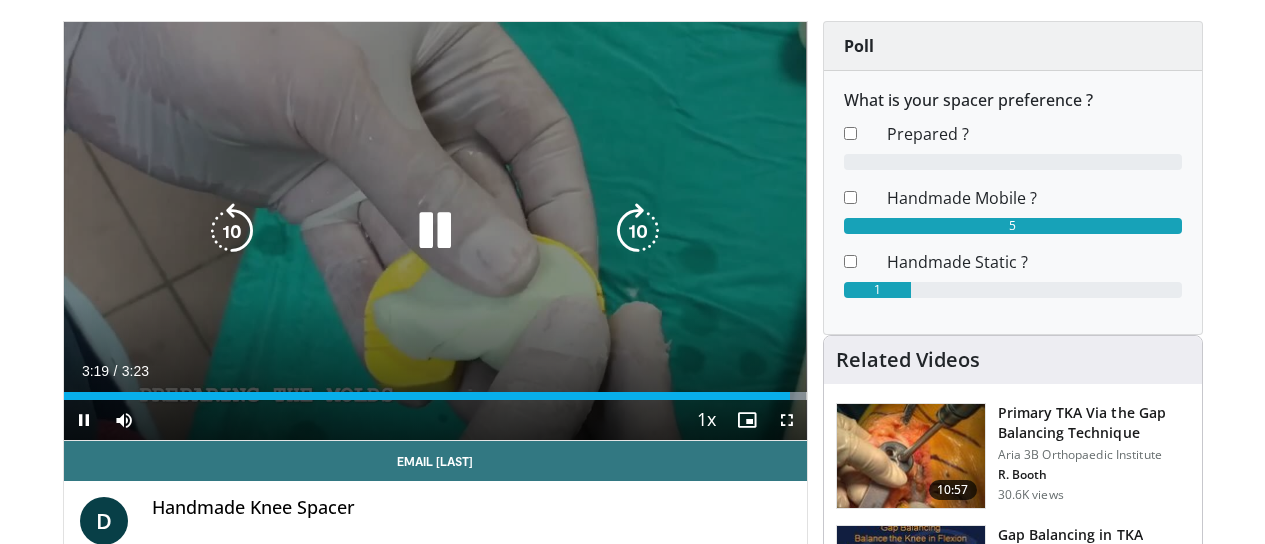 click on "10 seconds
Tap to unmute" at bounding box center [435, 231] 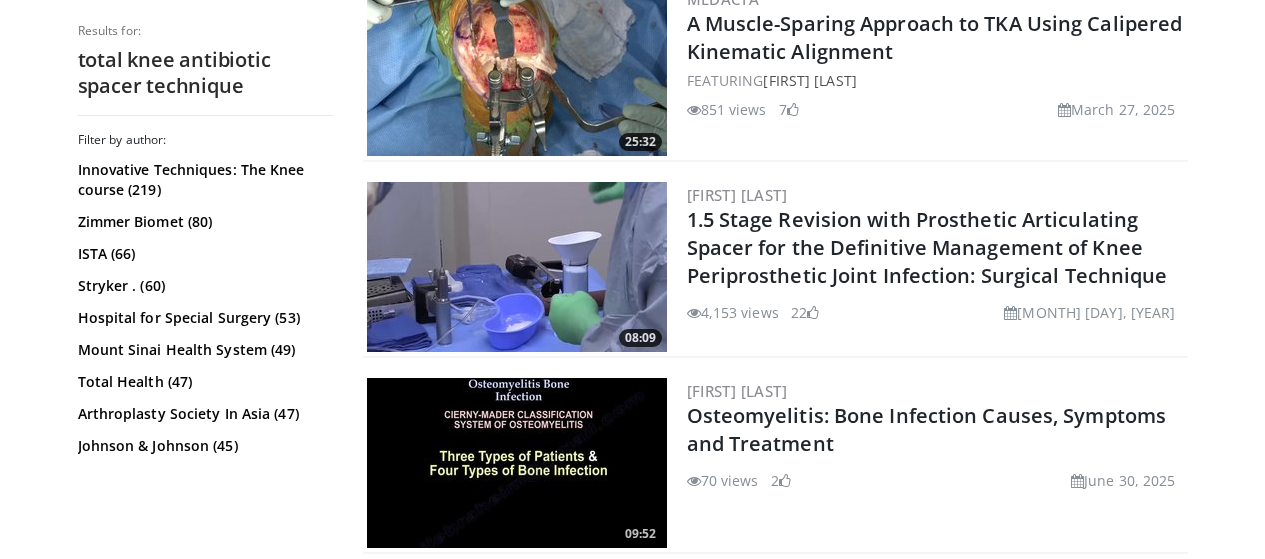scroll, scrollTop: 1400, scrollLeft: 0, axis: vertical 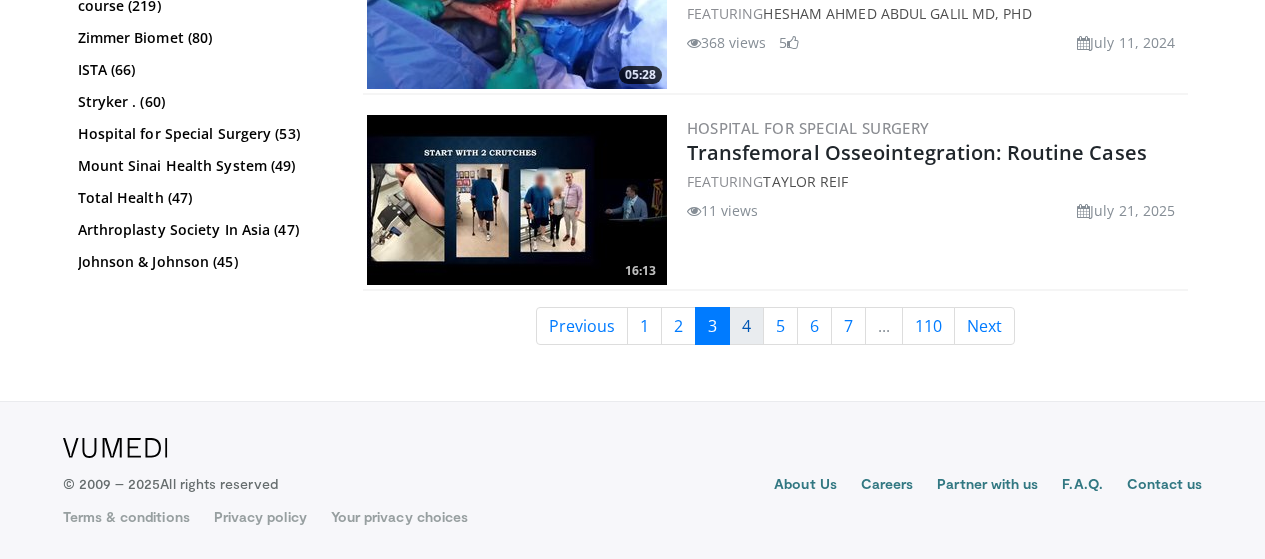 click on "4" at bounding box center (746, 326) 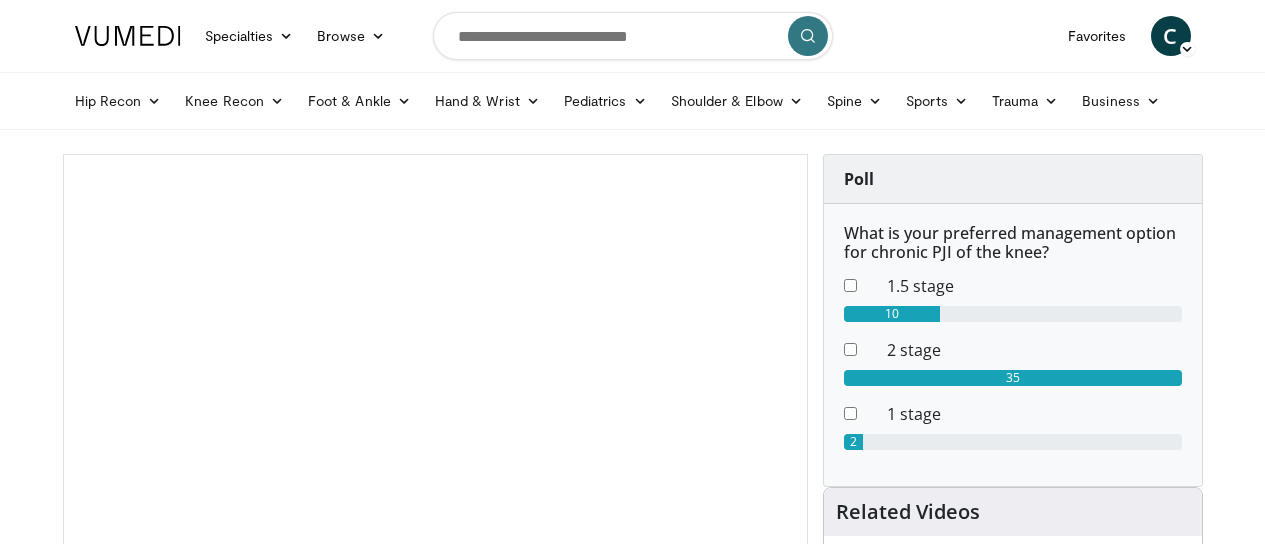 scroll, scrollTop: 0, scrollLeft: 0, axis: both 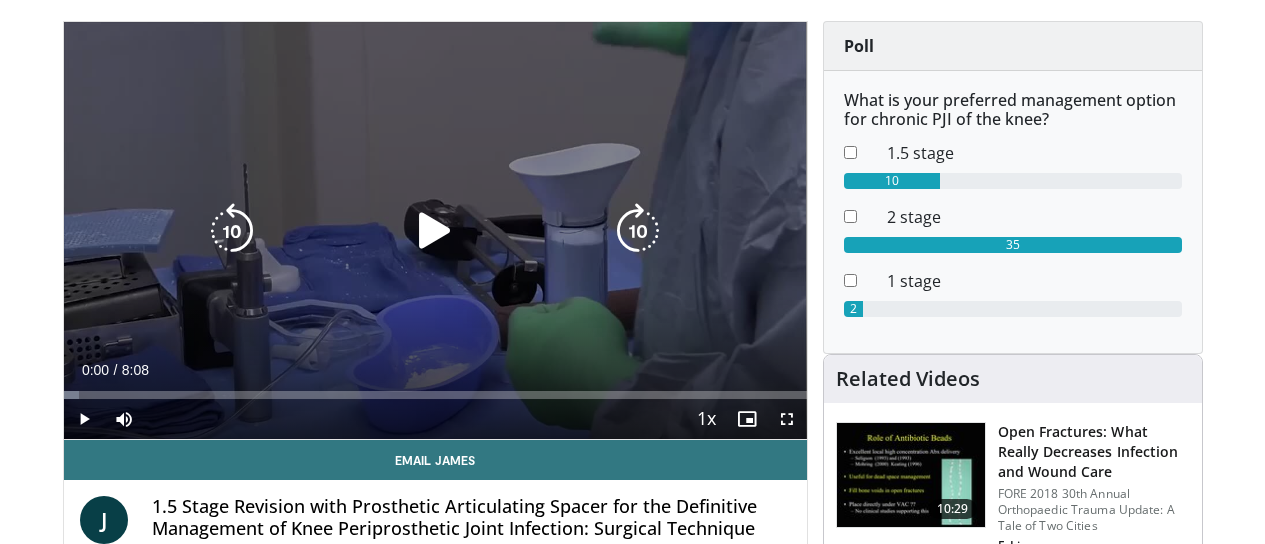click at bounding box center (435, 231) 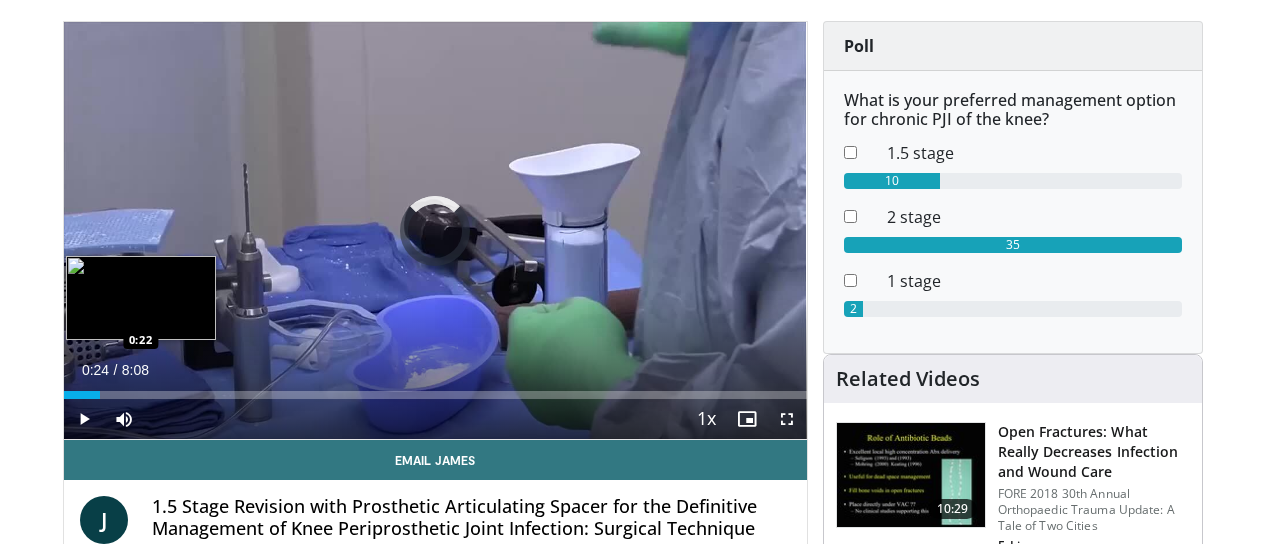 click on "Loaded :  4.10% 0:24 0:22" at bounding box center [435, 395] 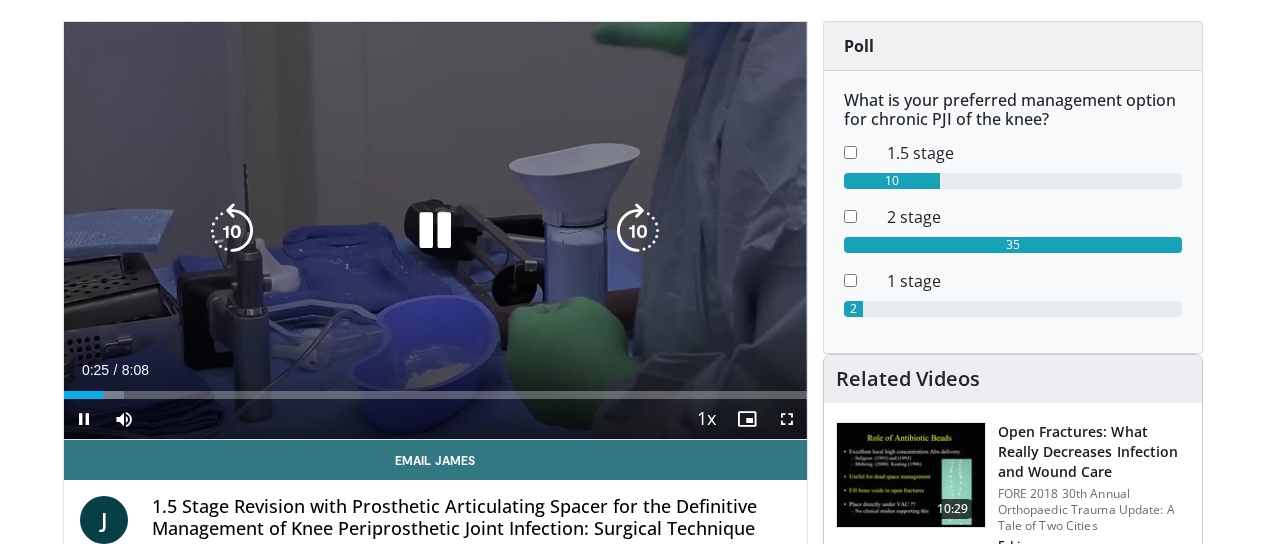 type 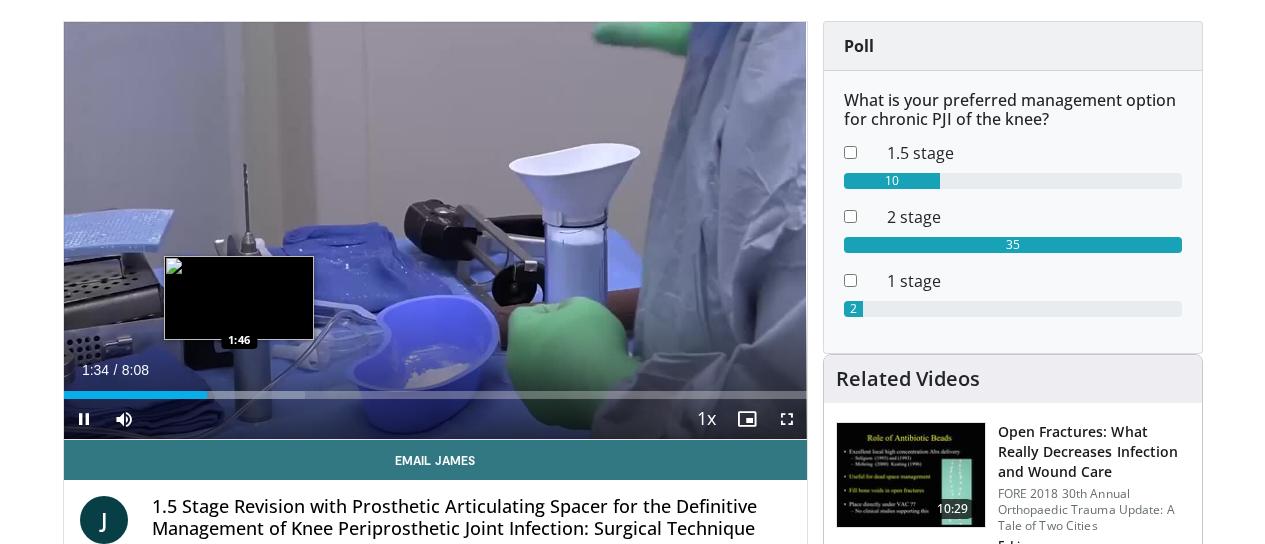 click on "Loaded :  32.46% 1:34 1:46" at bounding box center [435, 389] 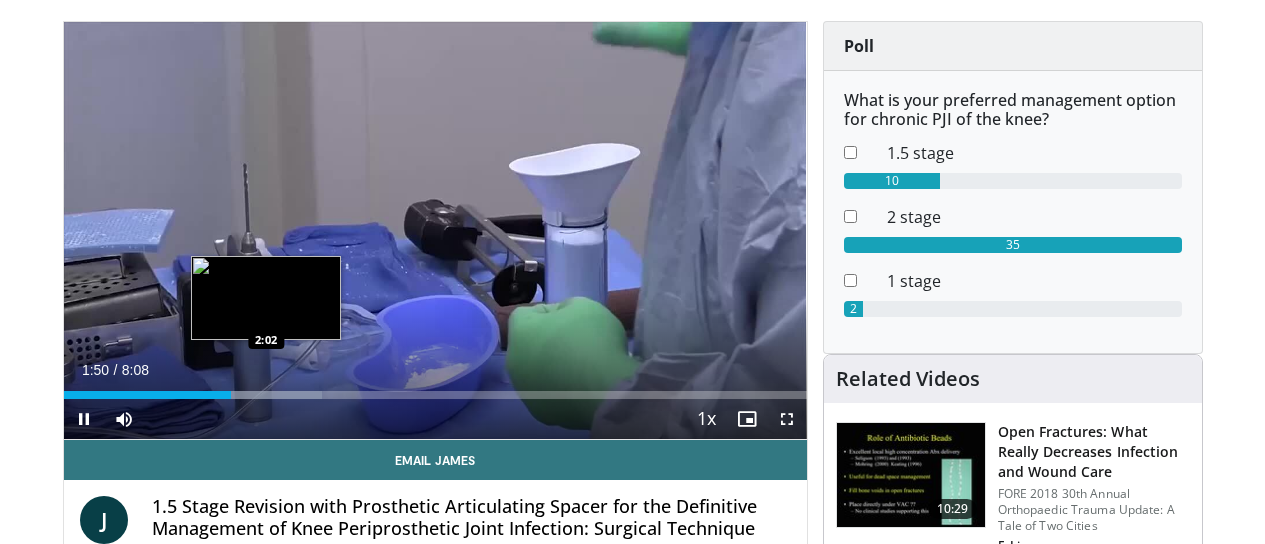 click at bounding box center [252, 395] 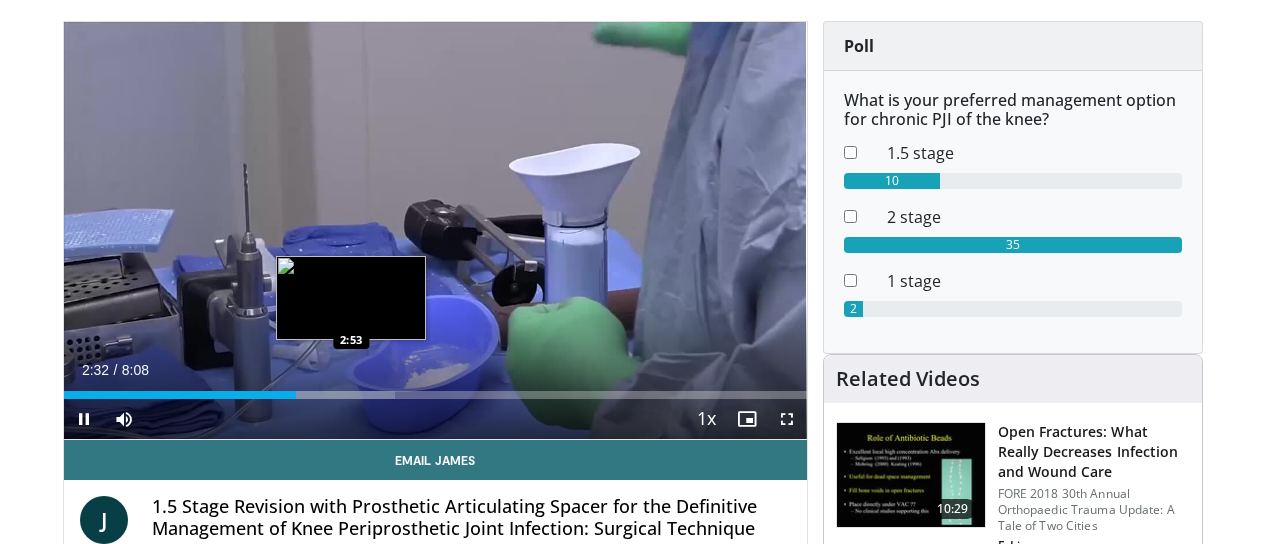 click at bounding box center (322, 395) 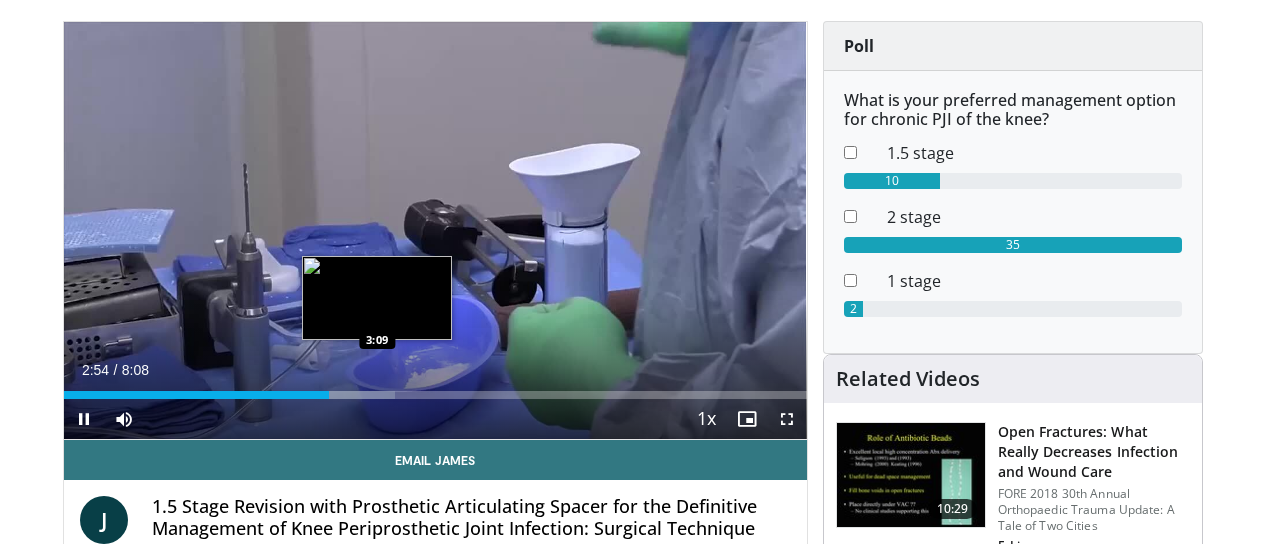 click on "Loaded :  44.64% 2:54 3:09" at bounding box center (435, 389) 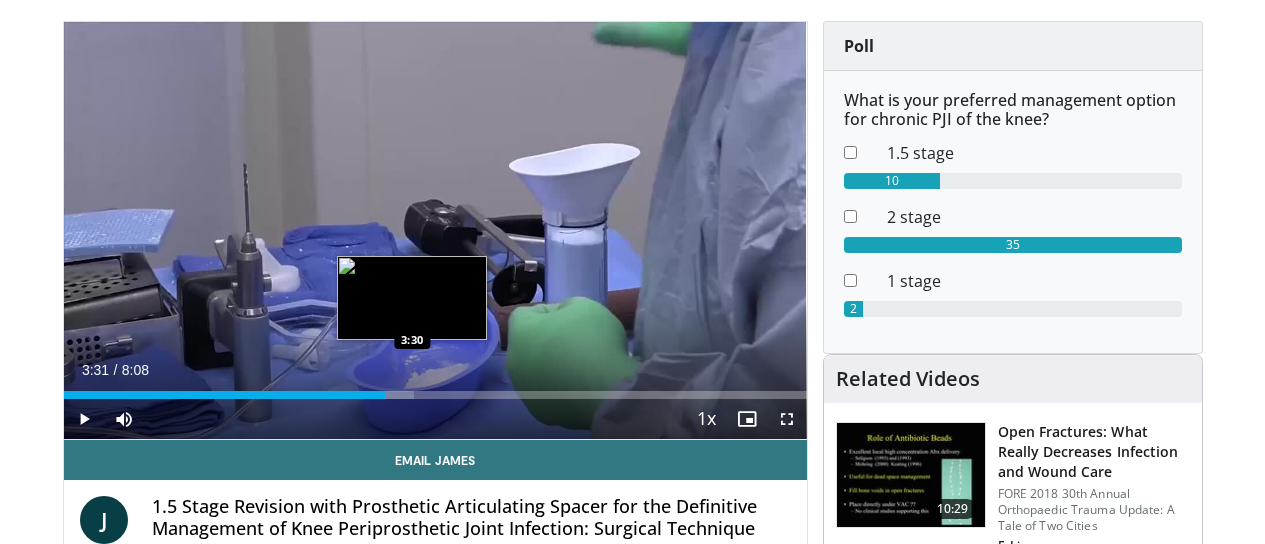 click on "Loaded :  47.11% 3:31 3:30" at bounding box center [435, 389] 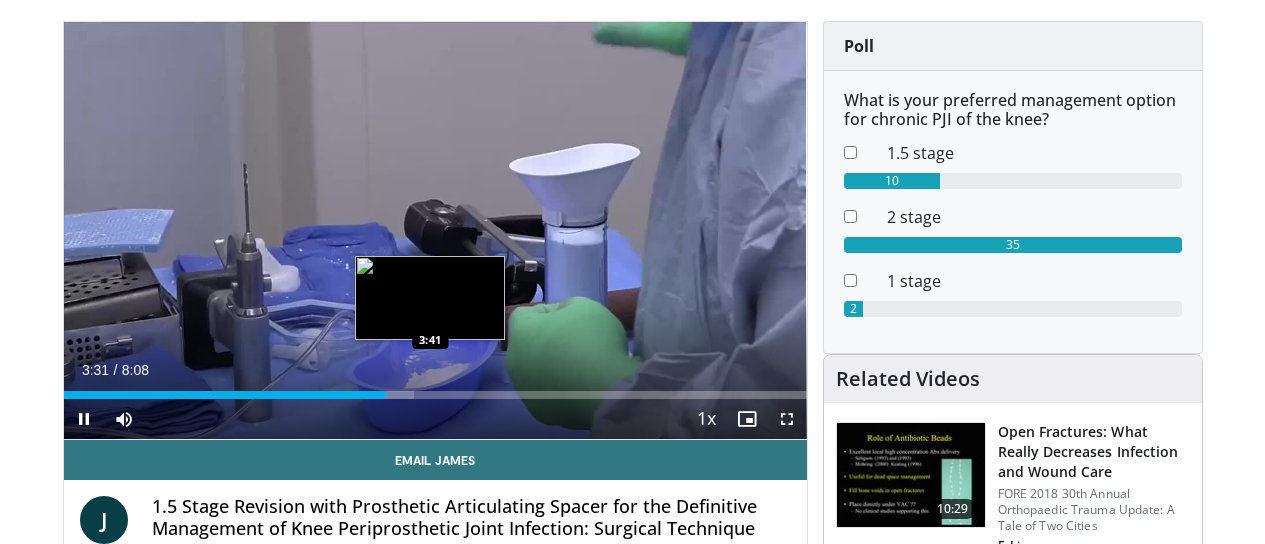click on "Loaded :  47.11% 3:32 3:41" at bounding box center [435, 389] 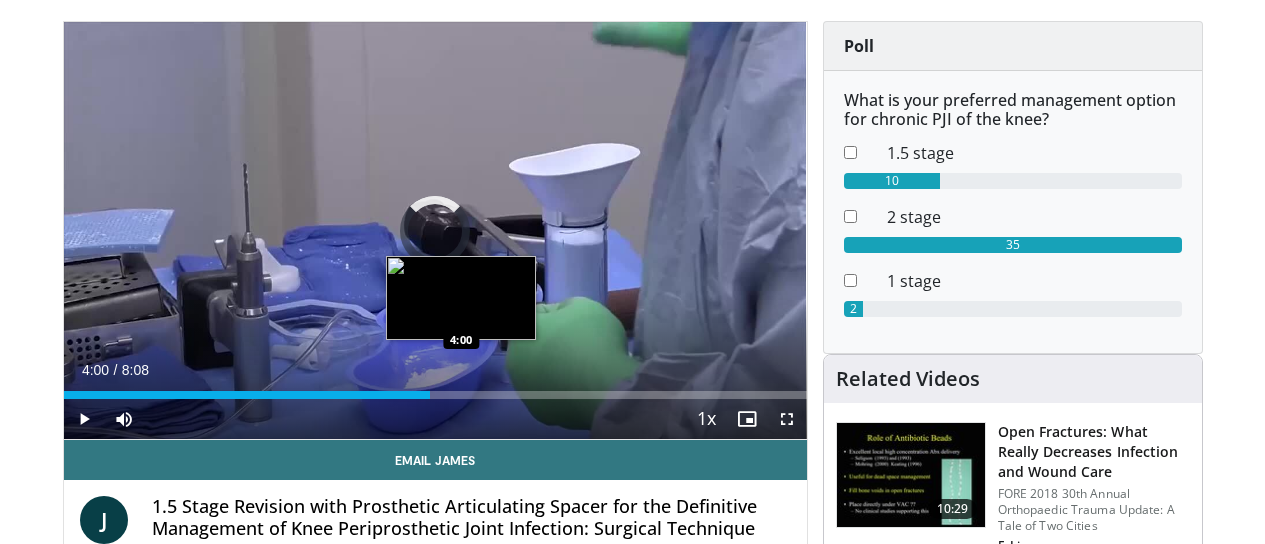 click on "Loaded :  49.15% 3:44 4:00" at bounding box center (435, 389) 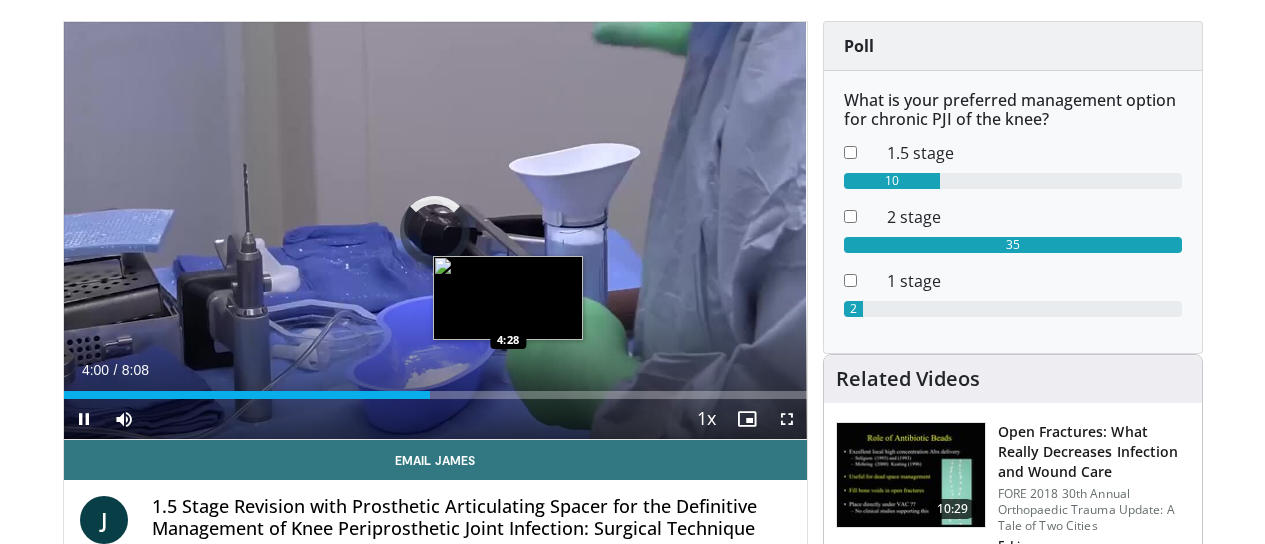 click on "Loaded :  0.00% 4:00 4:28" at bounding box center (435, 389) 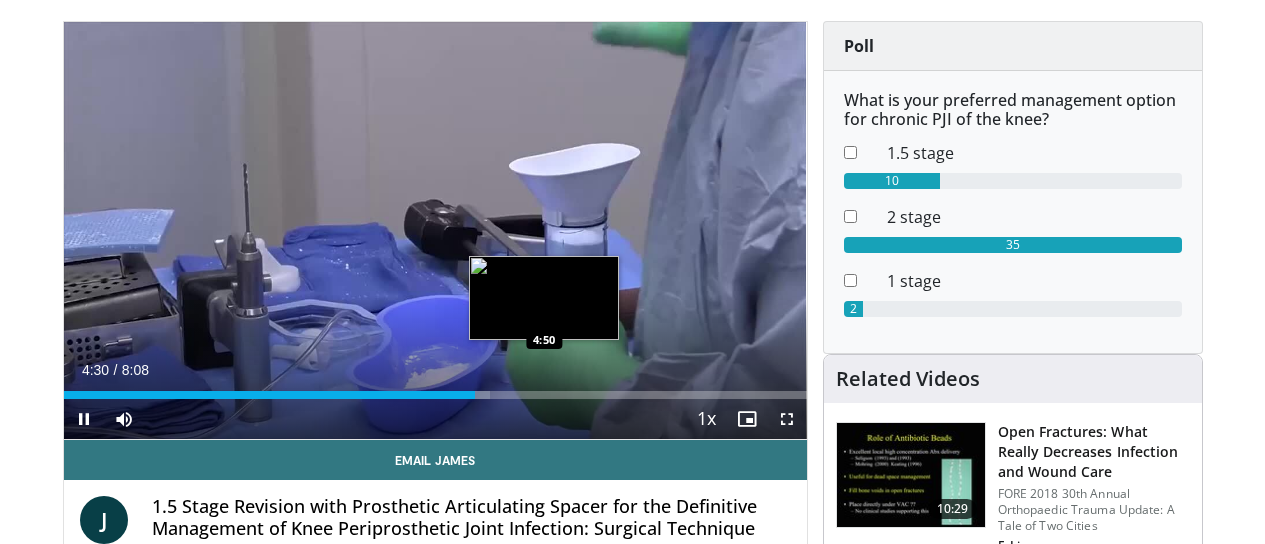 click on "Loaded :  57.35% 4:30 4:50" at bounding box center [435, 395] 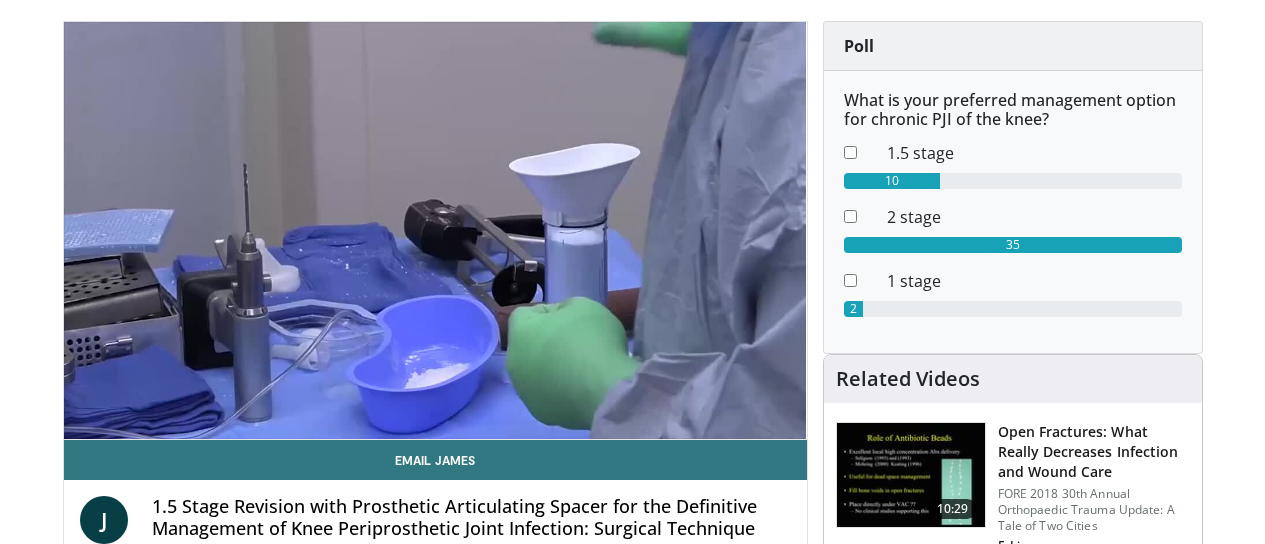 drag, startPoint x: 692, startPoint y: 18, endPoint x: 388, endPoint y: 529, distance: 594.5898 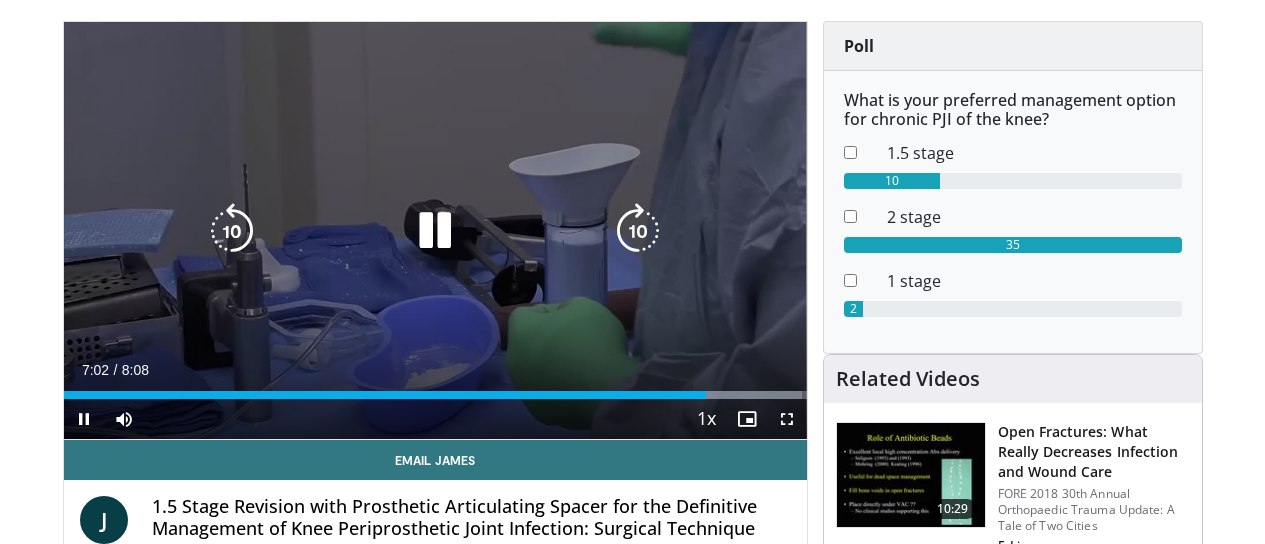 click on "10 seconds
Tap to unmute" at bounding box center [435, 230] 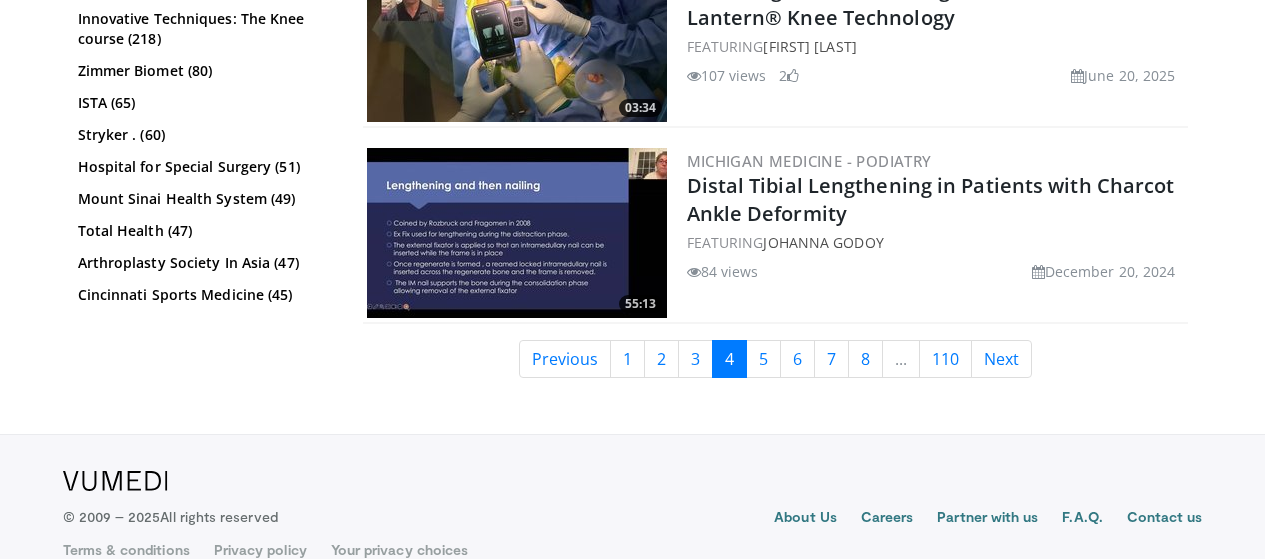 scroll, scrollTop: 4959, scrollLeft: 0, axis: vertical 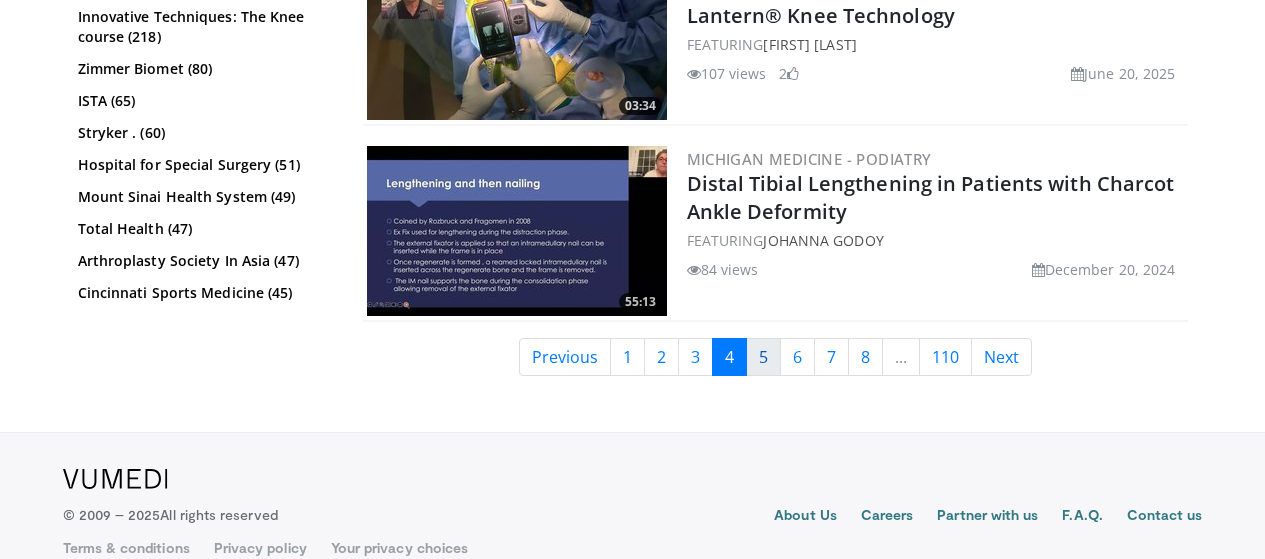 click on "5" at bounding box center (763, 357) 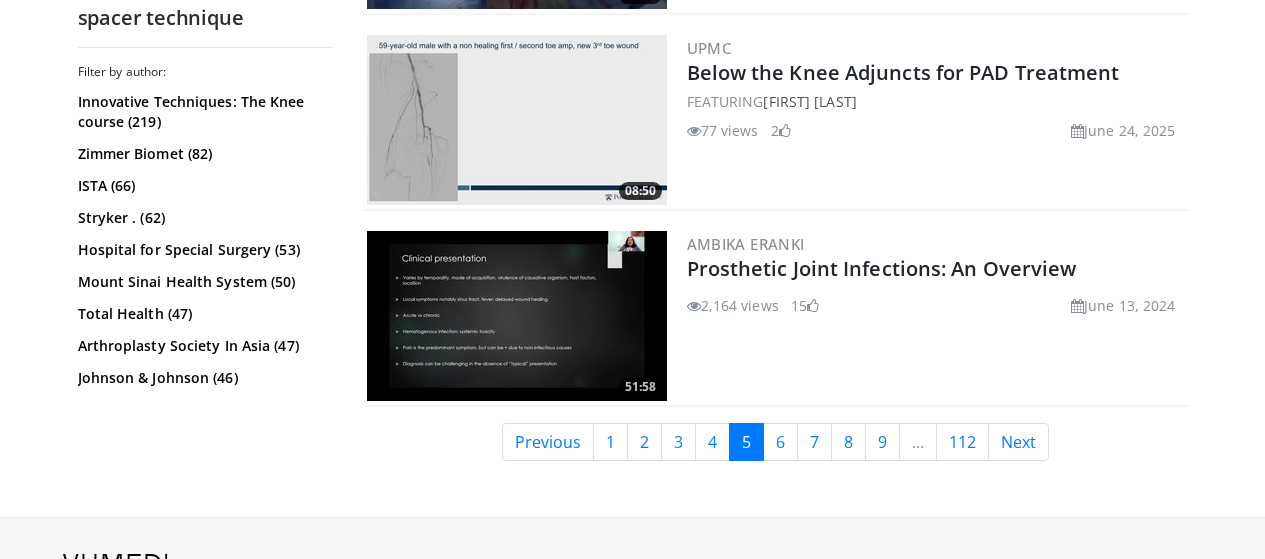 scroll, scrollTop: 4933, scrollLeft: 0, axis: vertical 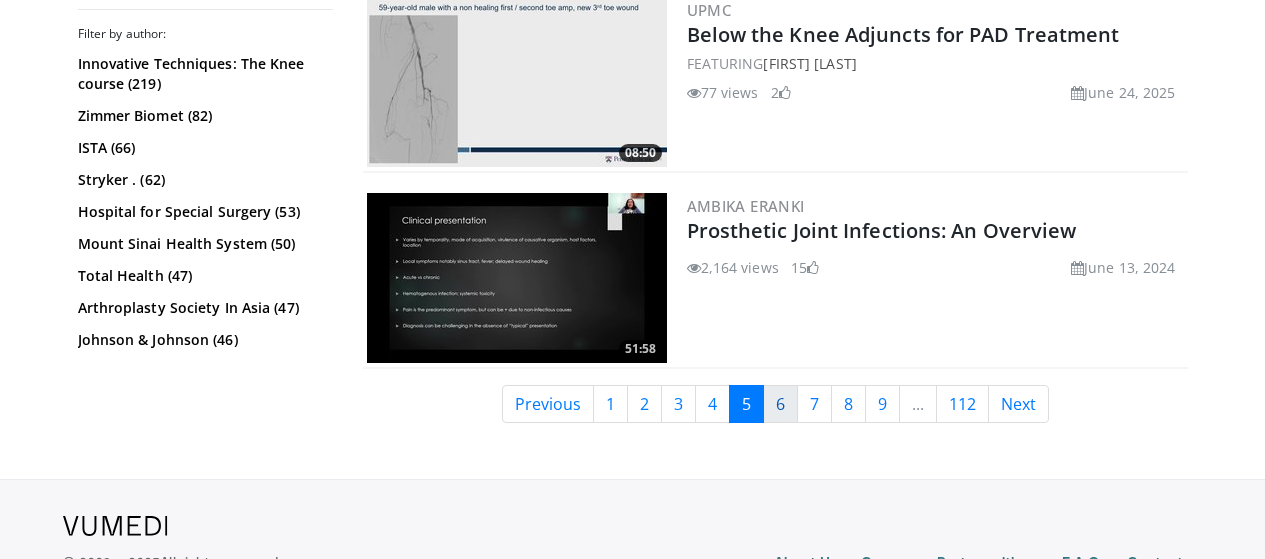 click on "6" at bounding box center (780, 404) 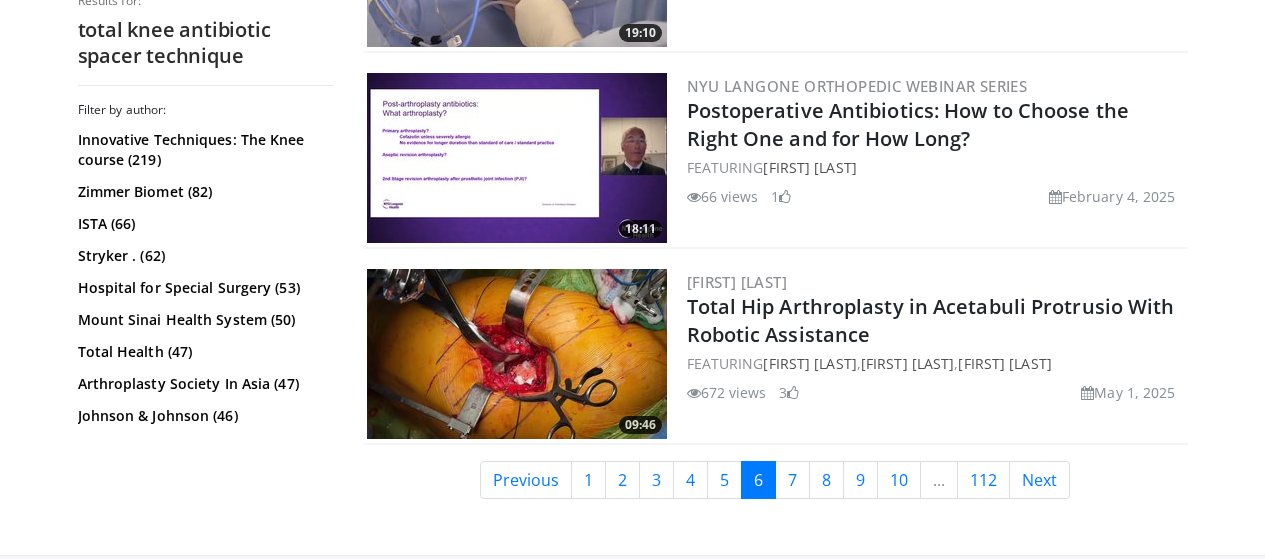 scroll, scrollTop: 5133, scrollLeft: 0, axis: vertical 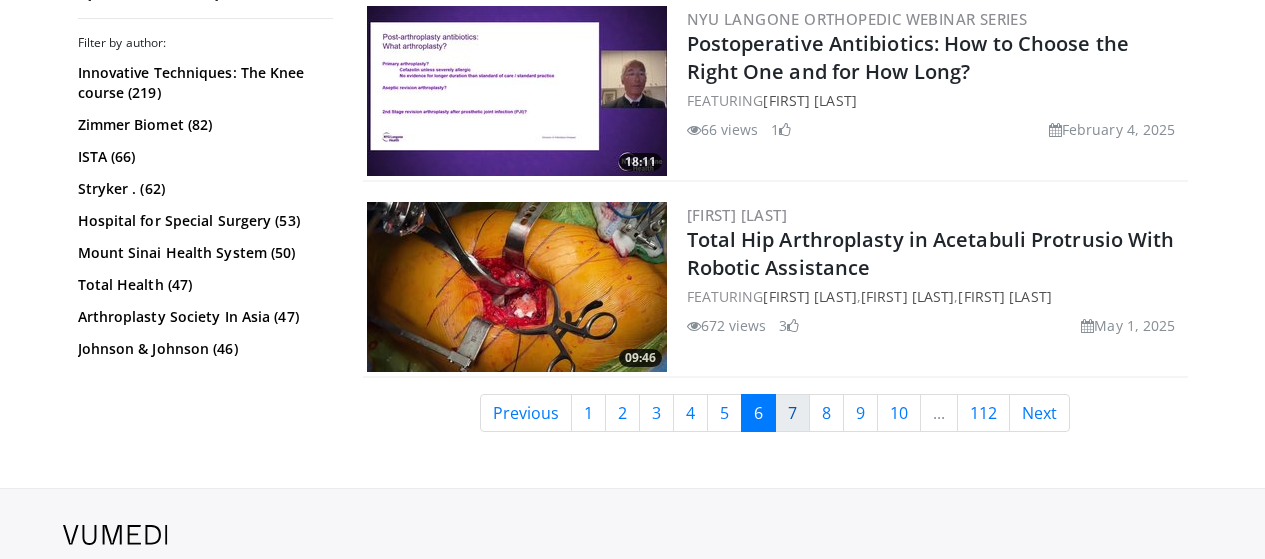 click on "7" at bounding box center (792, 413) 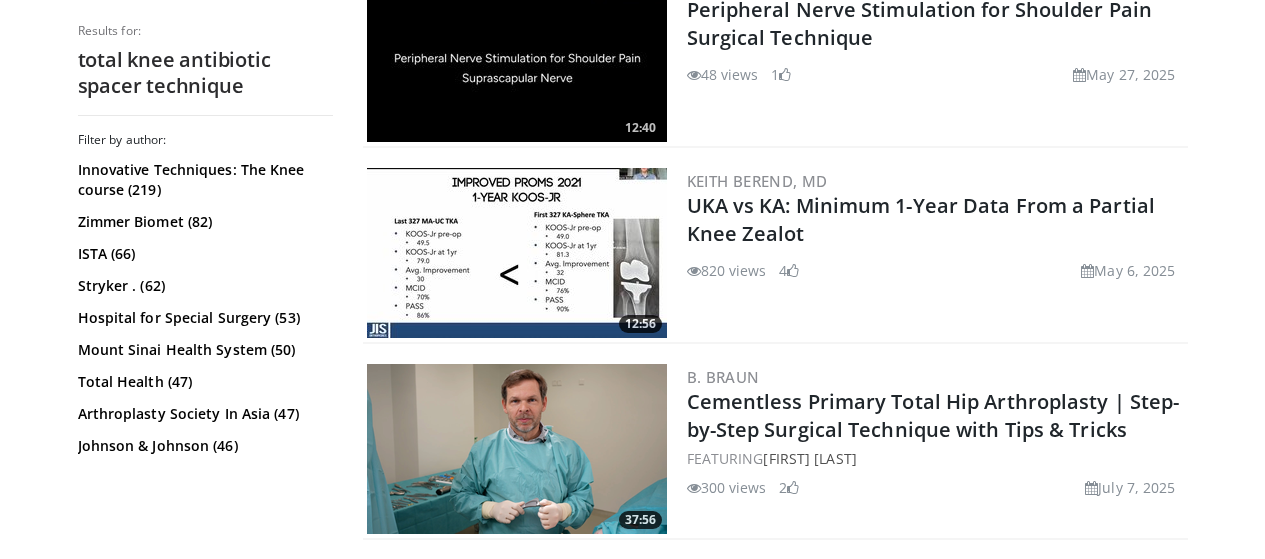 scroll, scrollTop: 4400, scrollLeft: 0, axis: vertical 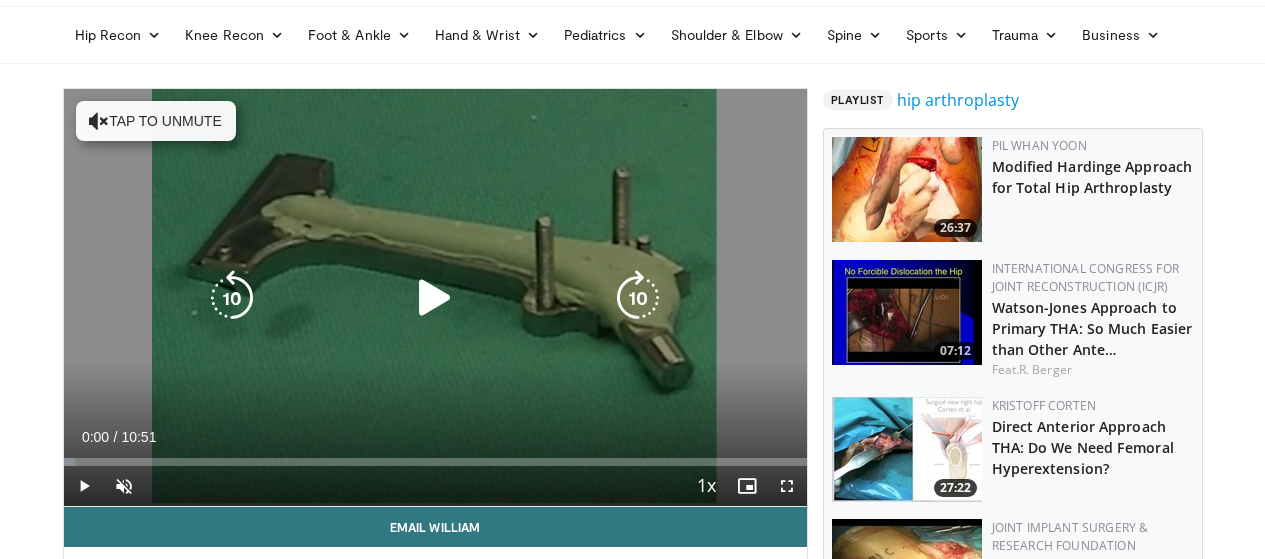 click at bounding box center (435, 298) 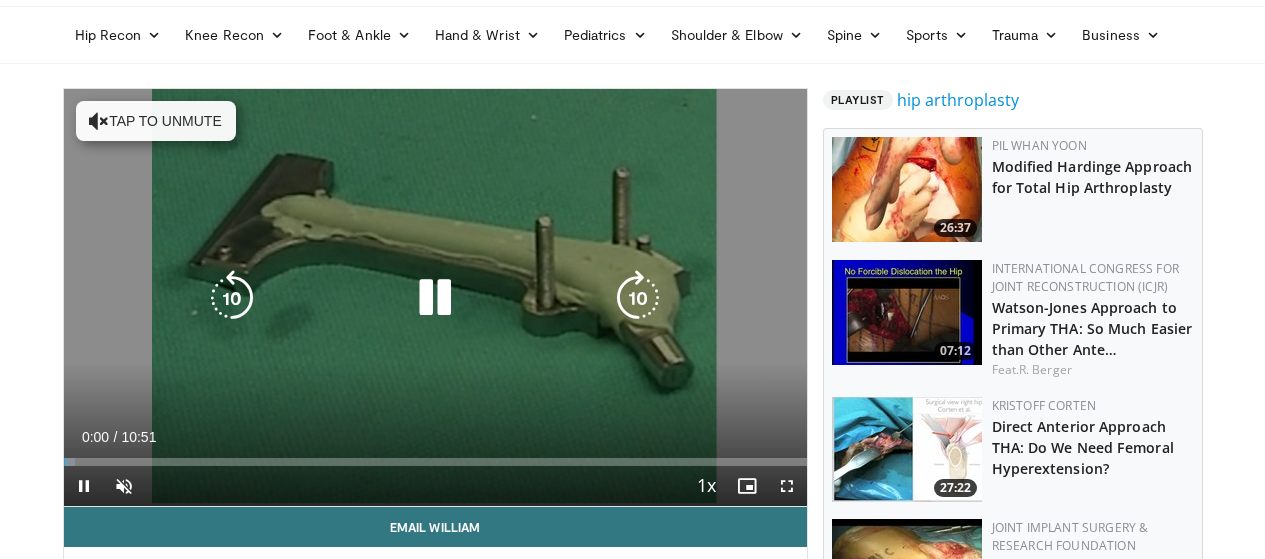 click on "Tap to unmute" at bounding box center [156, 121] 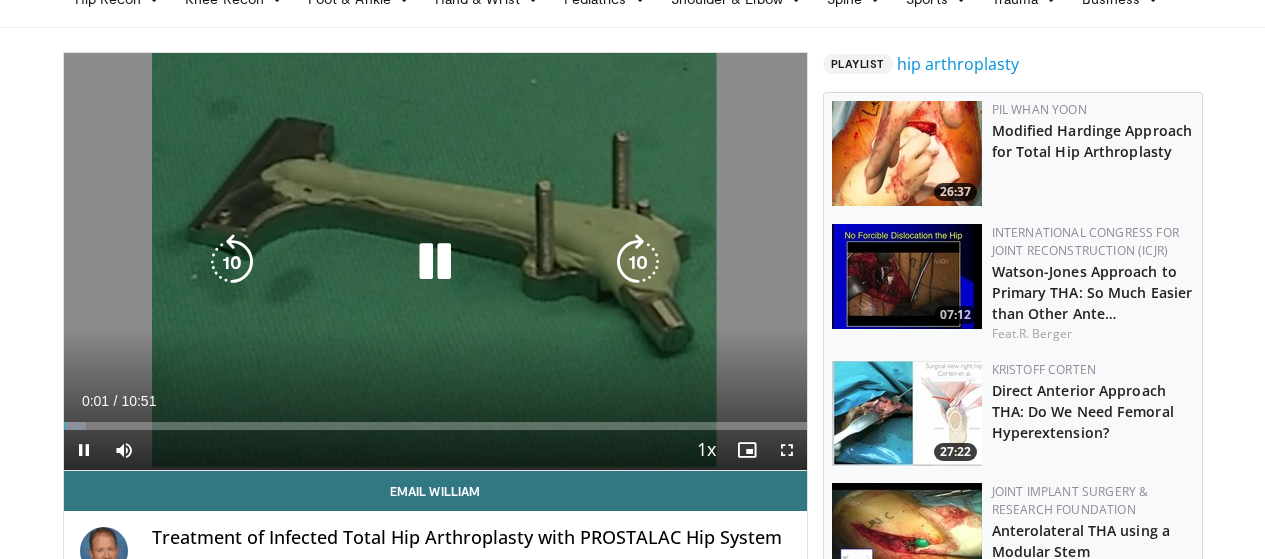 scroll, scrollTop: 133, scrollLeft: 0, axis: vertical 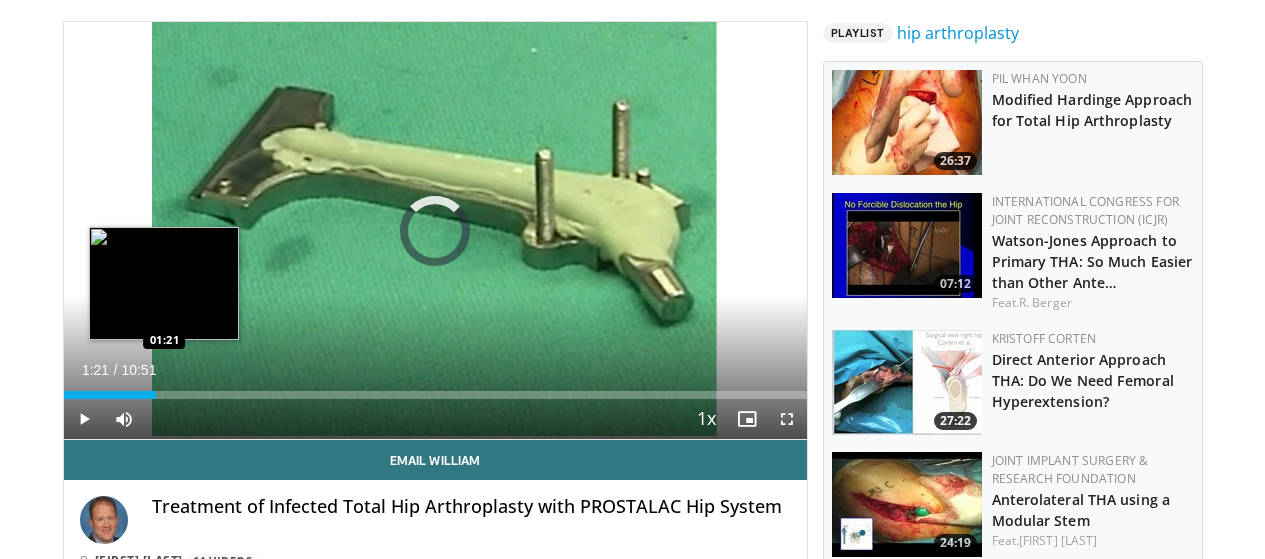 click on "Loaded :  3.07% 01:21 01:21" at bounding box center (435, 395) 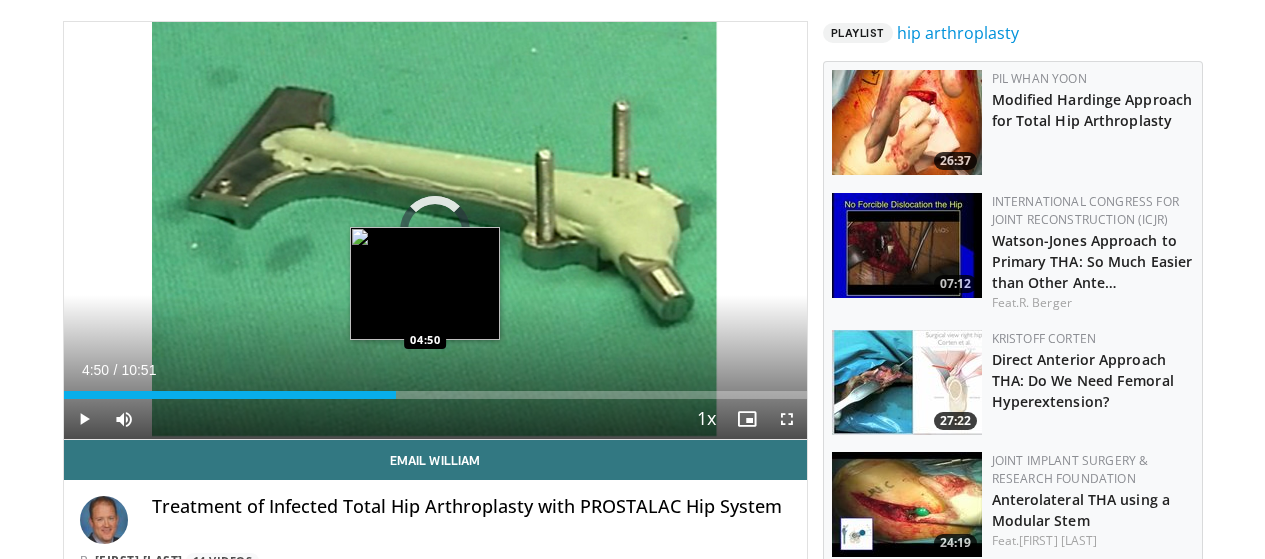 click on "Loaded :  0.00% 04:50 04:50" at bounding box center [435, 395] 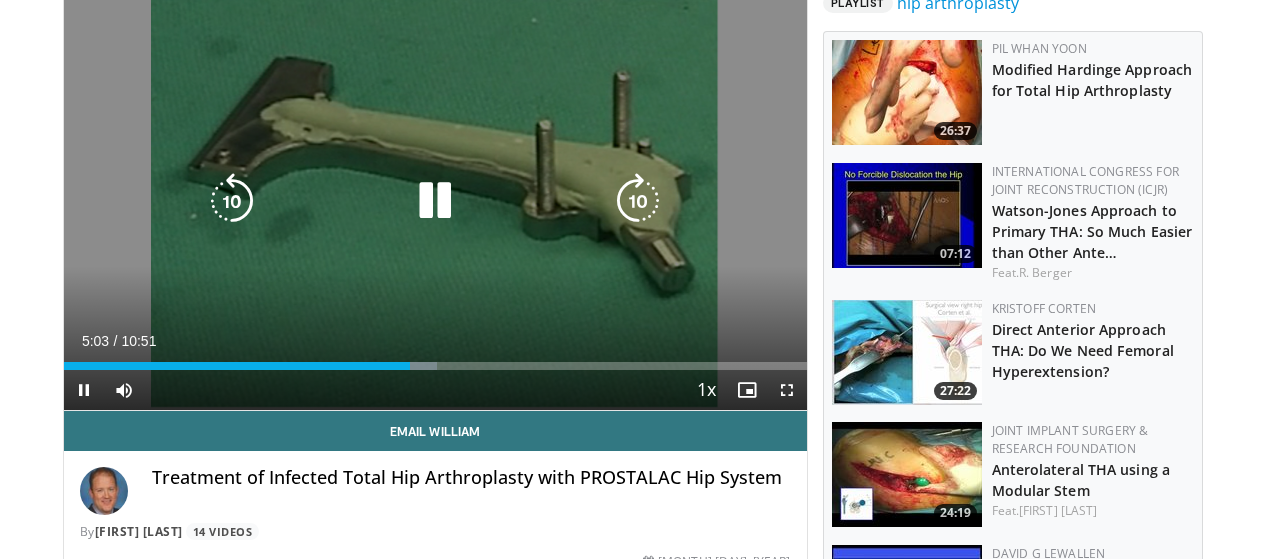 scroll, scrollTop: 133, scrollLeft: 0, axis: vertical 